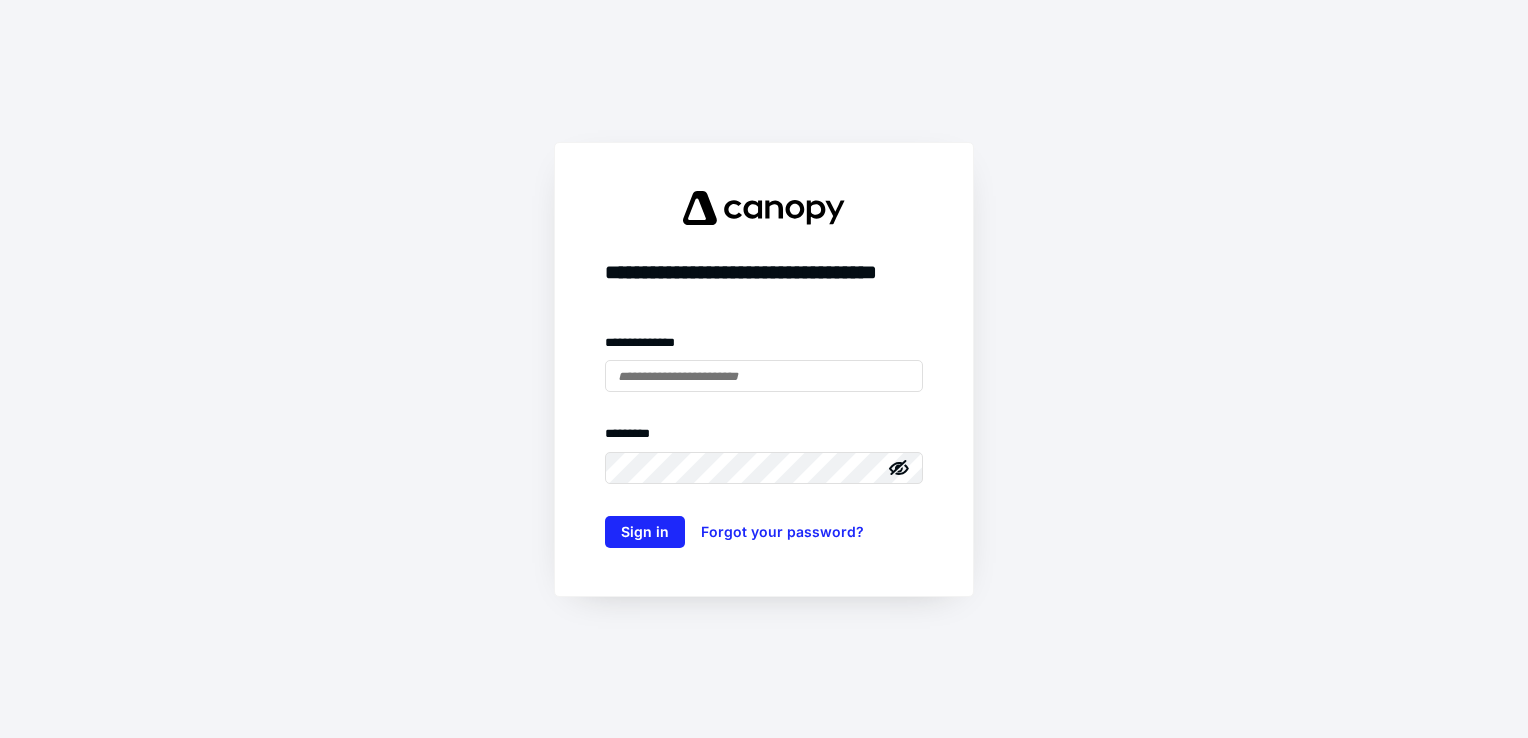 scroll, scrollTop: 0, scrollLeft: 0, axis: both 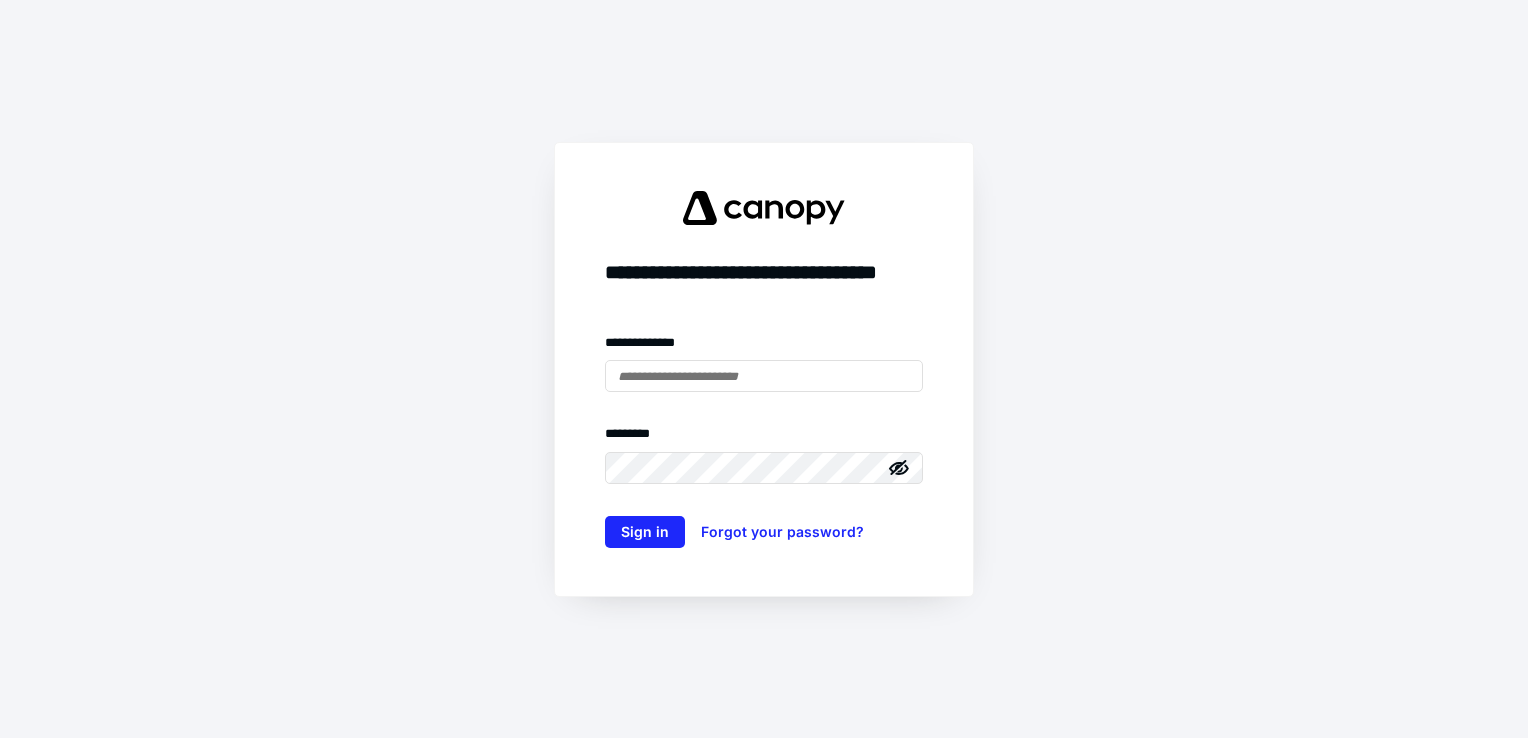 type on "**********" 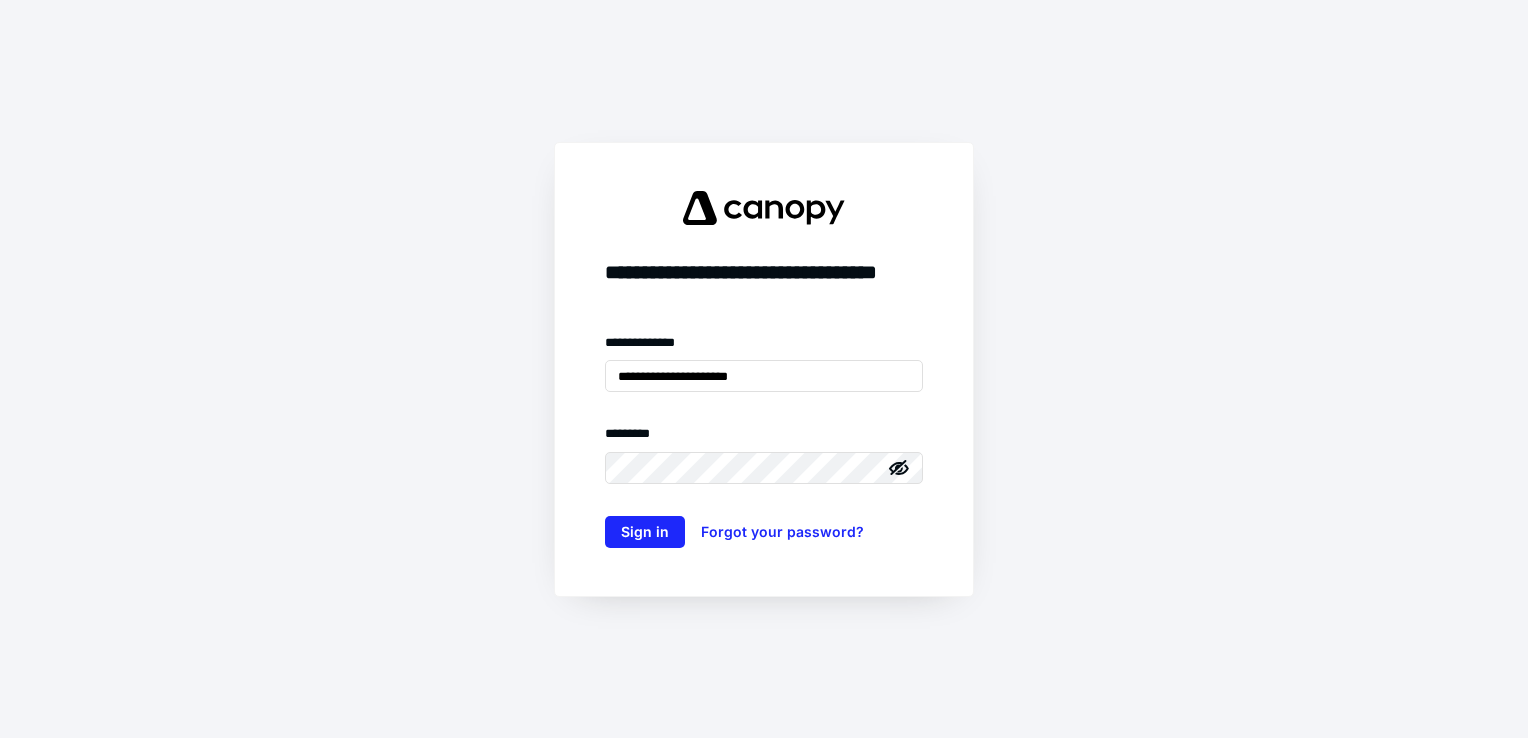 click on "**********" at bounding box center [764, 440] 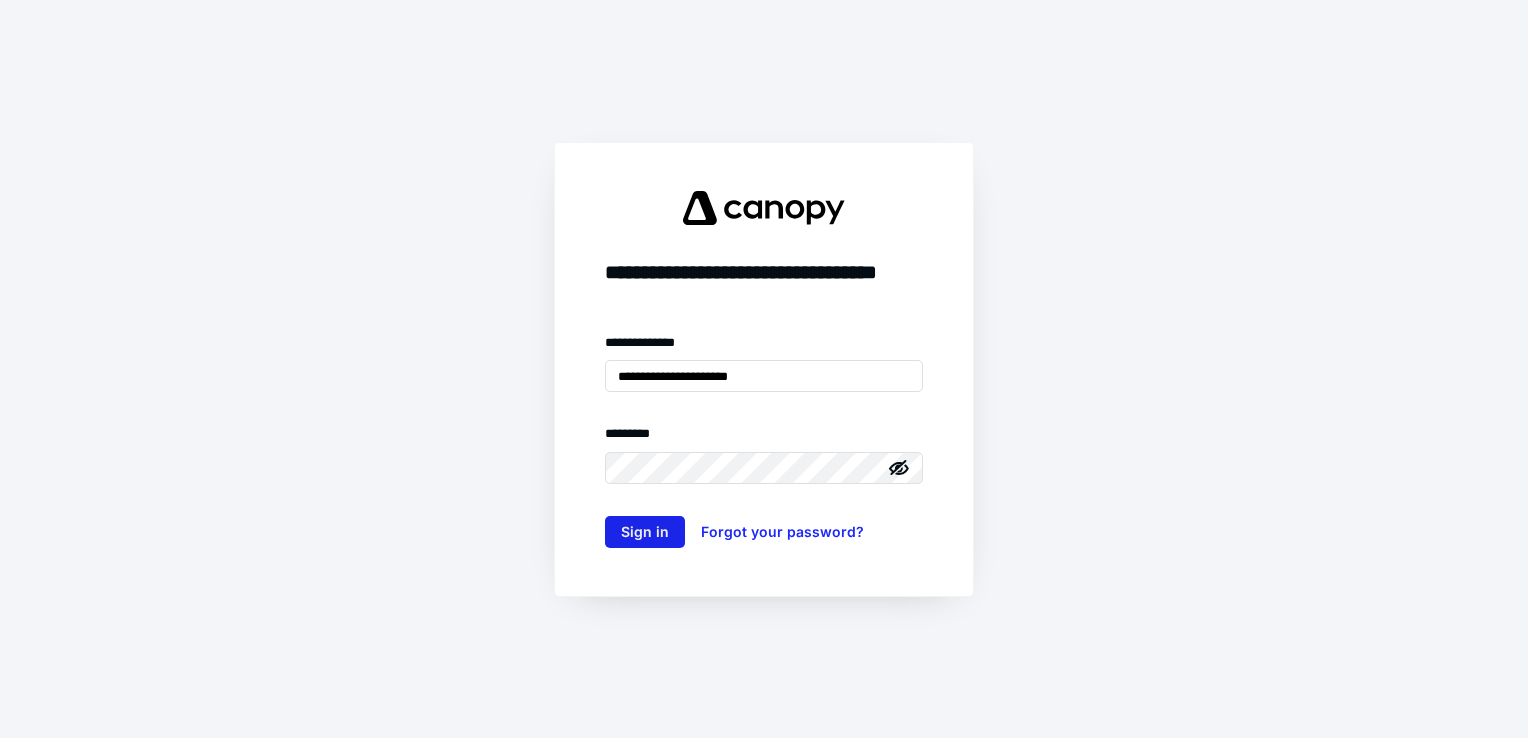 click on "Sign in" at bounding box center [645, 532] 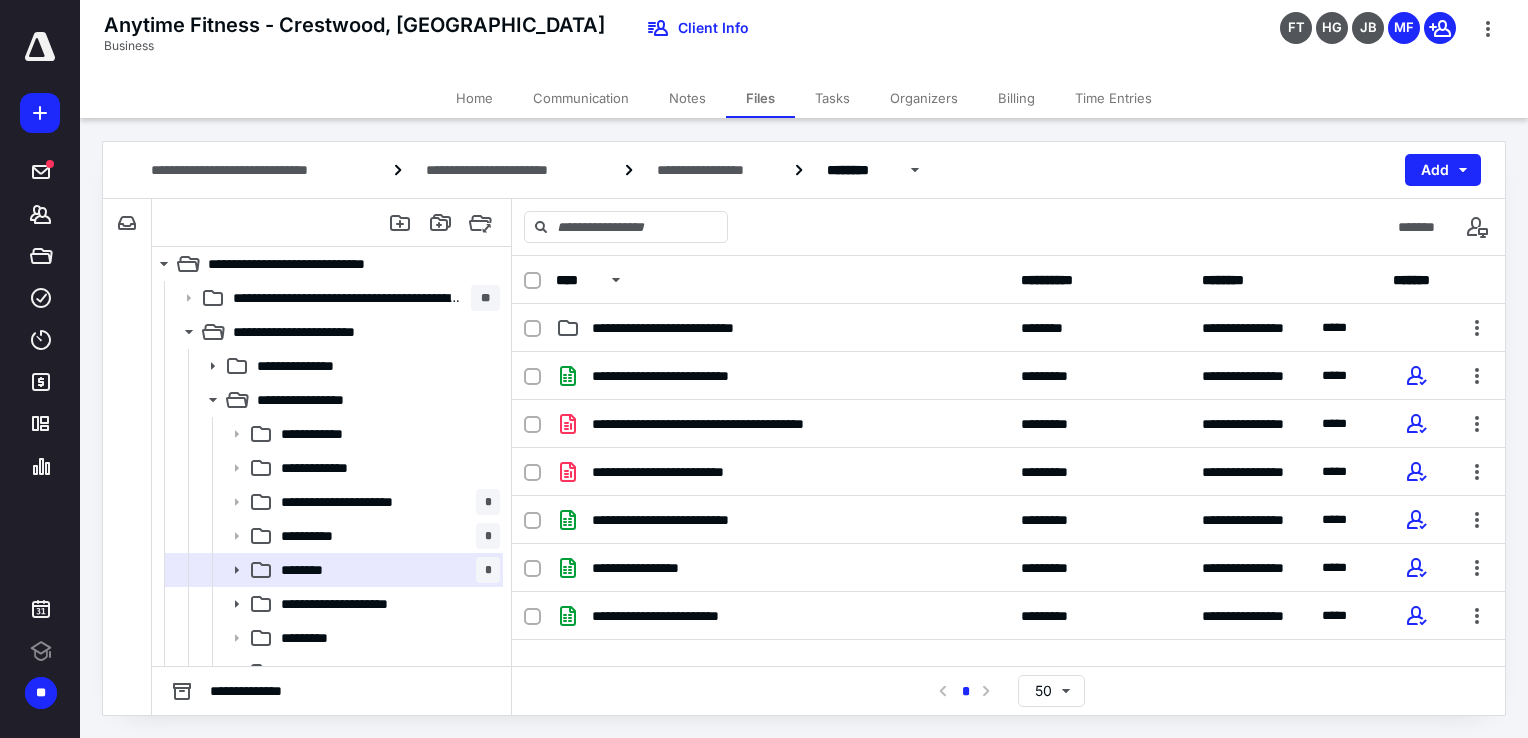 scroll, scrollTop: 0, scrollLeft: 0, axis: both 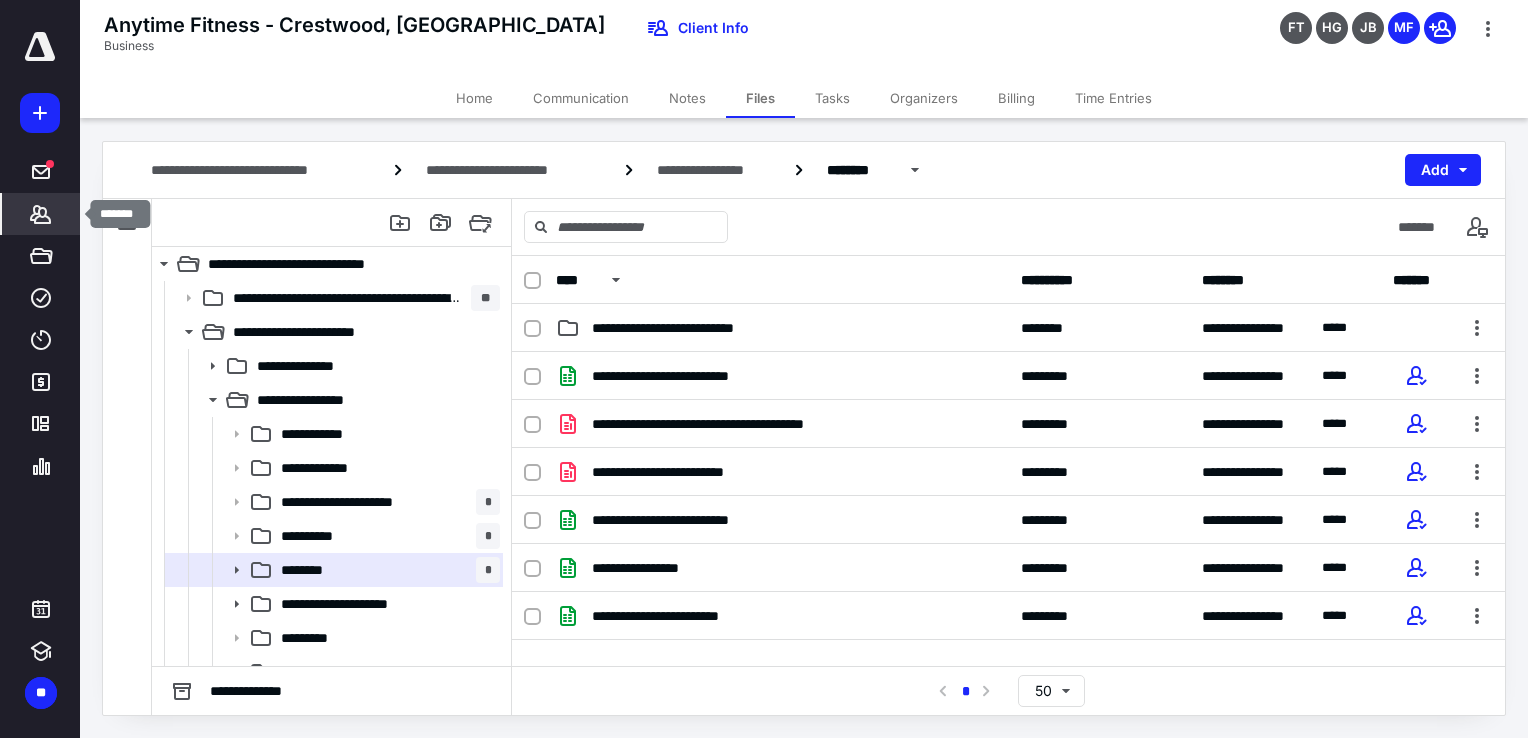 click 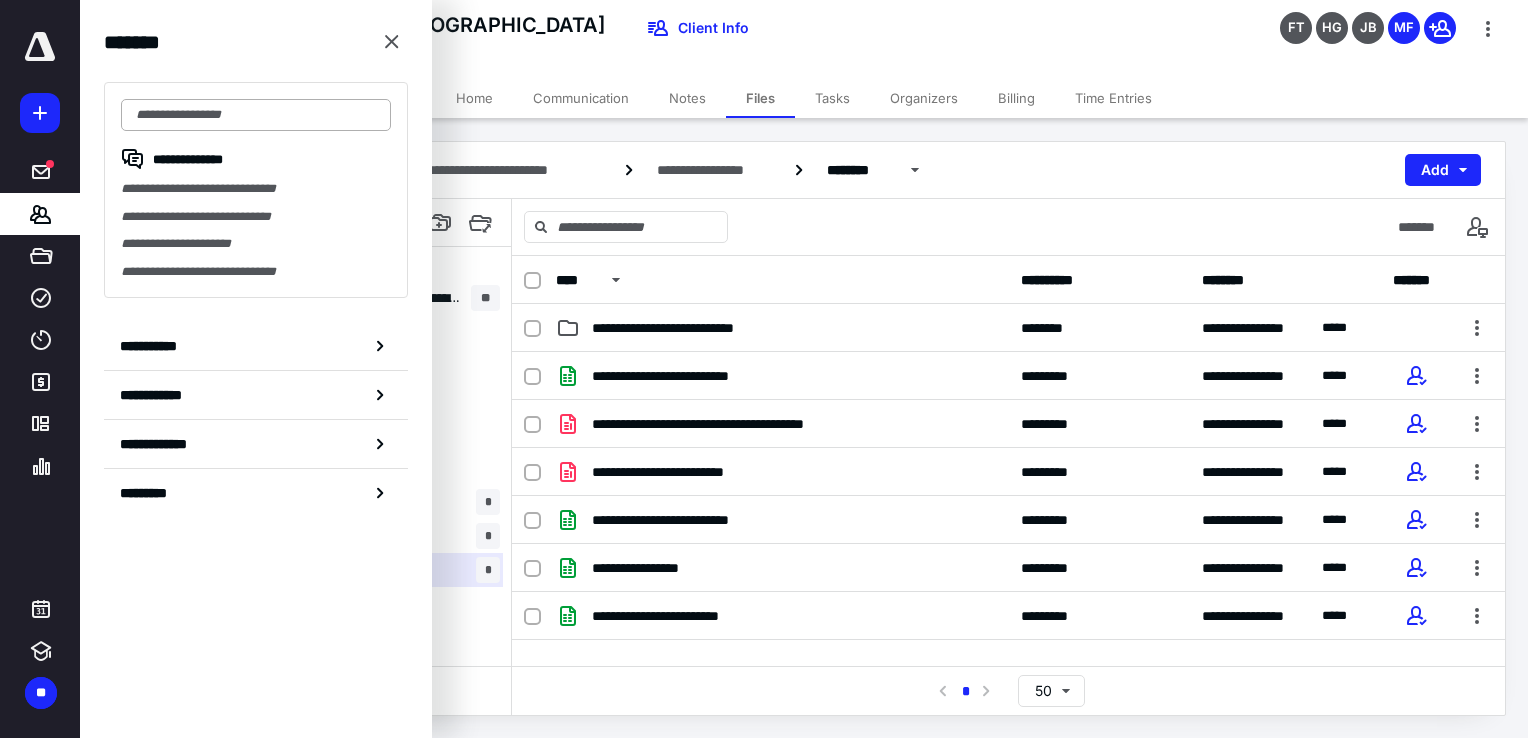 click at bounding box center [256, 115] 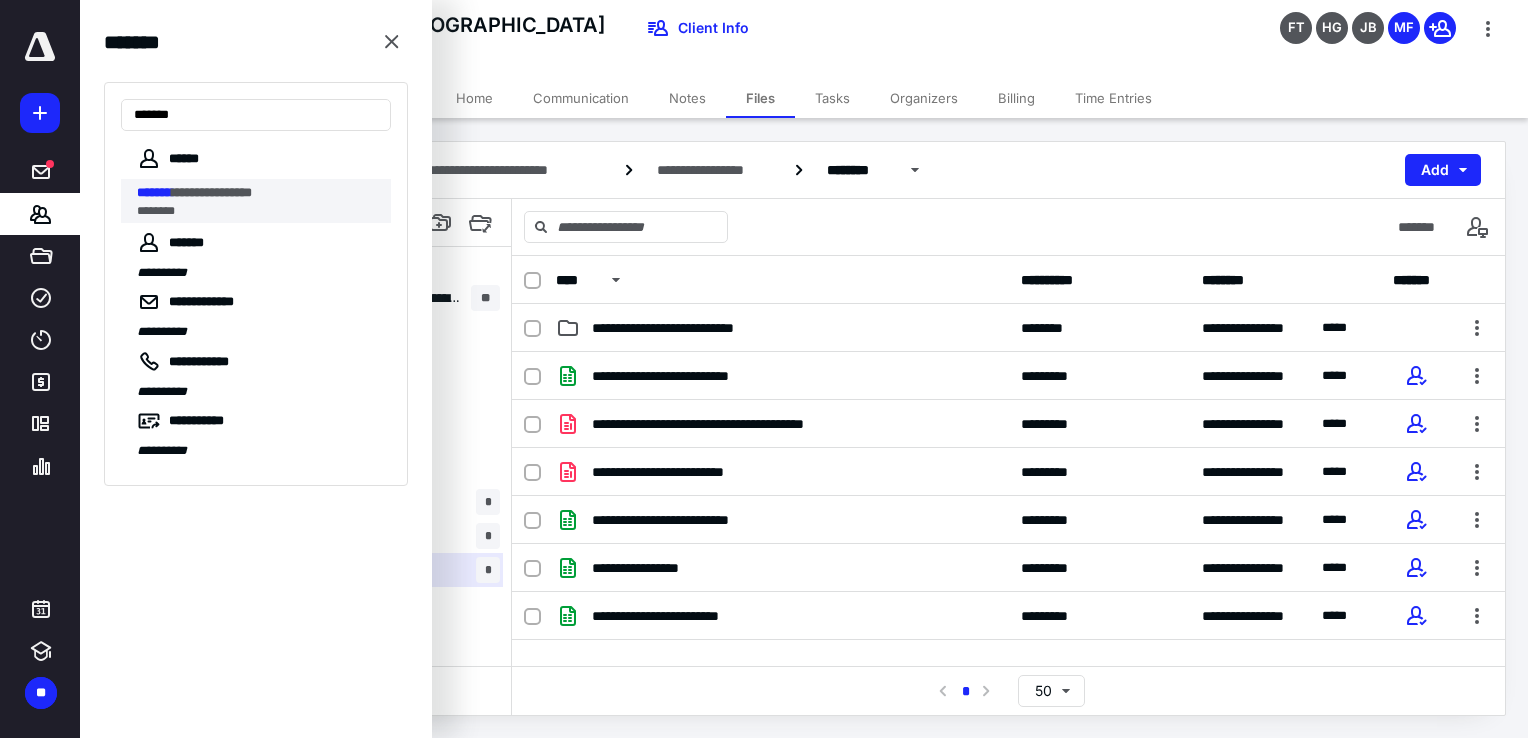 type on "*******" 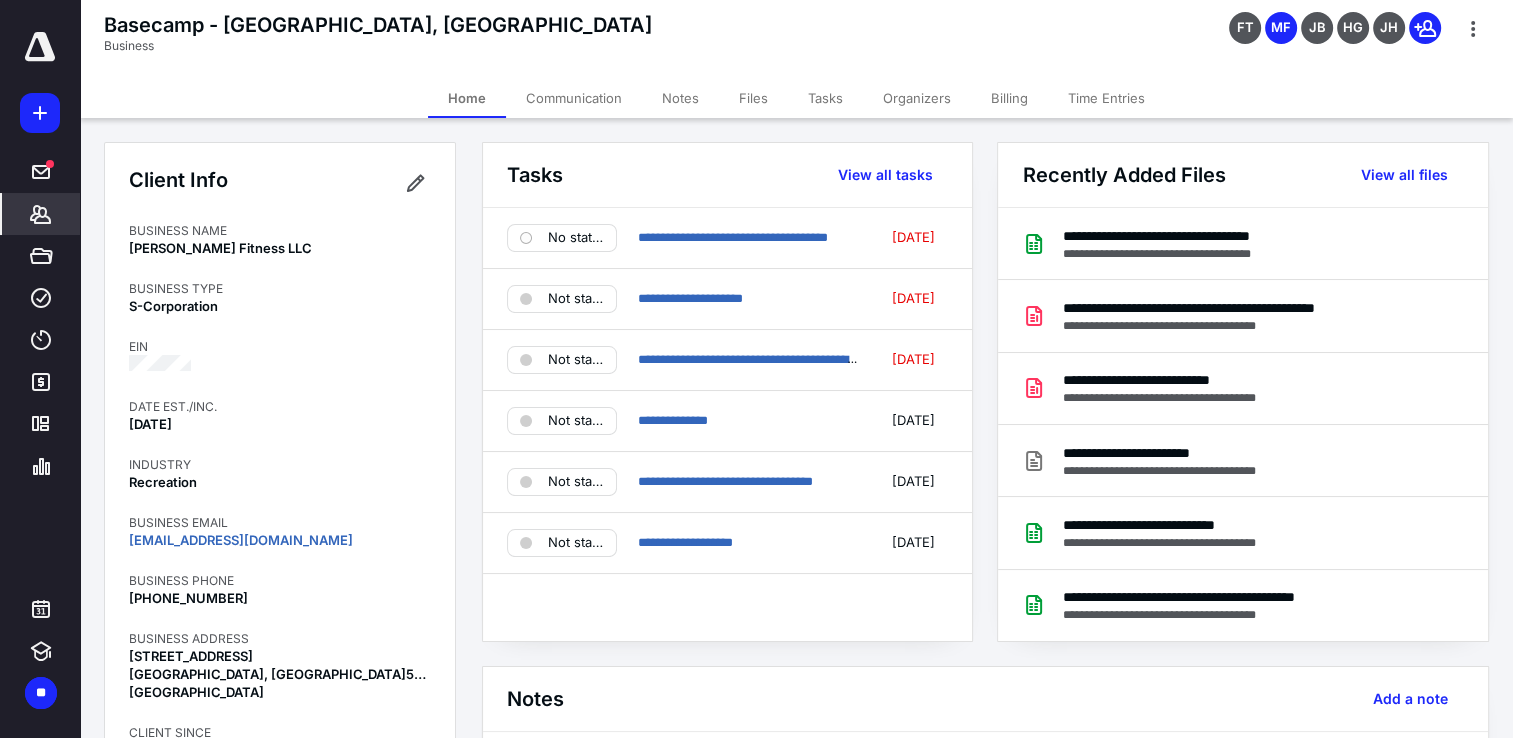 click on "Notes" at bounding box center [680, 98] 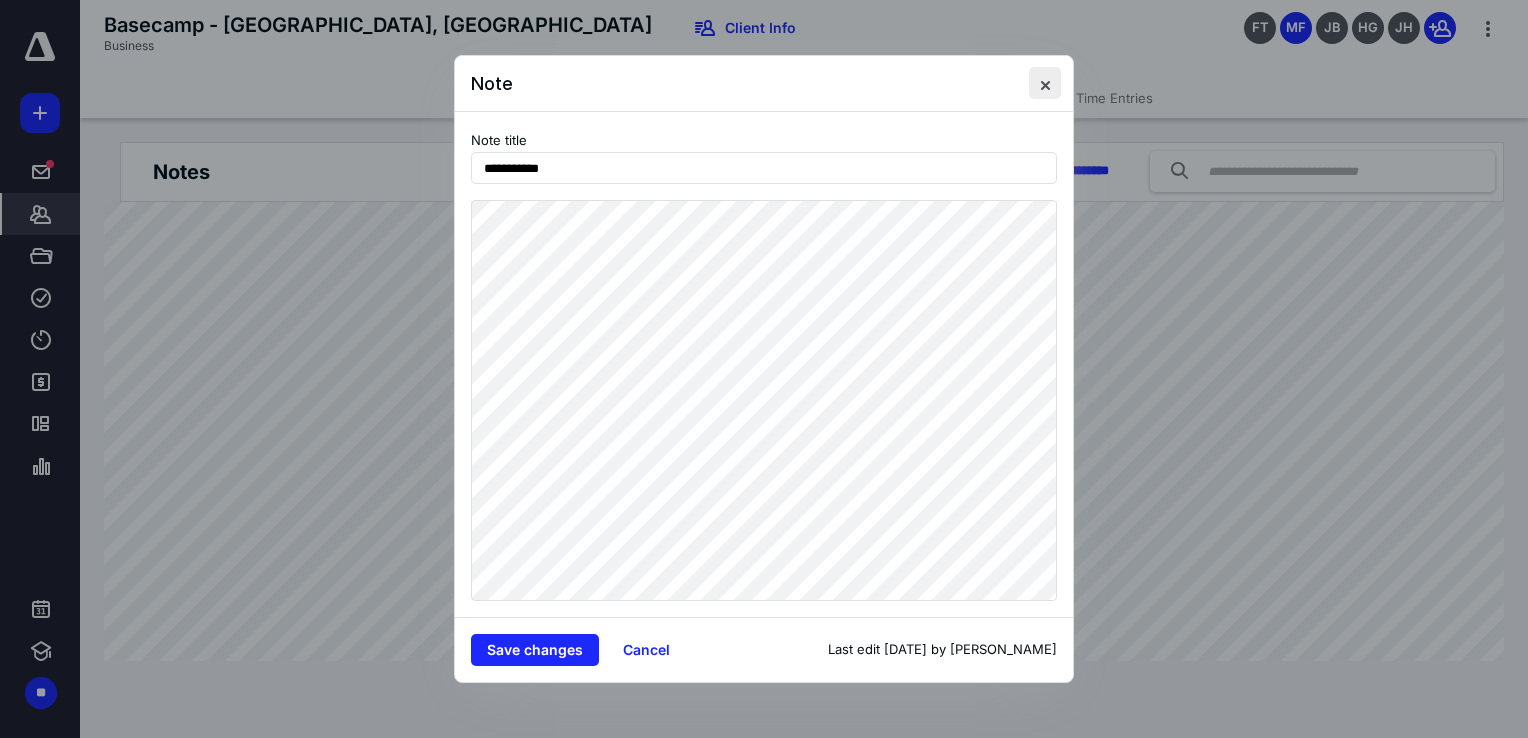 click at bounding box center (1045, 83) 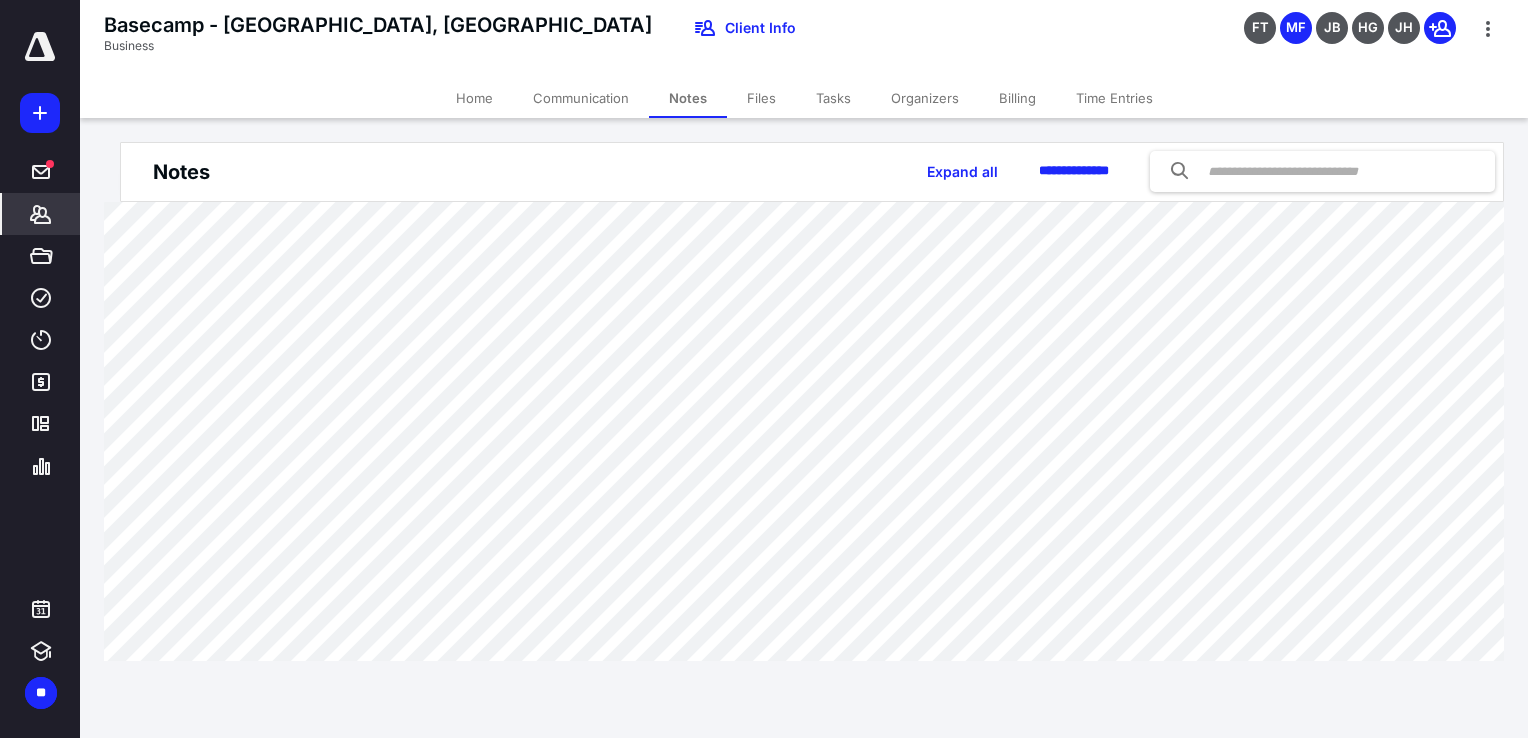 click on "Files" at bounding box center [761, 98] 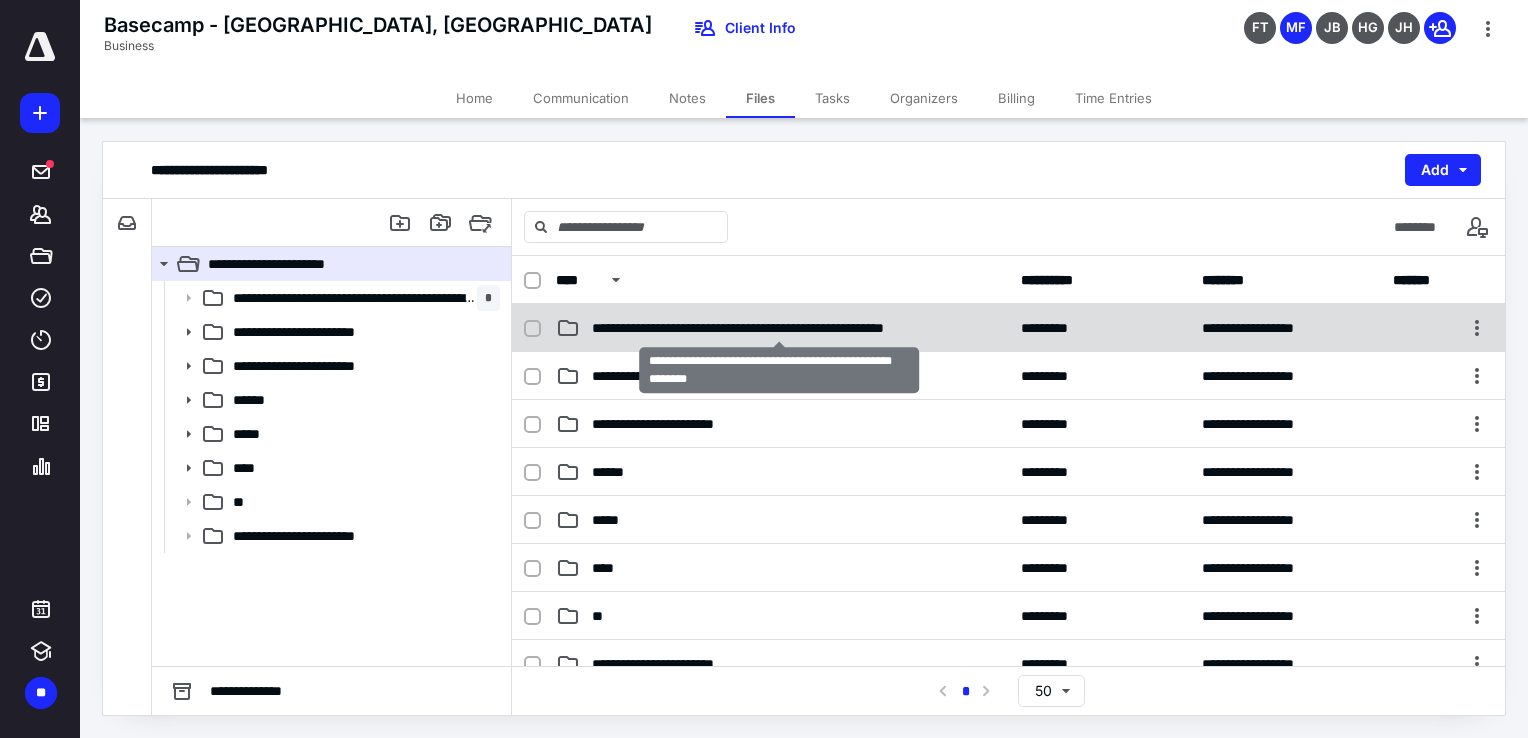 click on "**********" at bounding box center (779, 328) 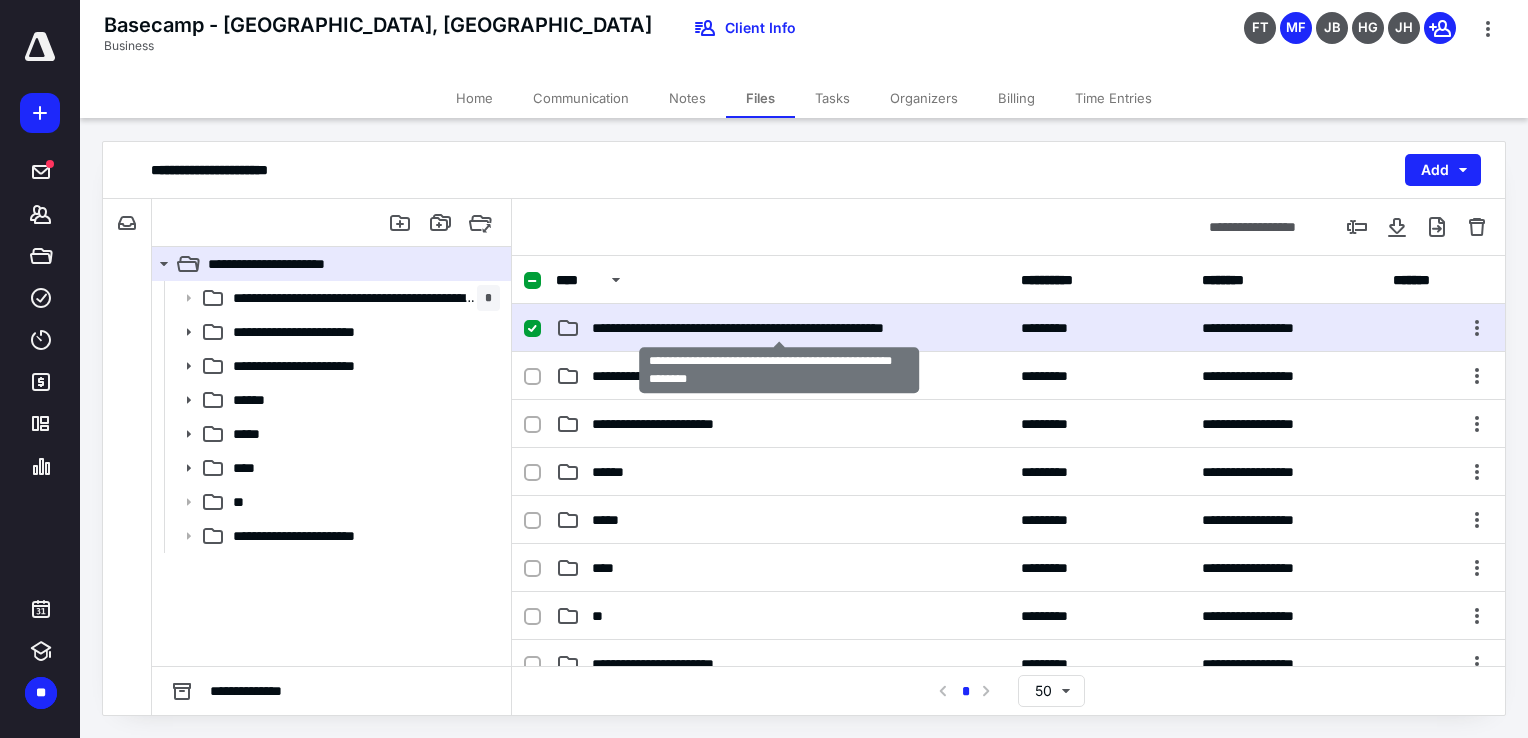 click on "**********" at bounding box center (779, 328) 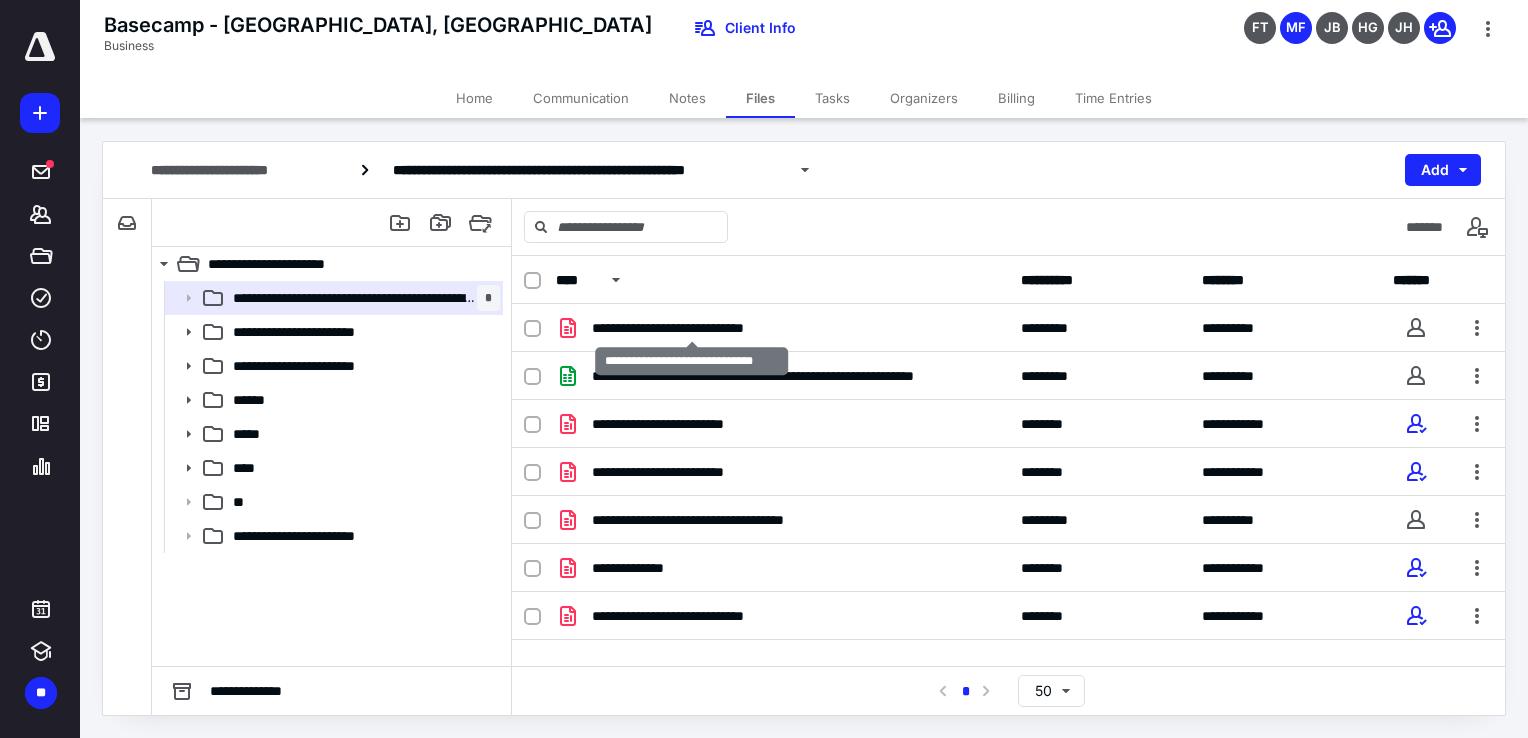 checkbox on "true" 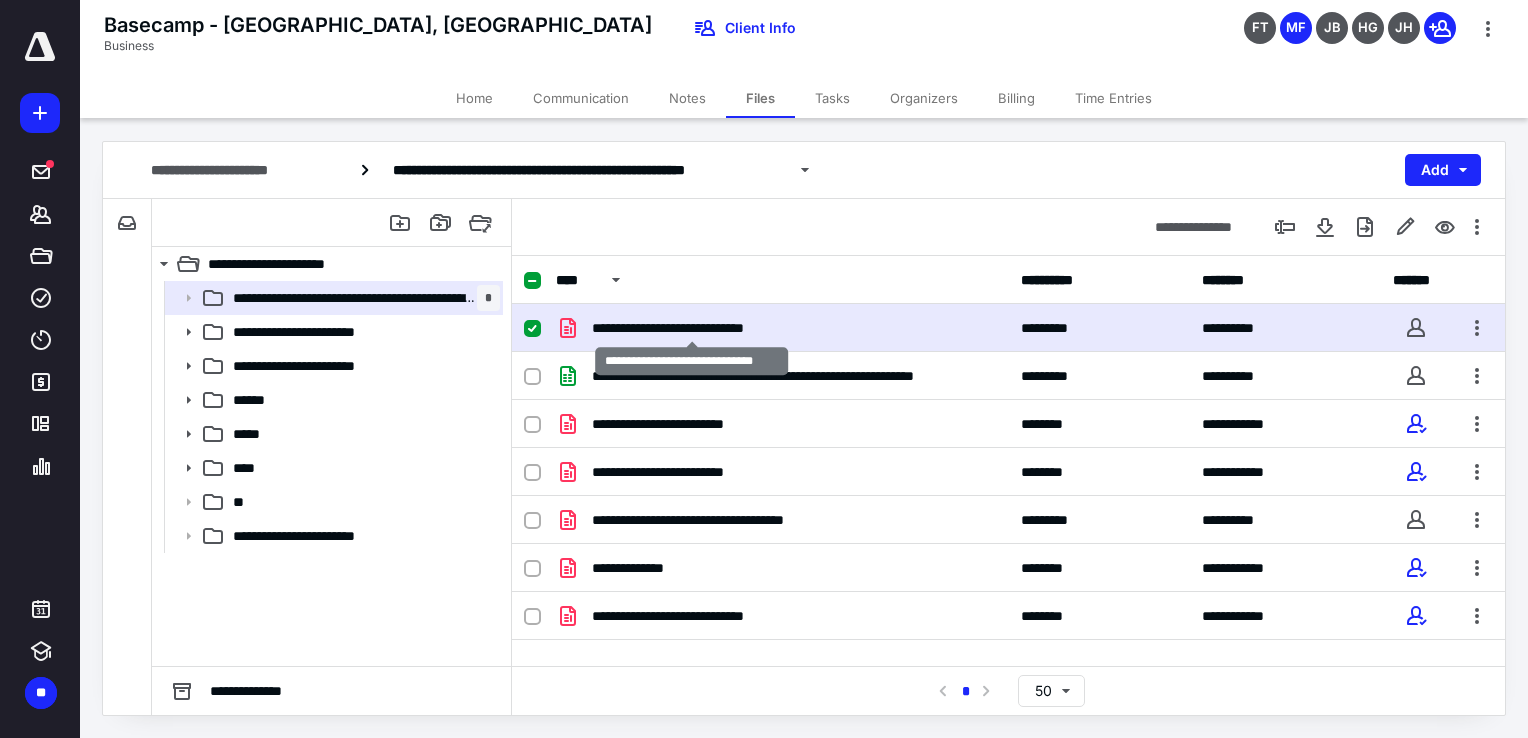 click on "**********" at bounding box center (691, 328) 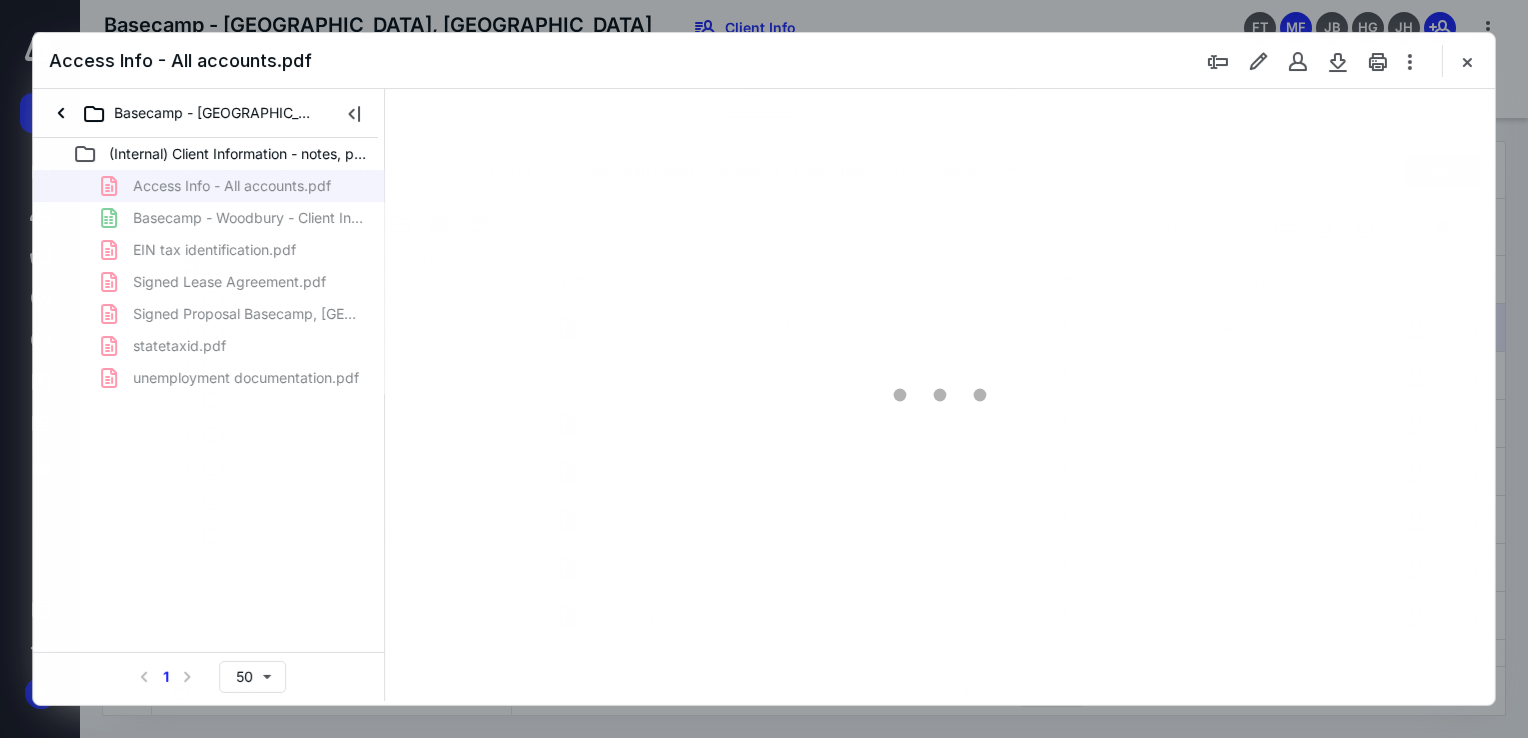 scroll, scrollTop: 0, scrollLeft: 0, axis: both 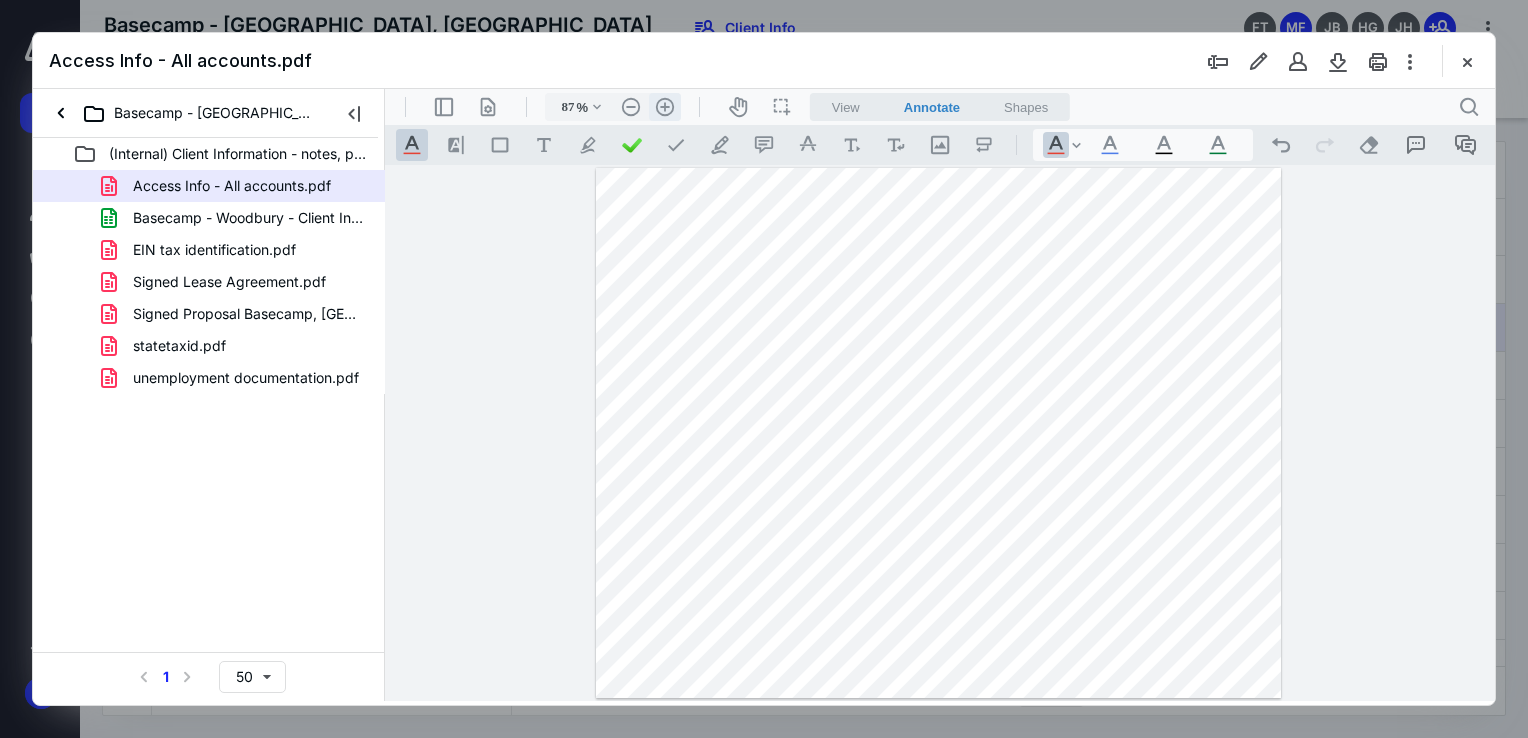 click on ".cls-1{fill:#abb0c4;} icon - header - zoom - in - line" at bounding box center (665, 107) 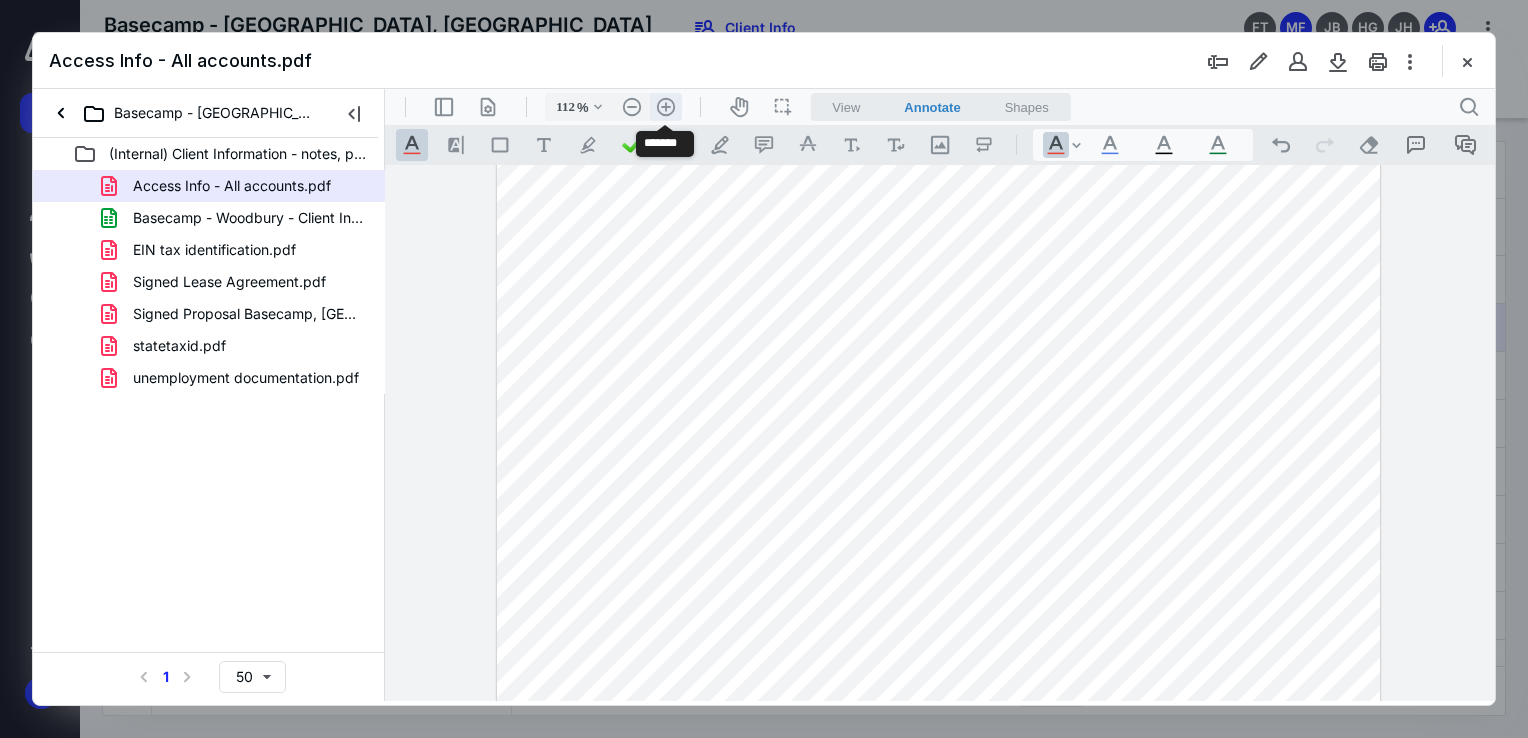 click on ".cls-1{fill:#abb0c4;} icon - header - zoom - in - line" at bounding box center (666, 107) 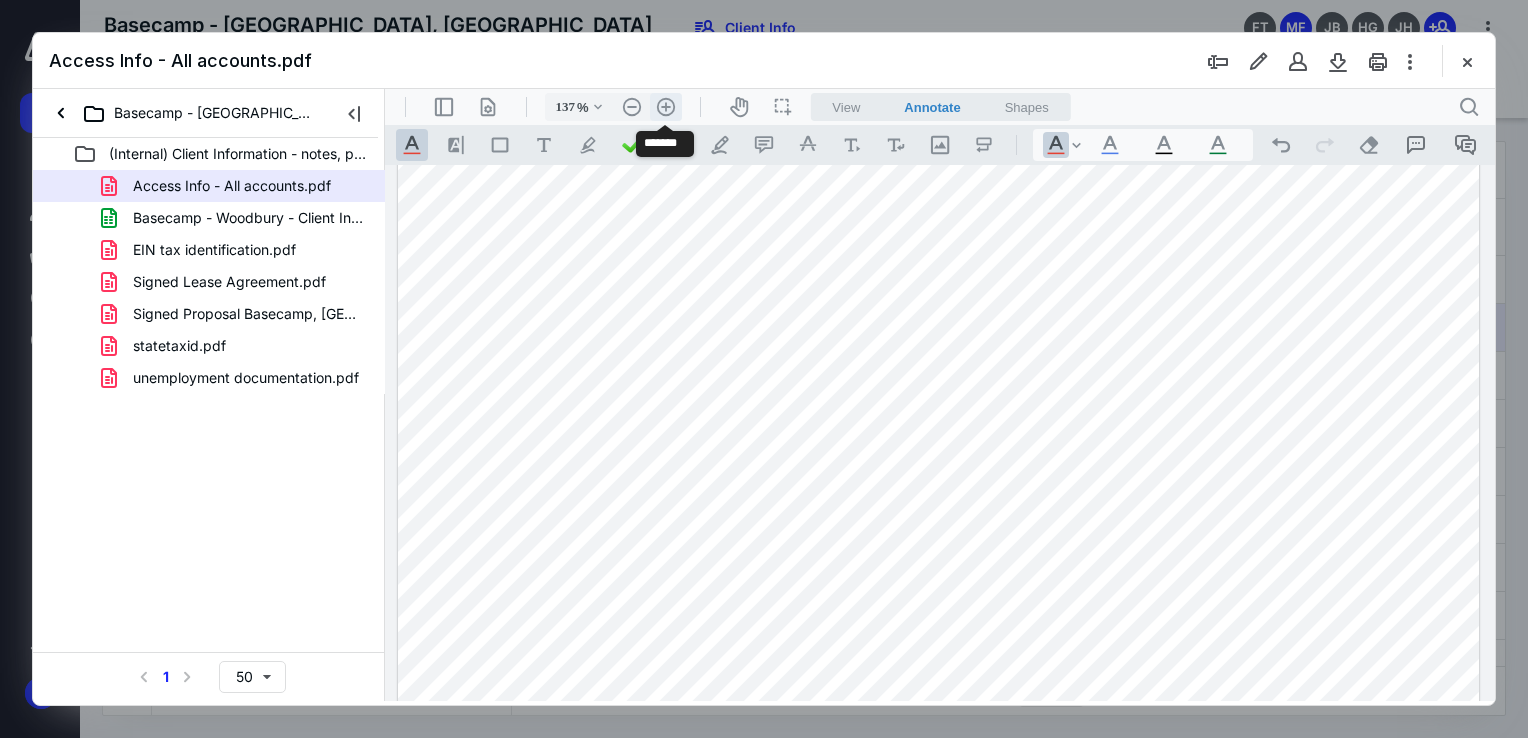 scroll, scrollTop: 132, scrollLeft: 0, axis: vertical 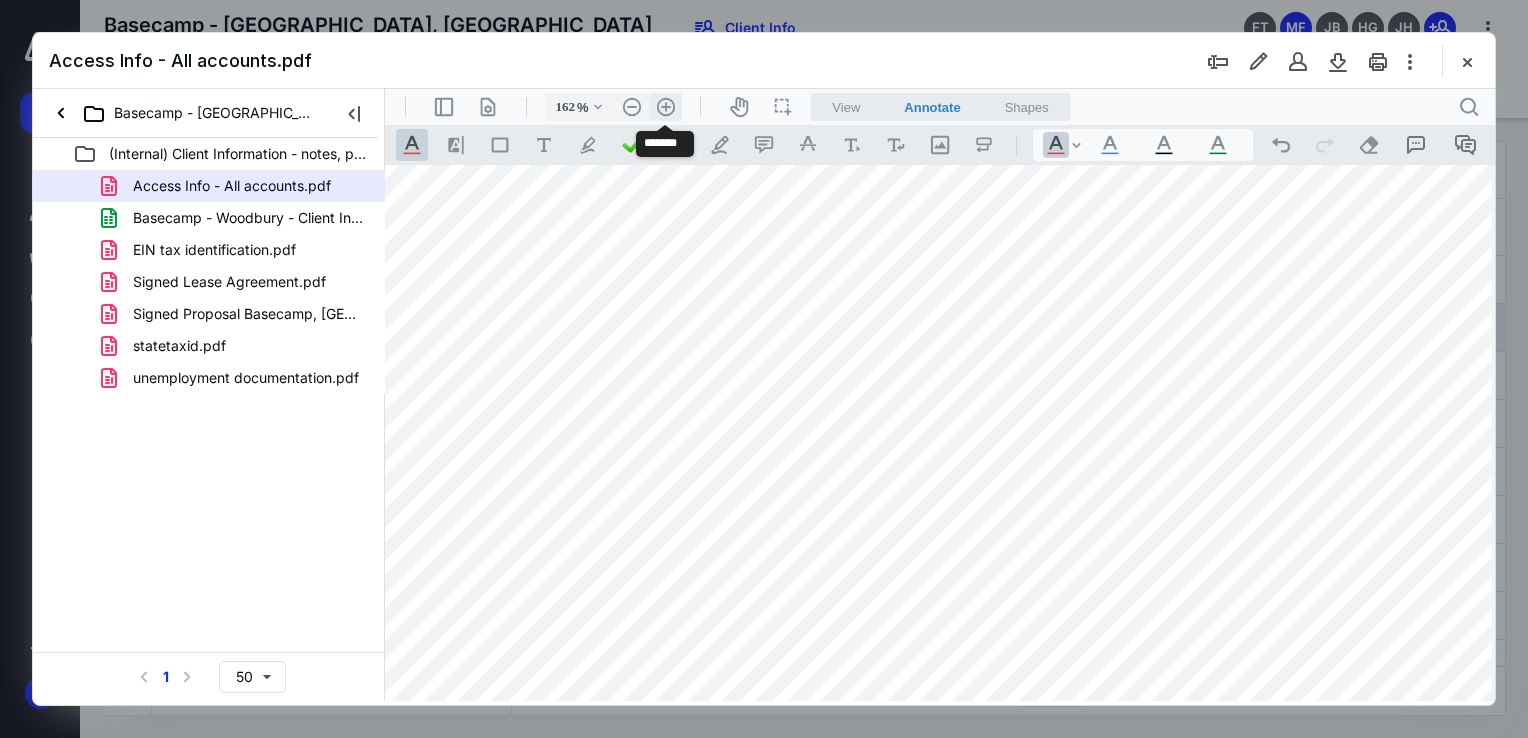 click on ".cls-1{fill:#abb0c4;} icon - header - zoom - in - line" at bounding box center (666, 107) 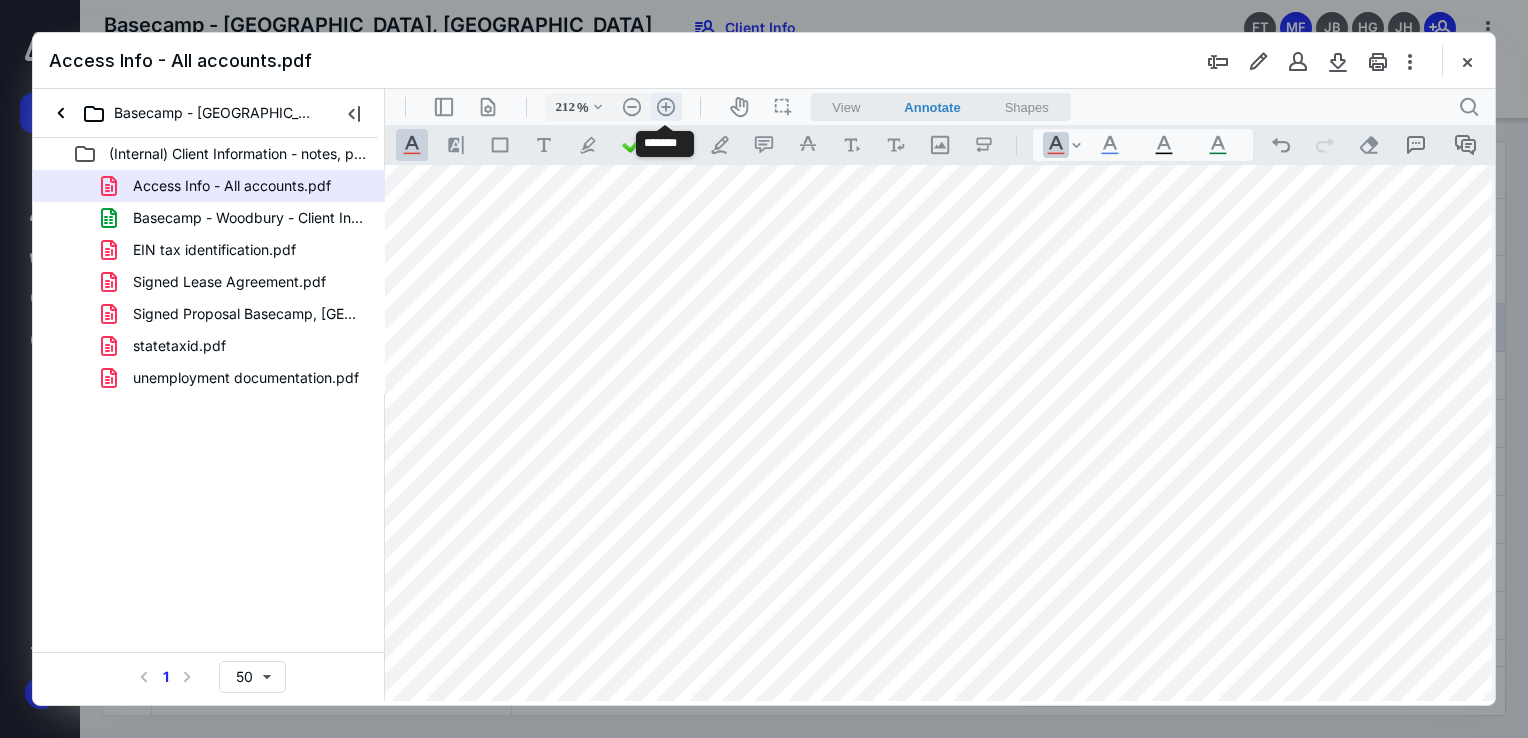 scroll, scrollTop: 332, scrollLeft: 297, axis: both 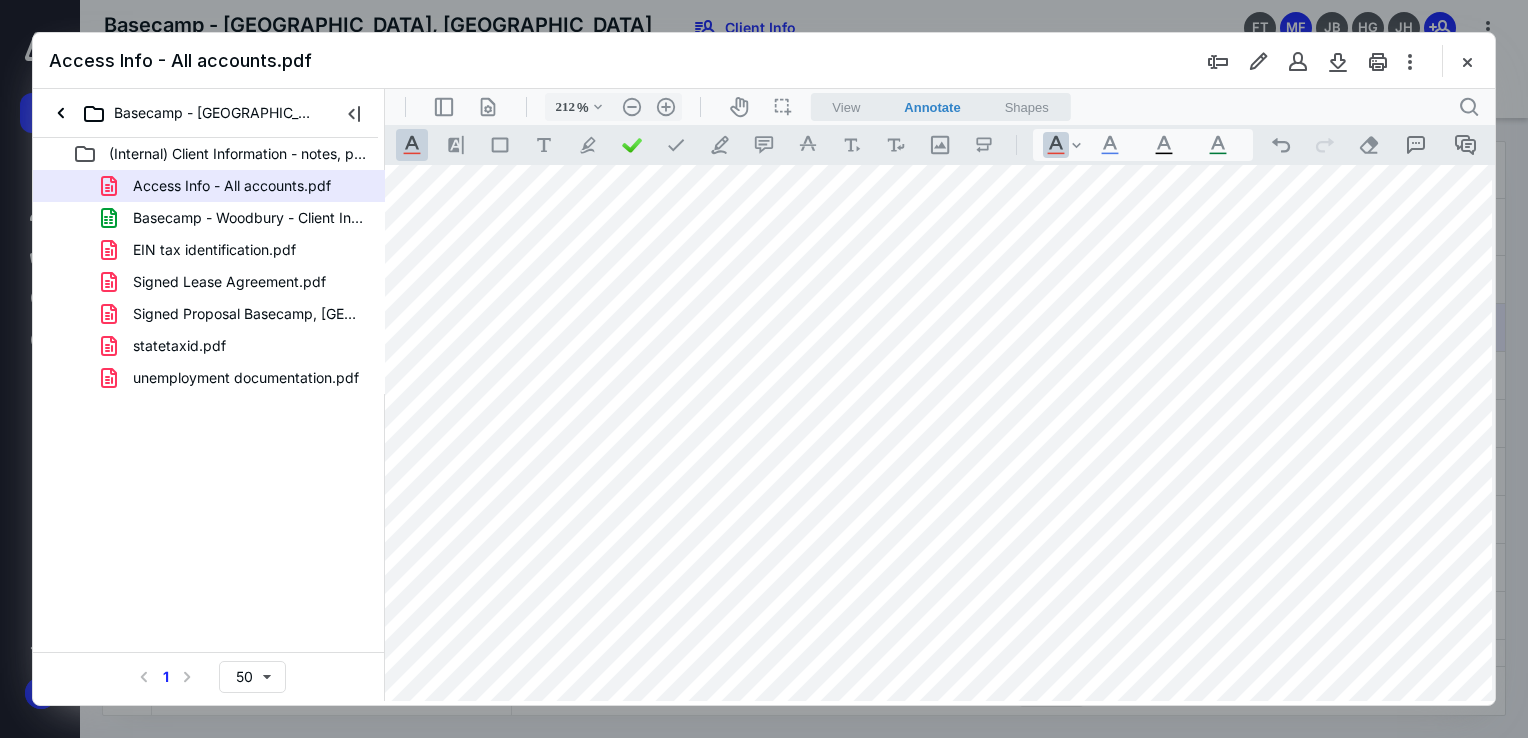 drag, startPoint x: 963, startPoint y: 702, endPoint x: 716, endPoint y: 702, distance: 247 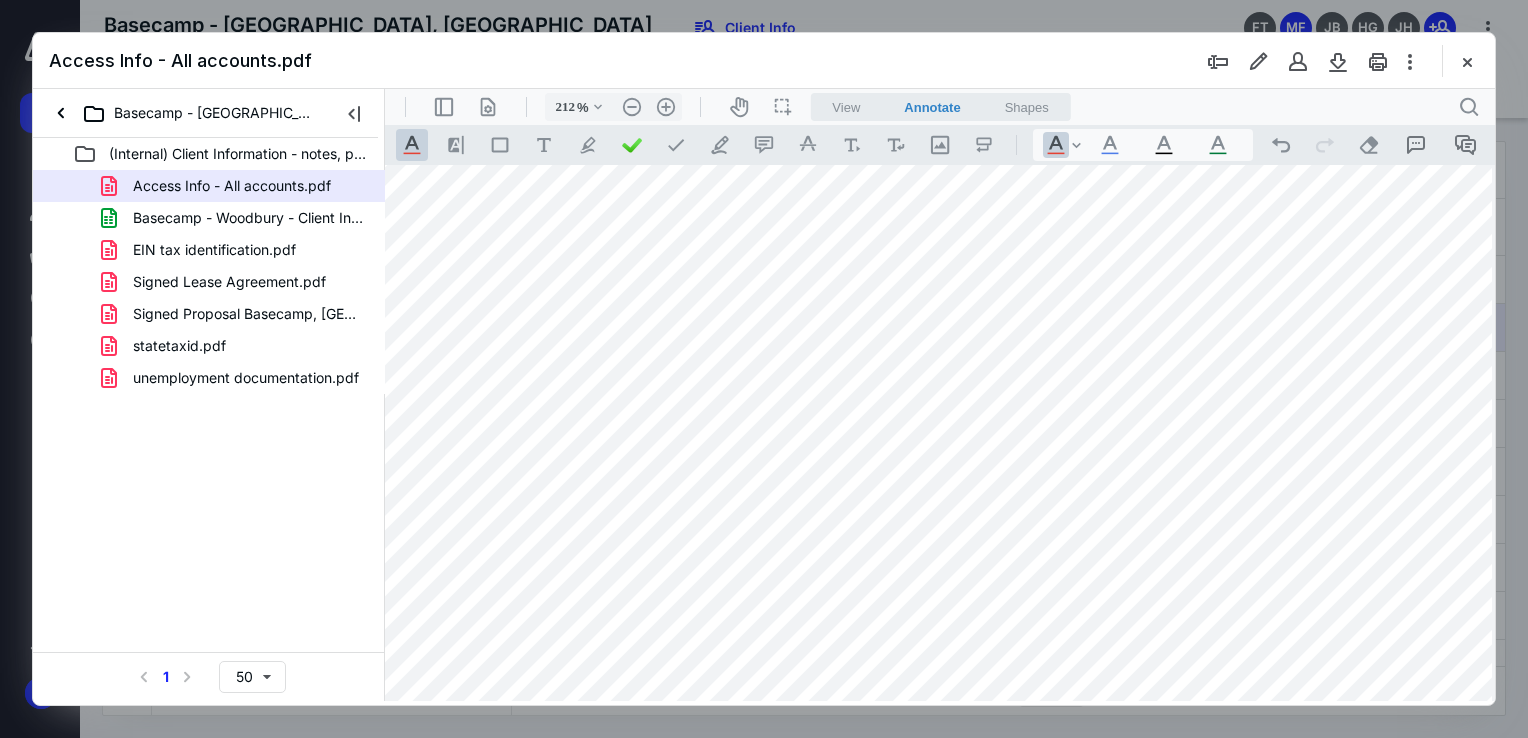 scroll, scrollTop: 332, scrollLeft: 440, axis: both 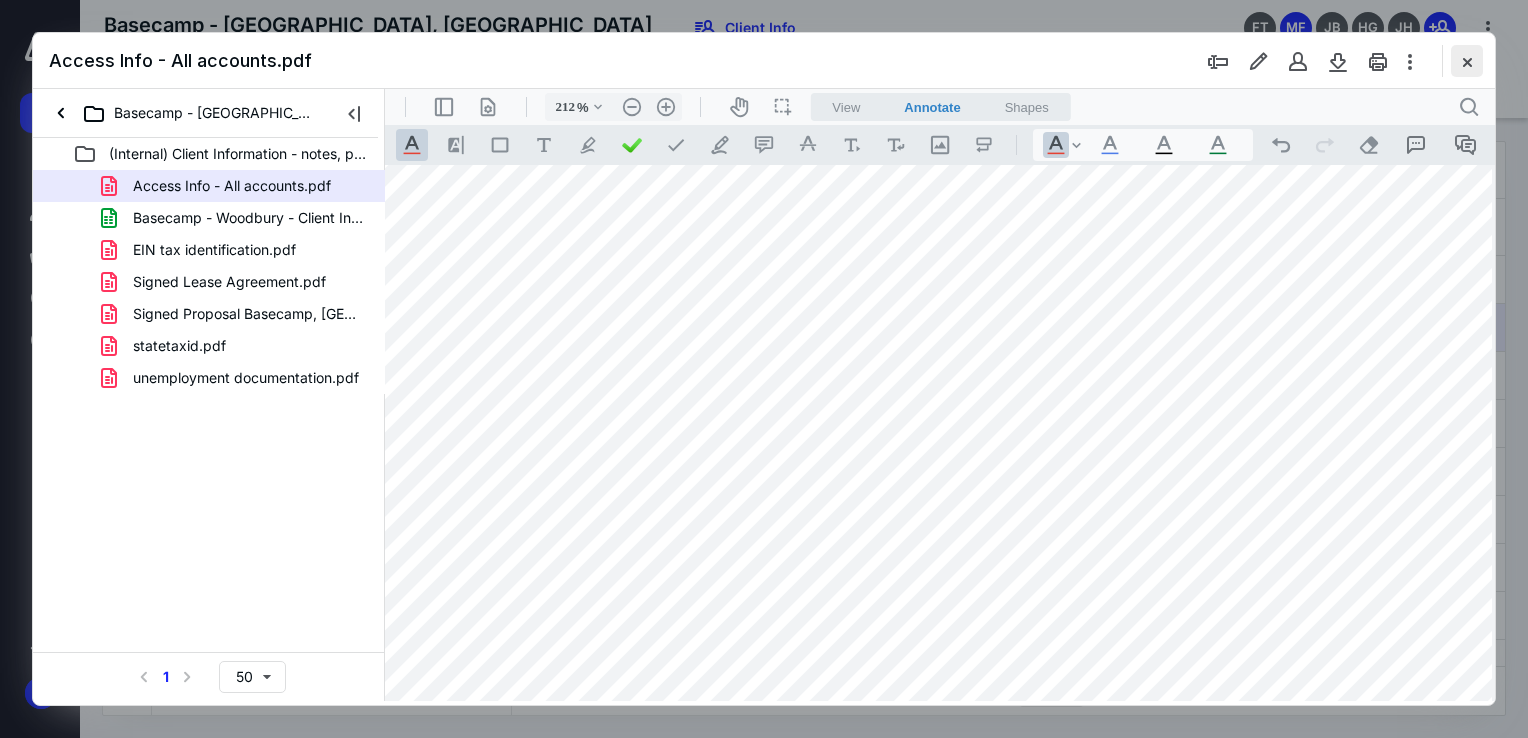 click at bounding box center [1467, 61] 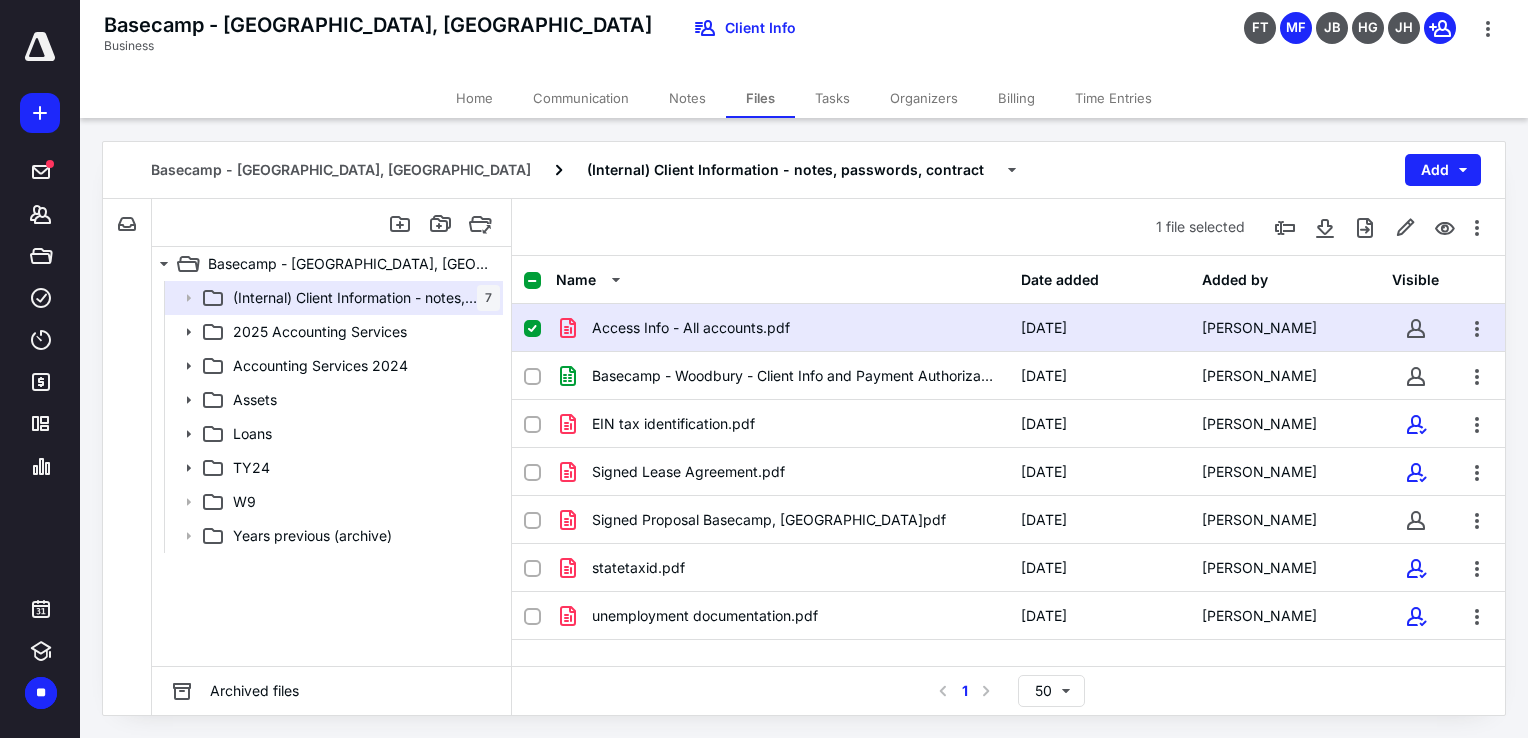 click on "Notes" at bounding box center [687, 98] 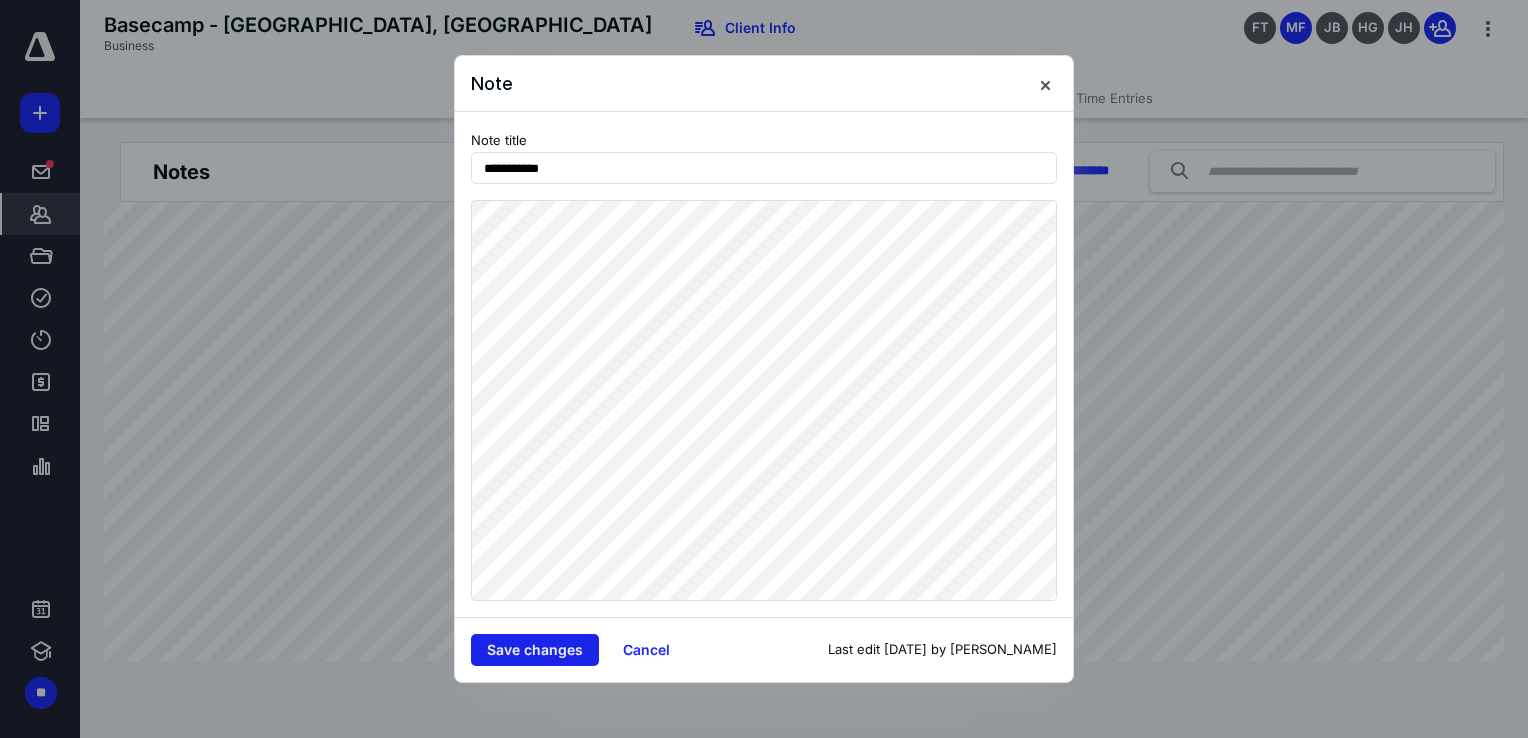 click on "Save changes" at bounding box center [535, 650] 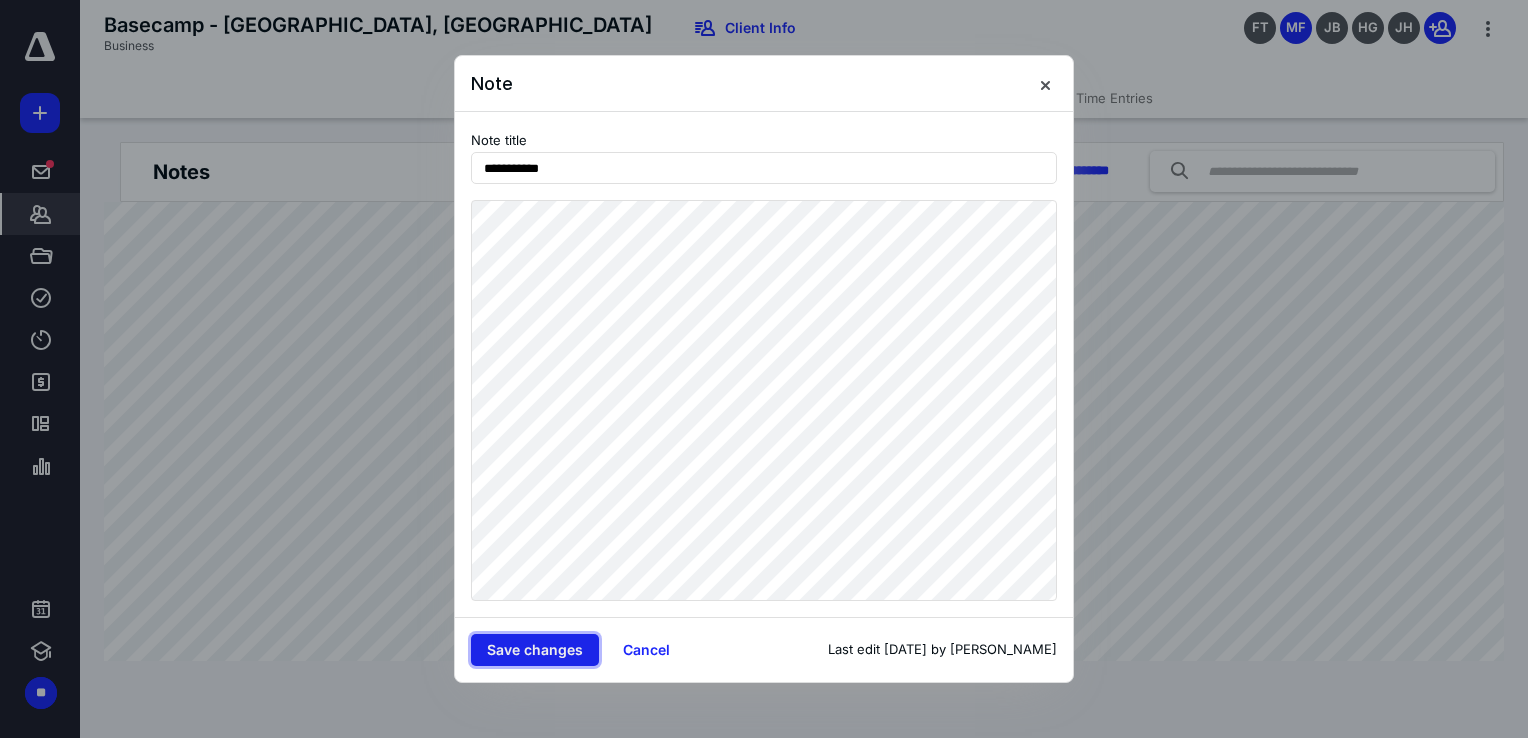 click on "Save changes" at bounding box center (535, 650) 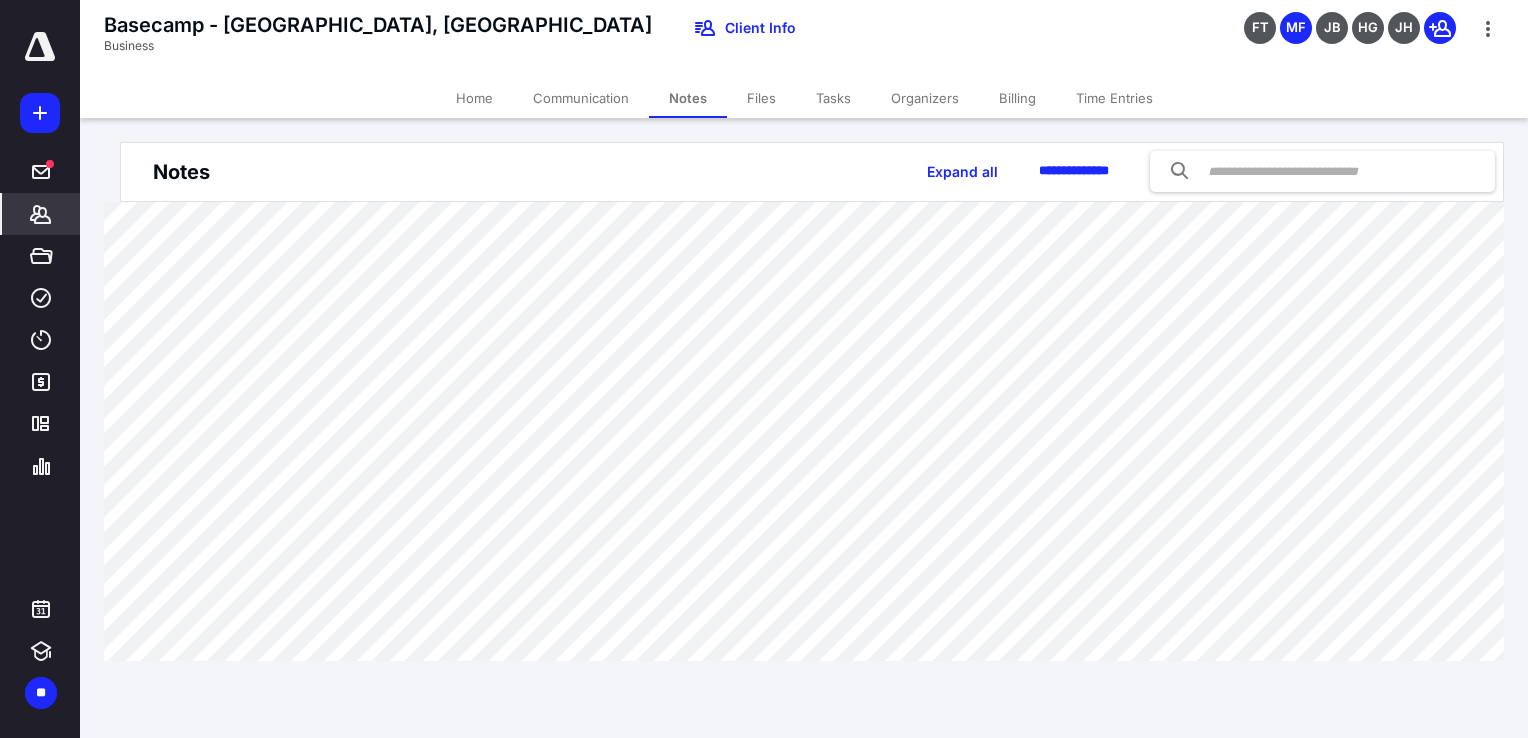 click on "Files" at bounding box center [761, 98] 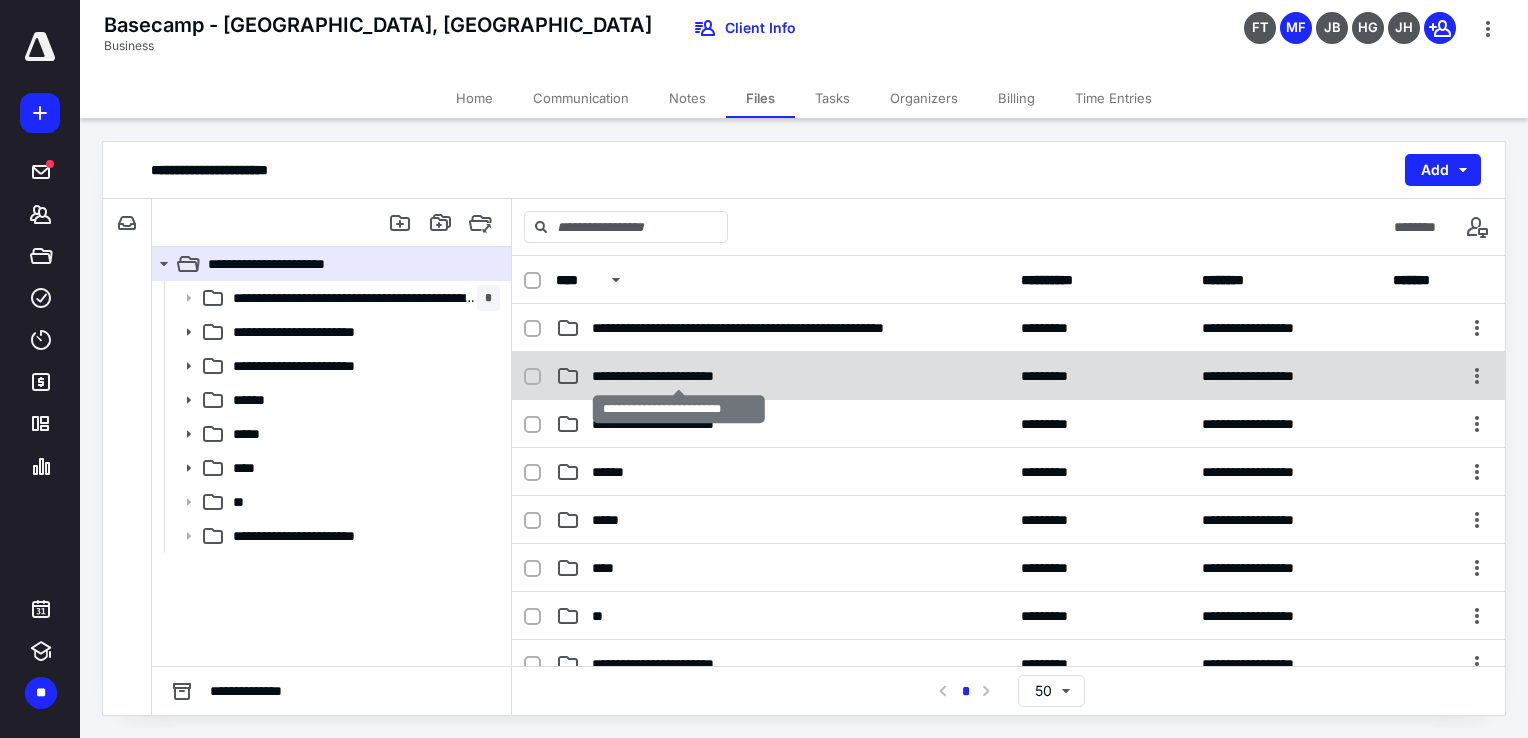 click on "**********" at bounding box center (679, 376) 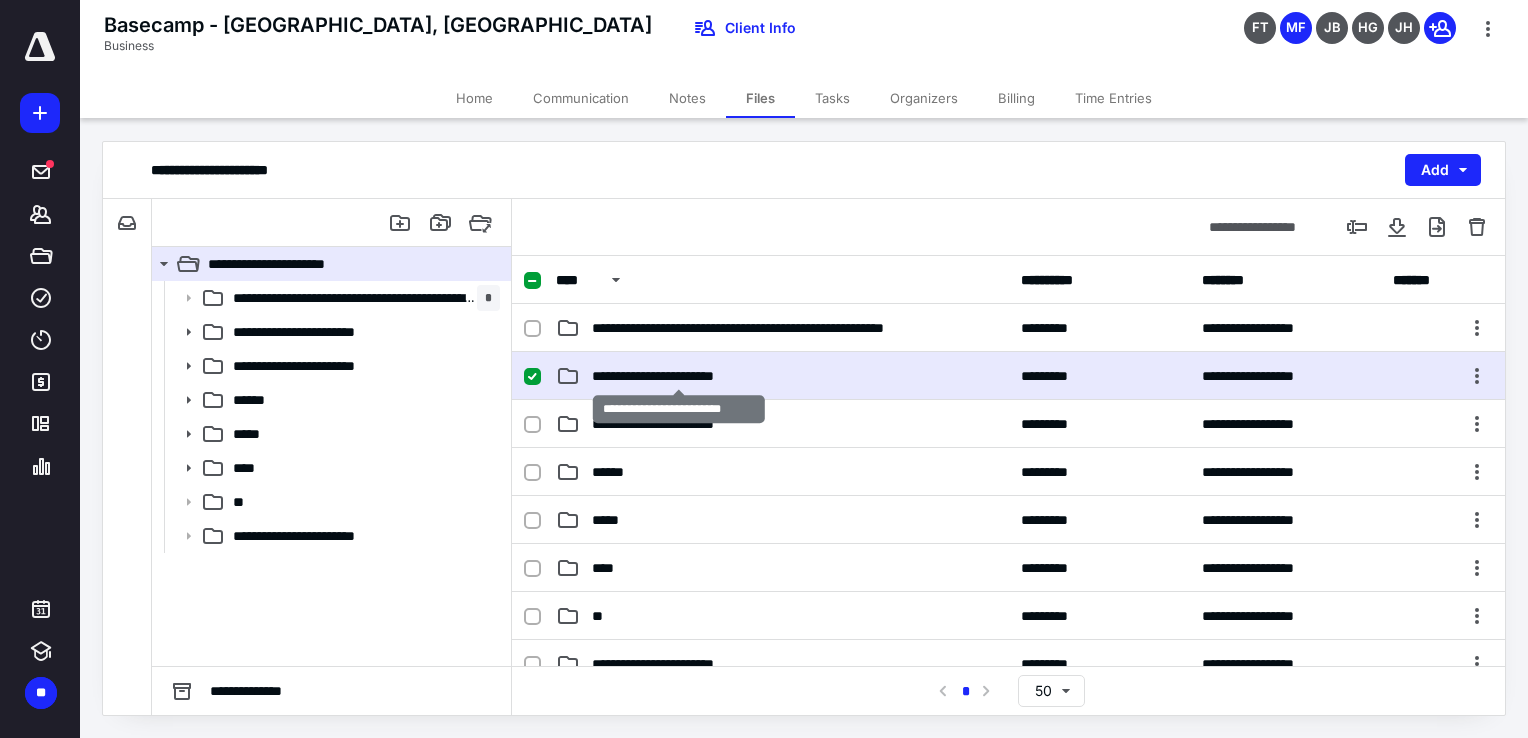 click on "**********" at bounding box center [679, 376] 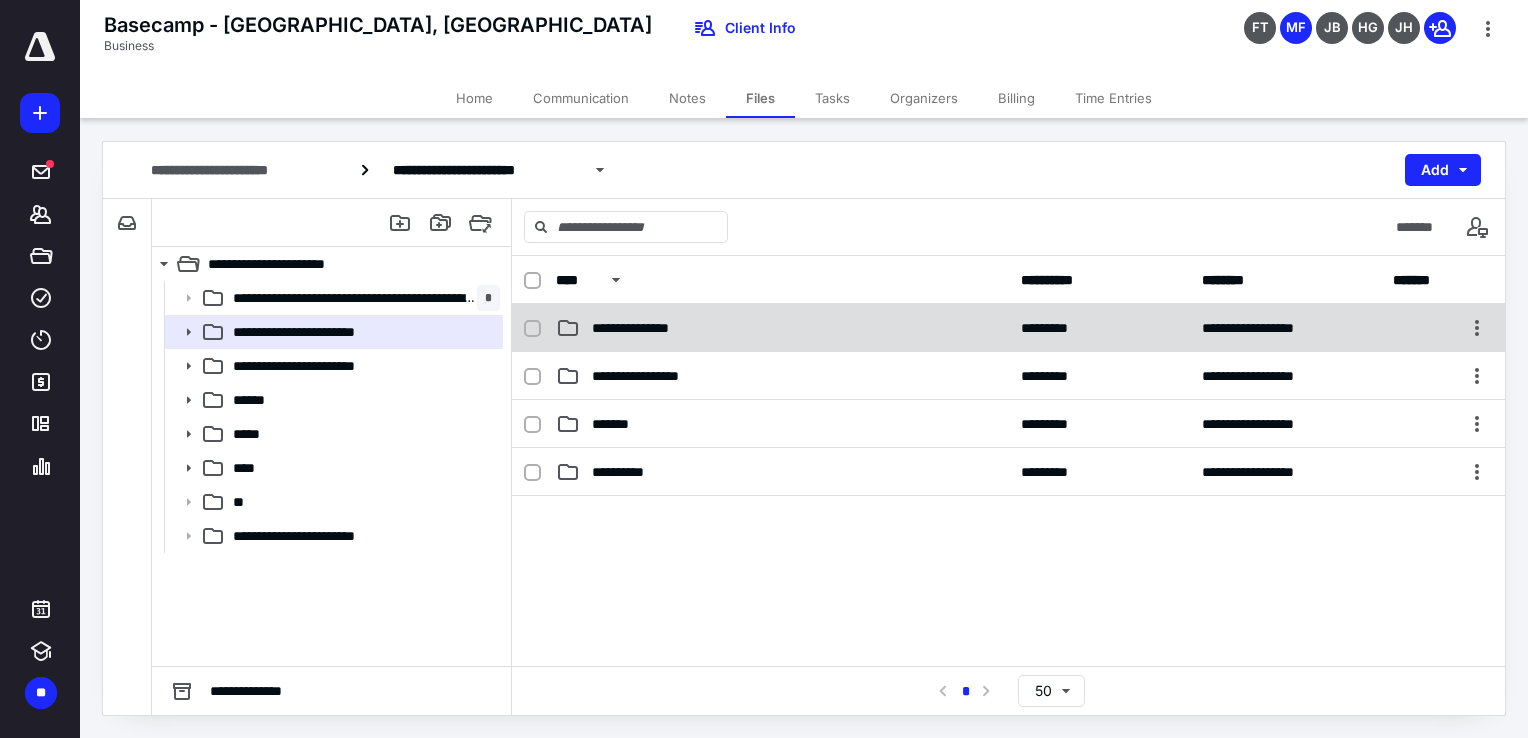 click on "**********" at bounding box center [647, 328] 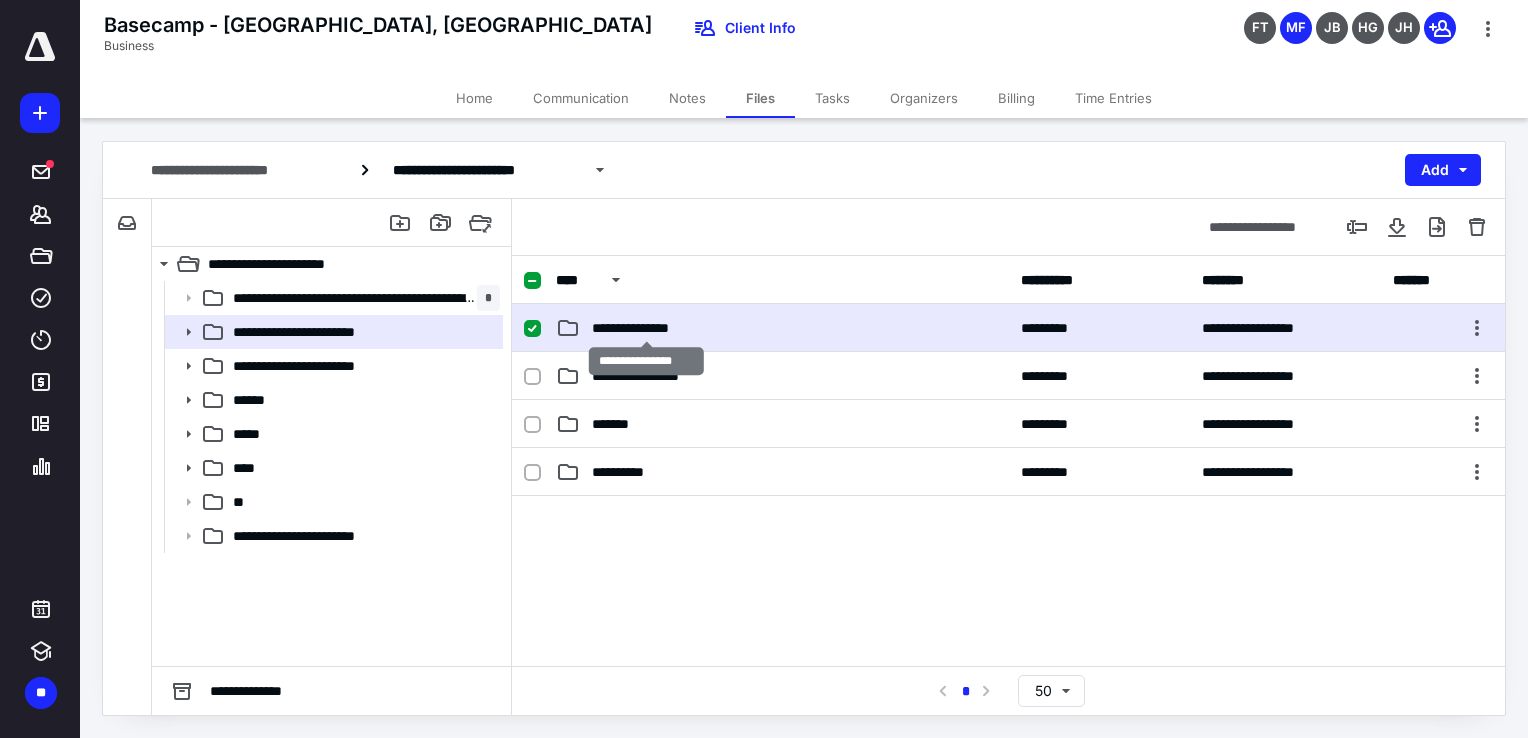 click on "**********" at bounding box center (647, 328) 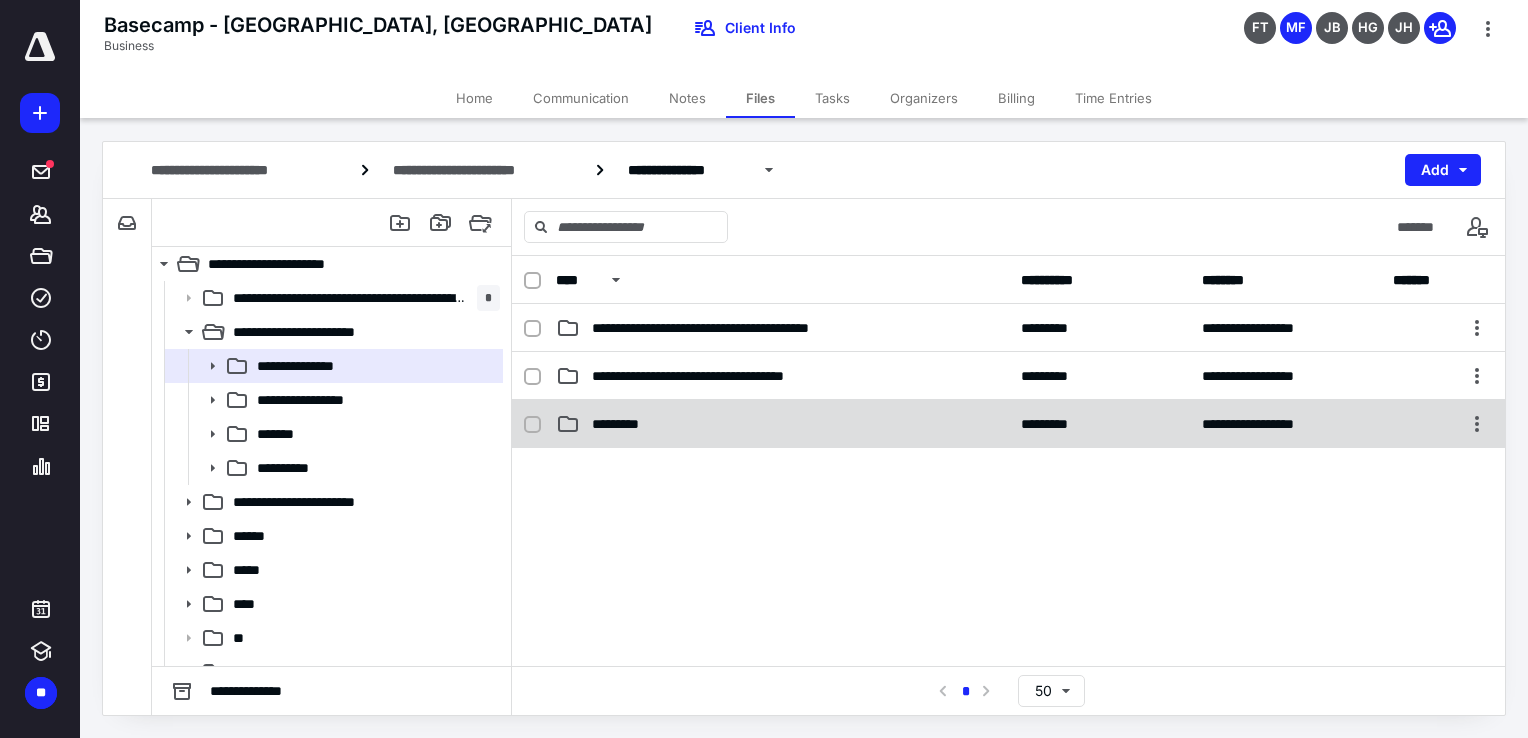 click on "*********" at bounding box center (623, 424) 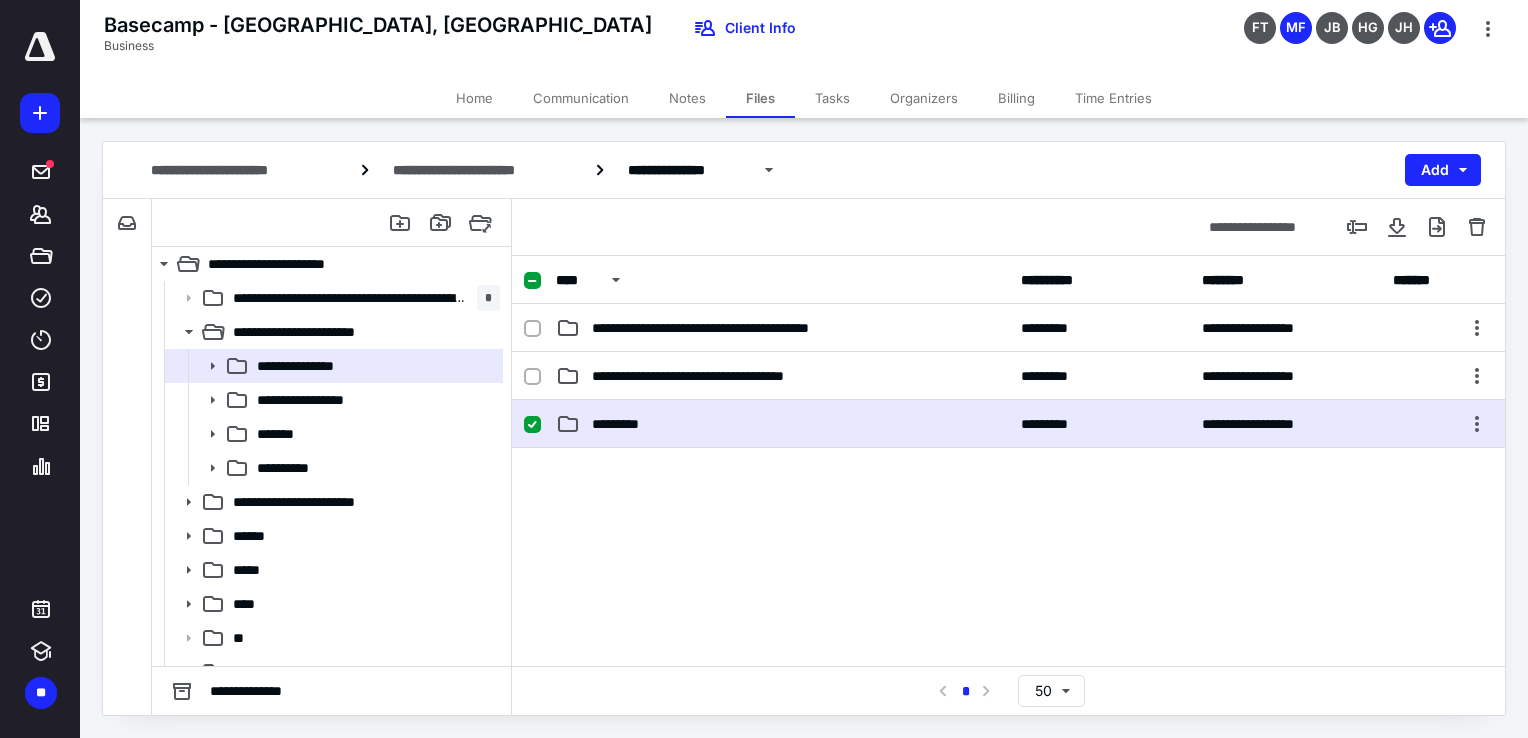 click on "*********" at bounding box center [623, 424] 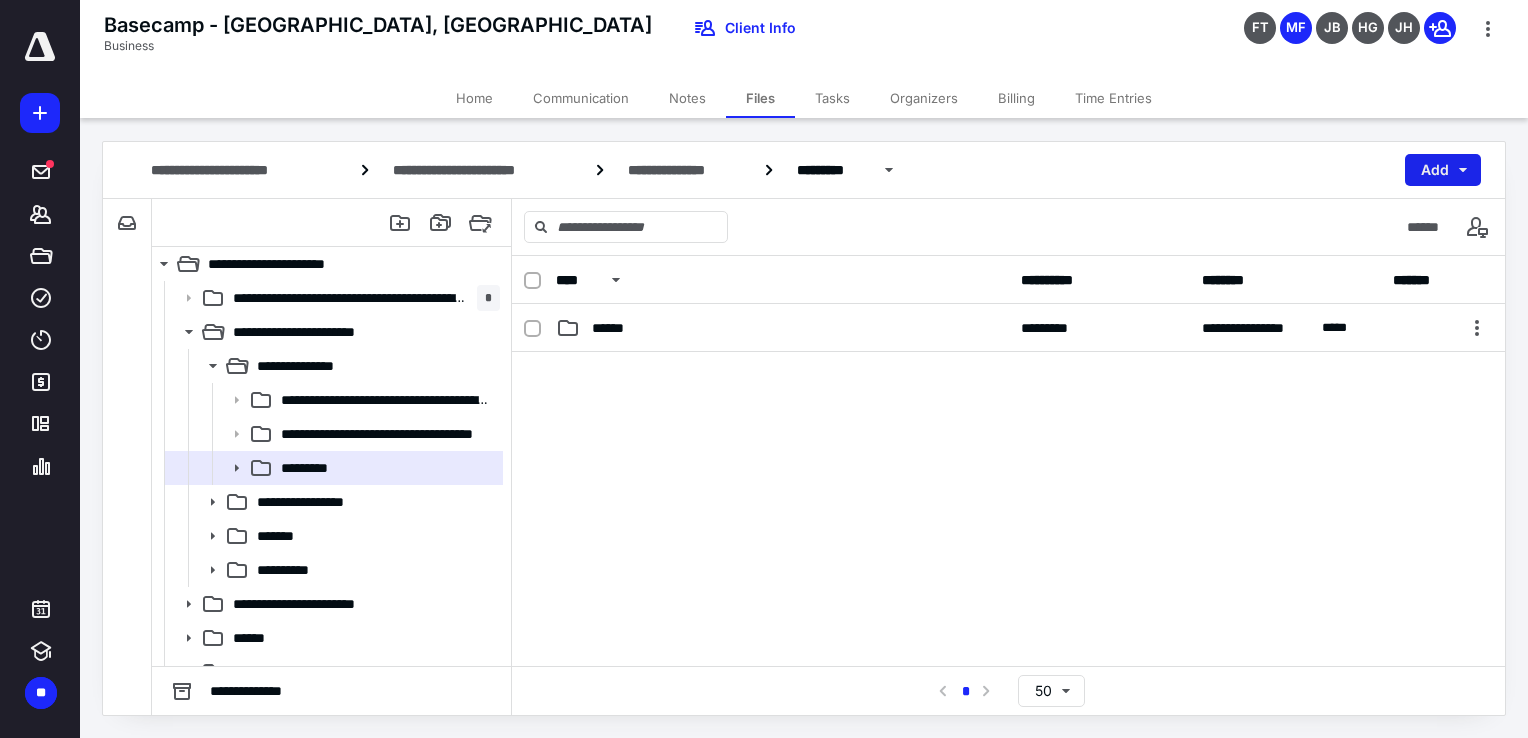 click on "Add" at bounding box center [1443, 170] 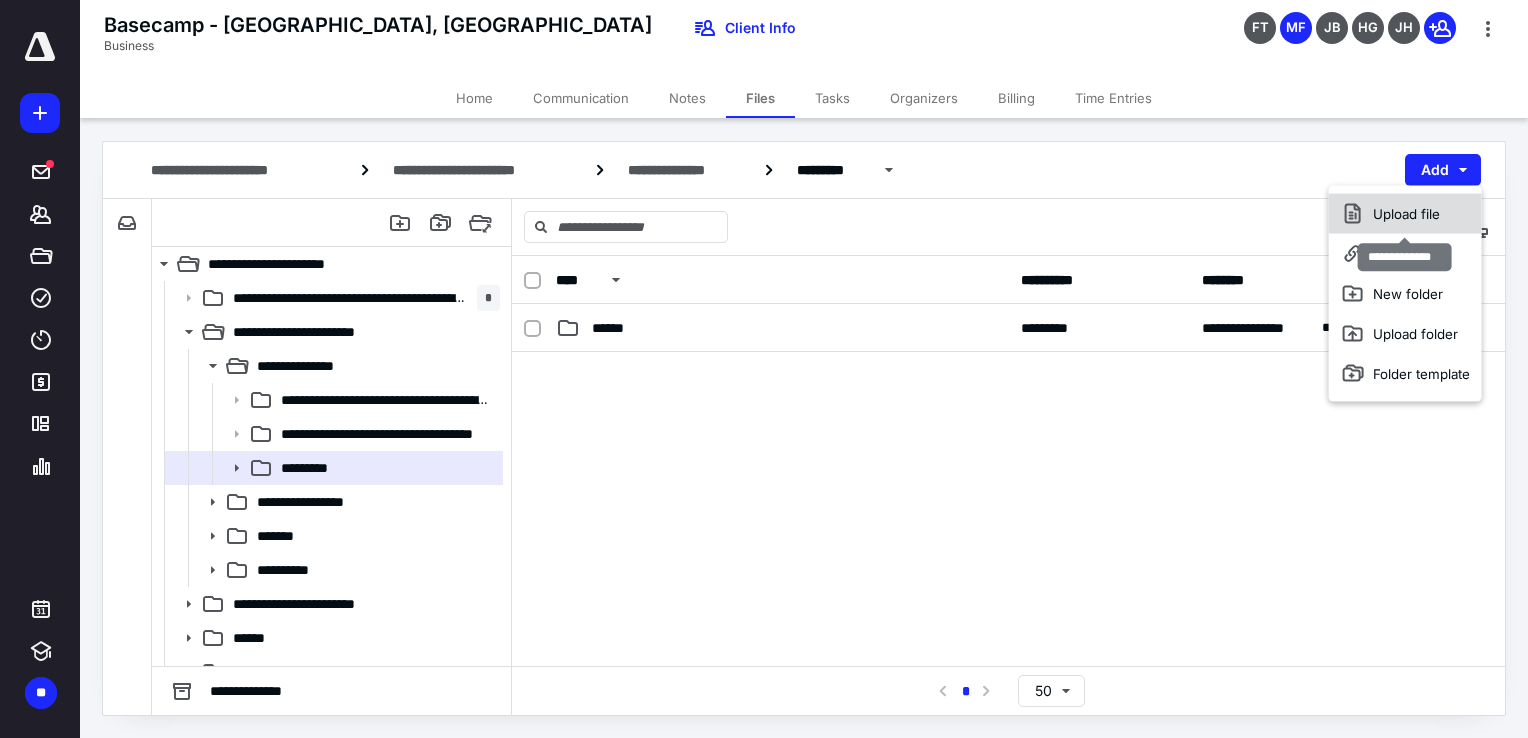 click on "Upload file" at bounding box center [1405, 214] 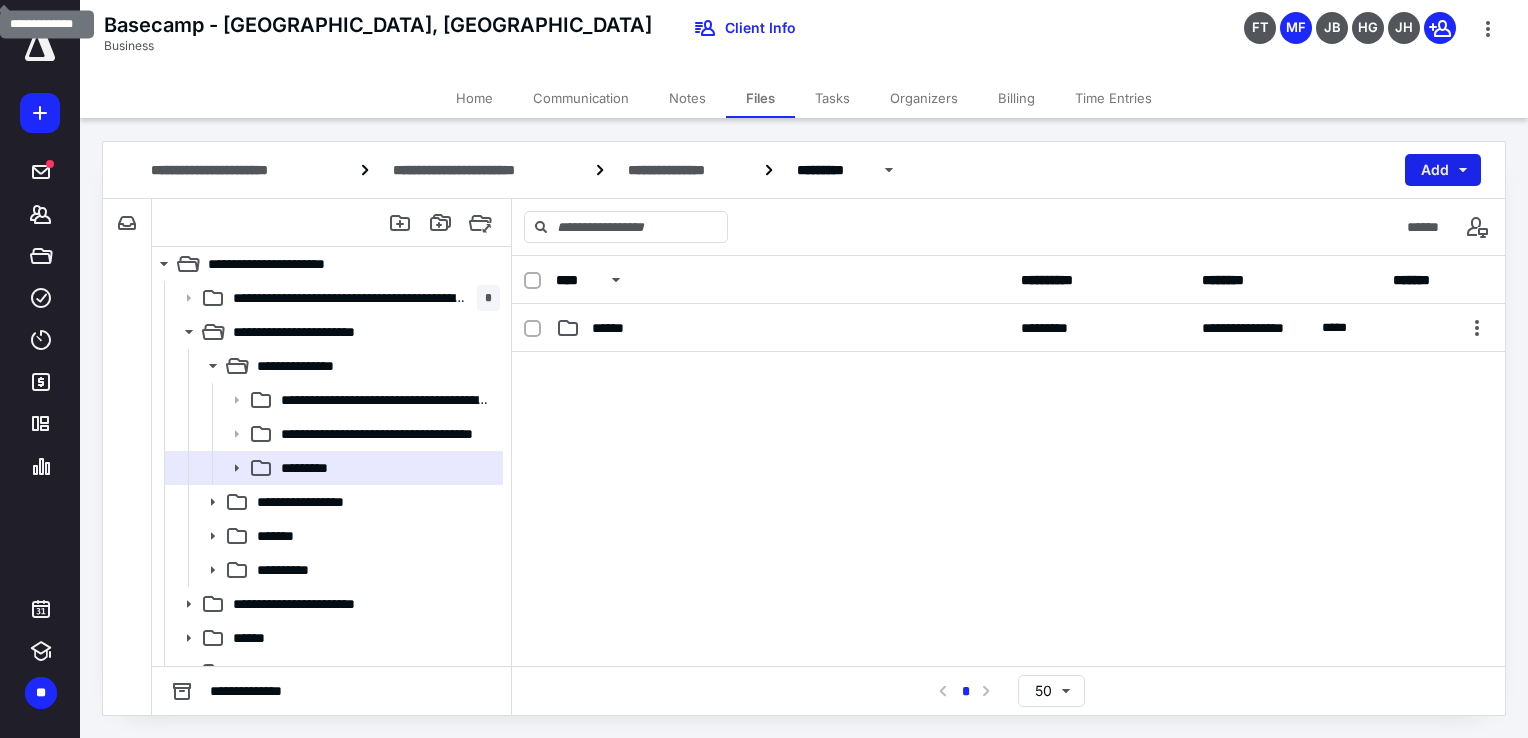 click on "Add" at bounding box center [1443, 170] 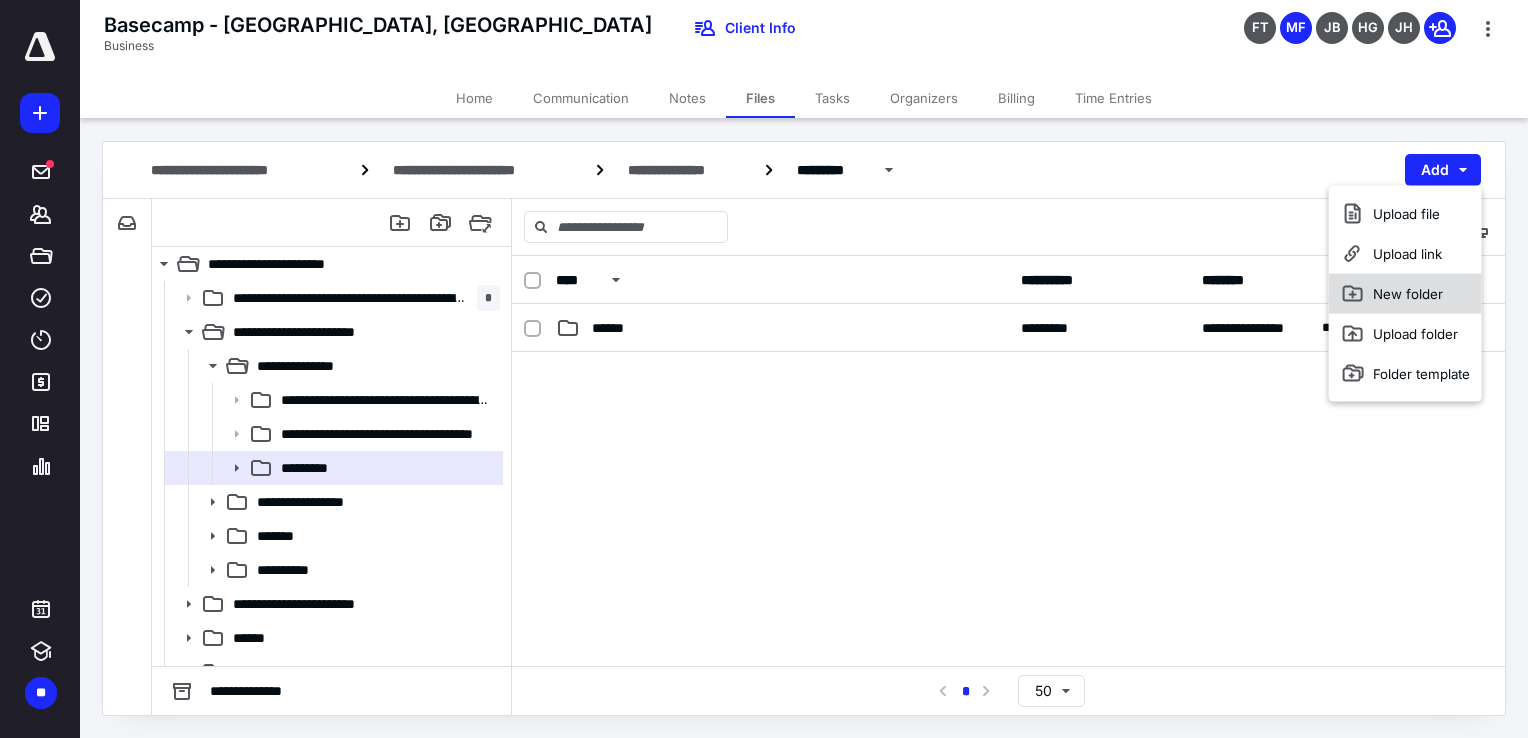 click on "New folder" at bounding box center (1405, 294) 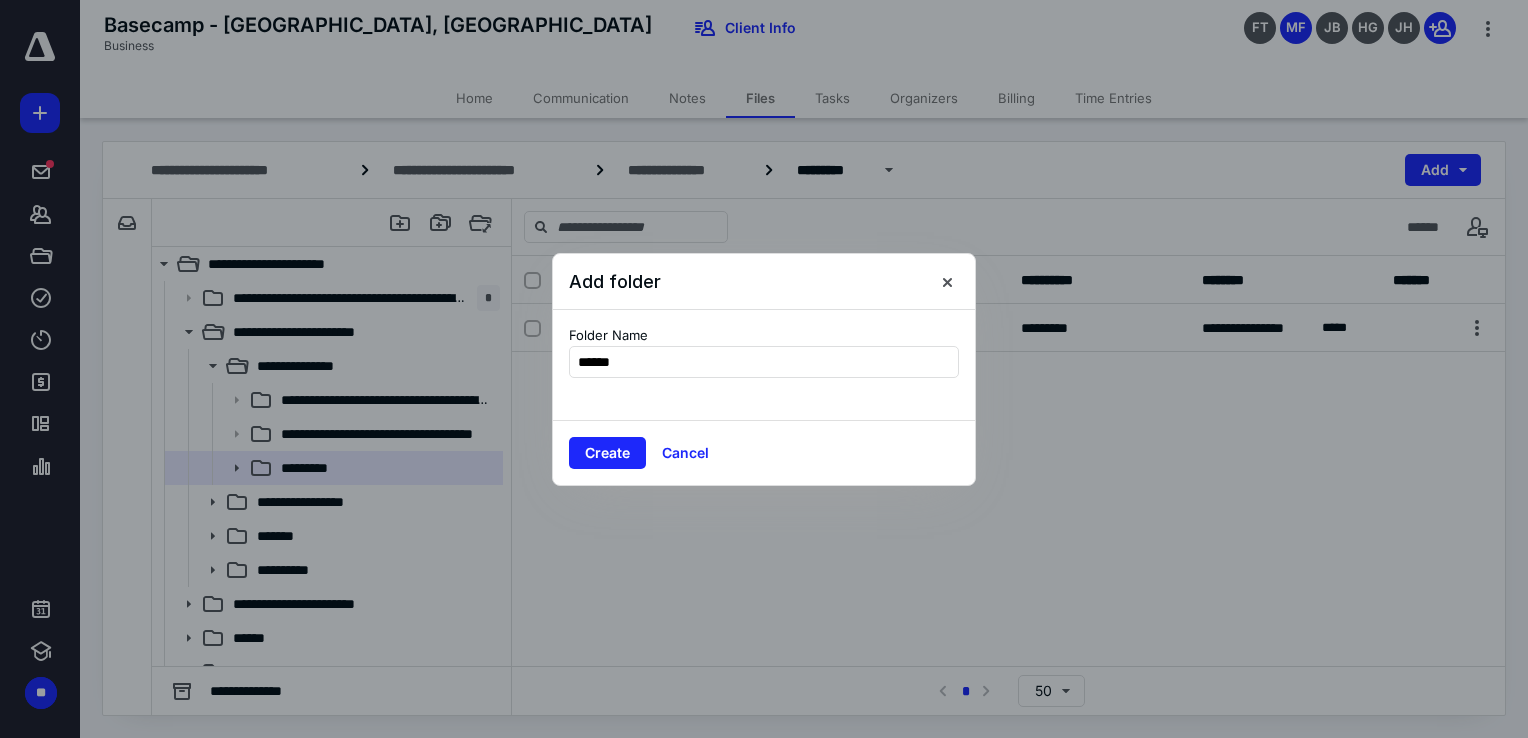 type on "*******" 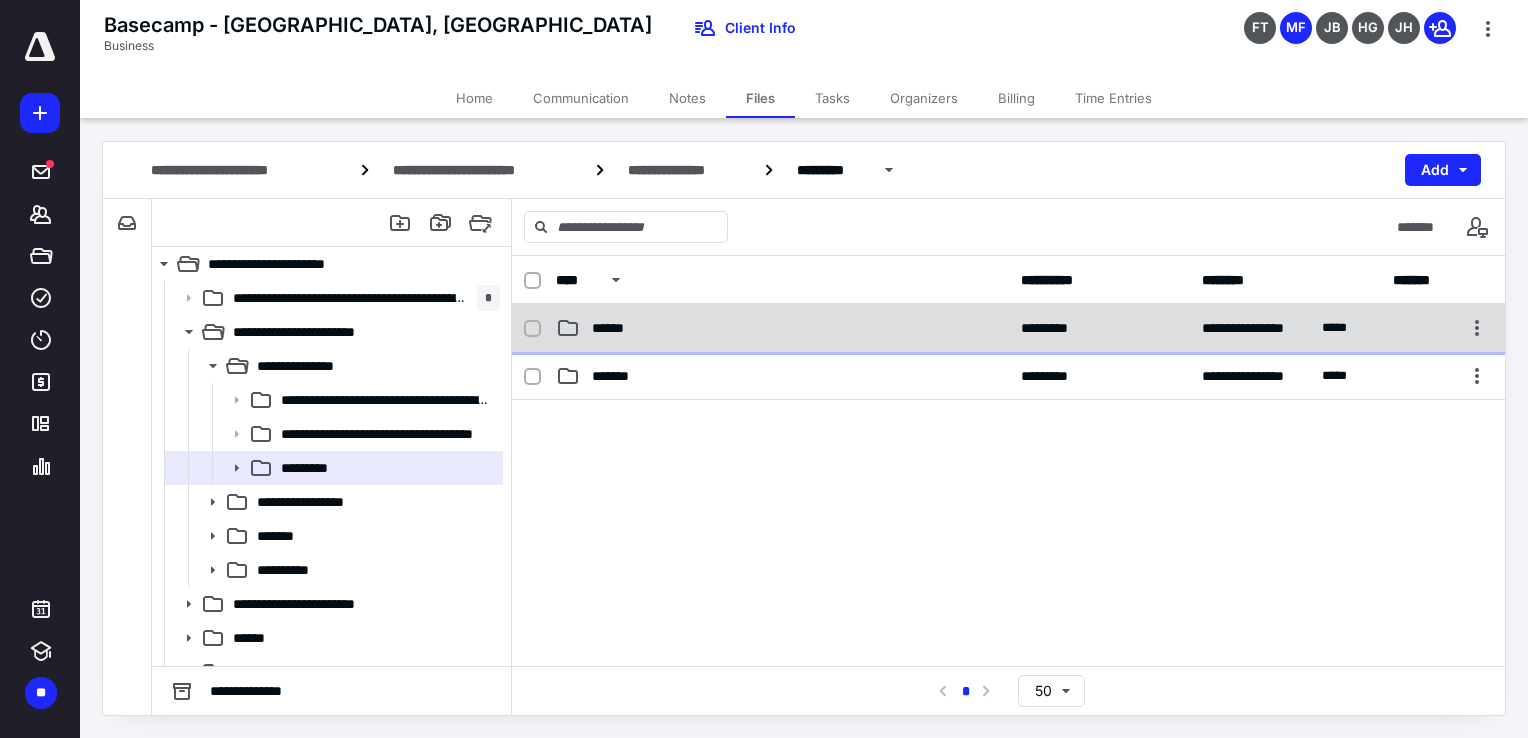 click on "******" at bounding box center (782, 328) 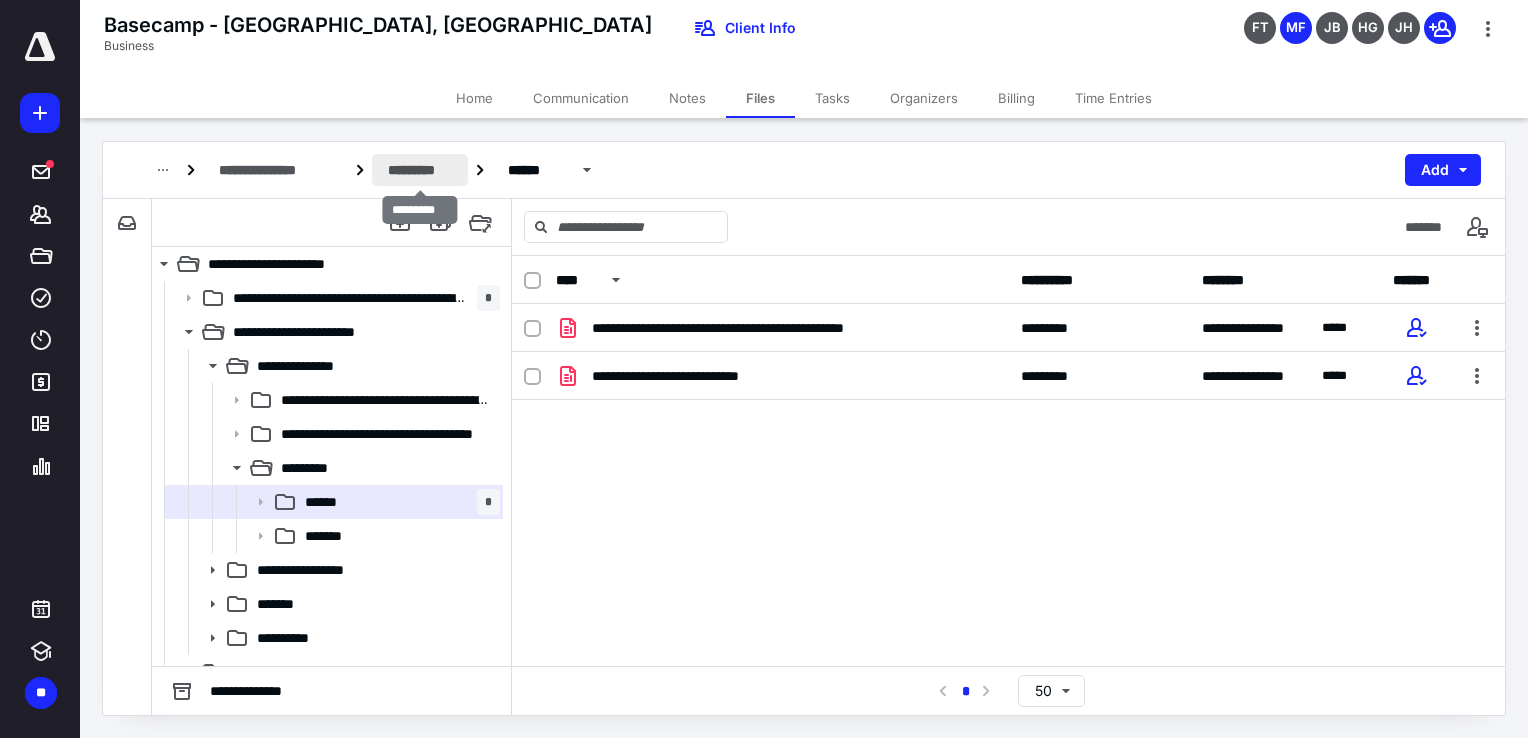 click on "*********" at bounding box center (420, 170) 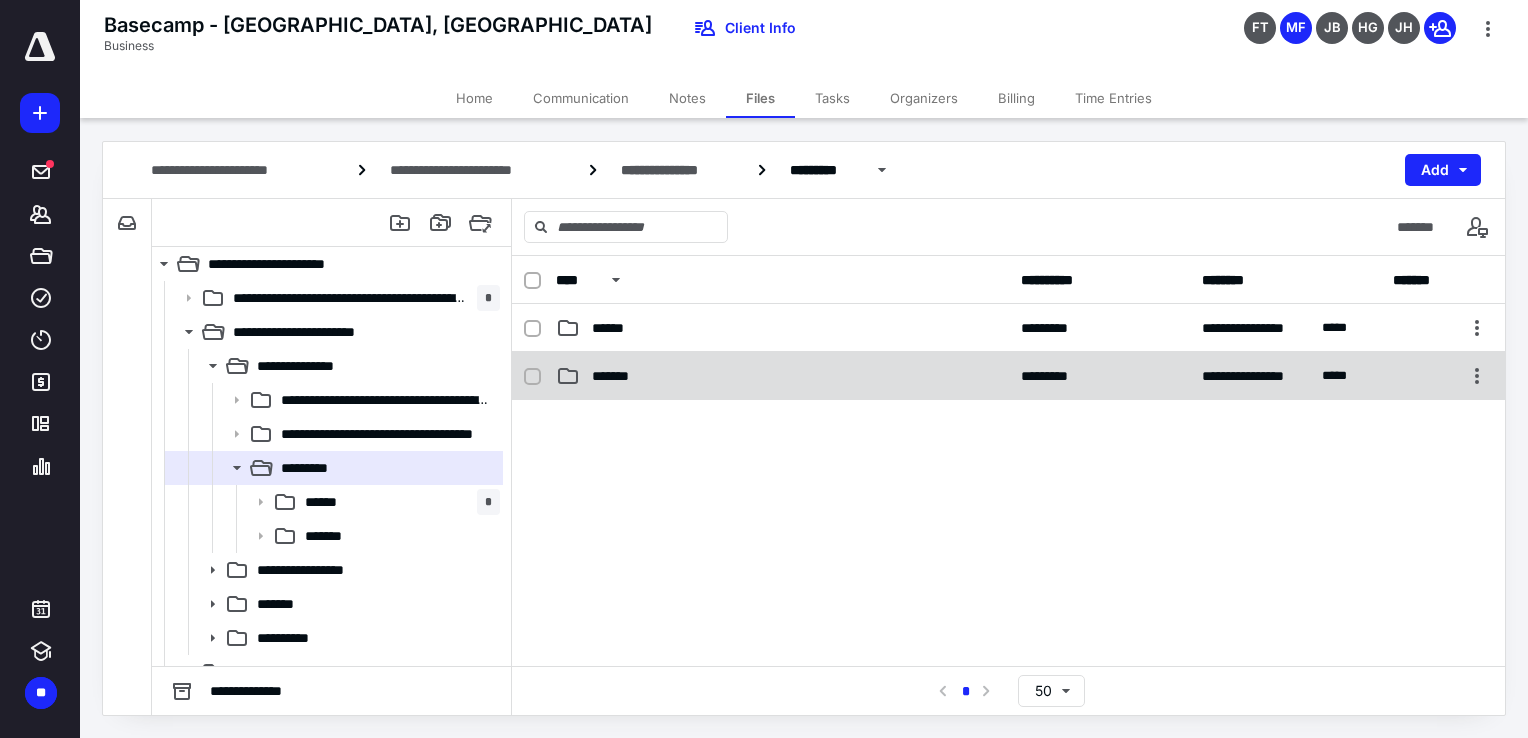 click on "*******" at bounding box center (619, 376) 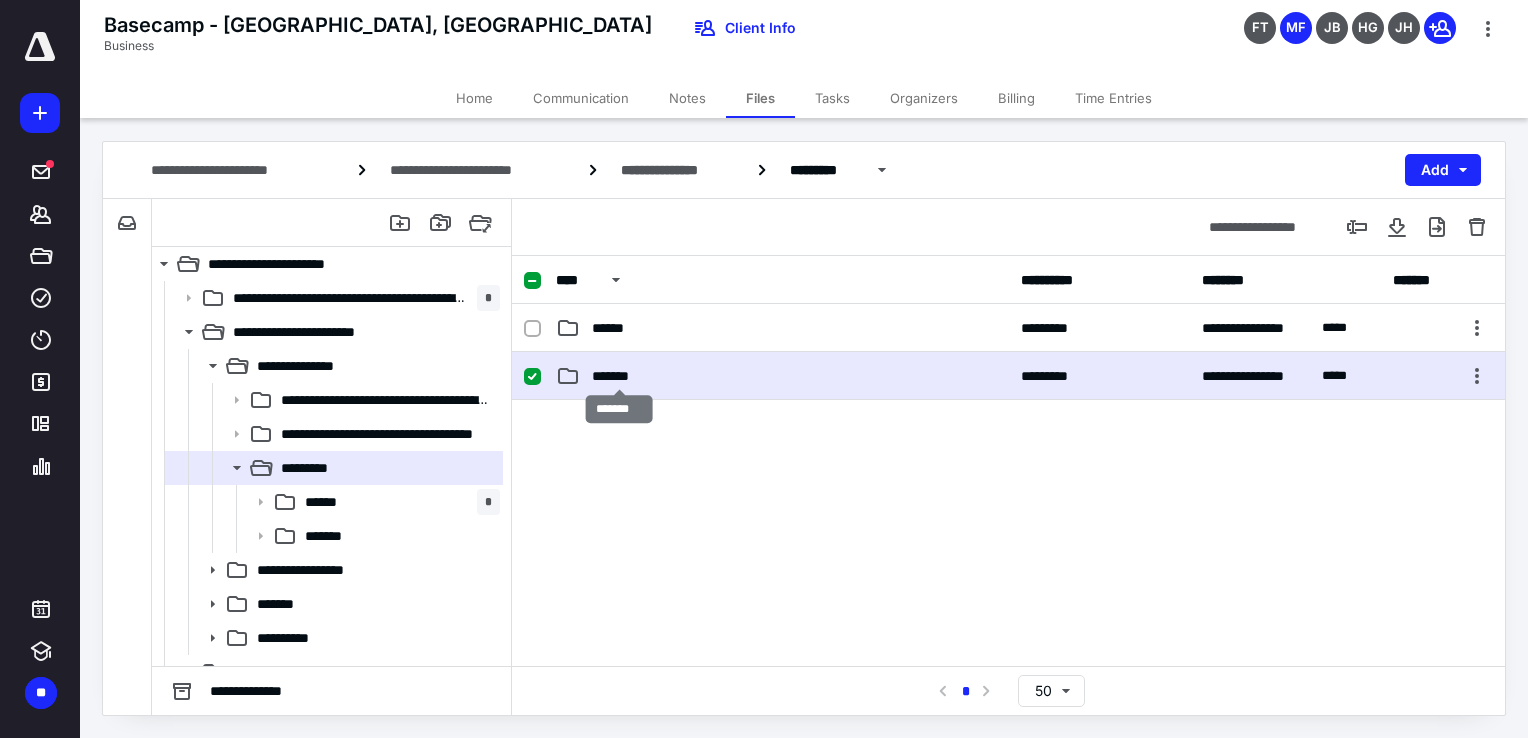 click on "*******" at bounding box center [619, 376] 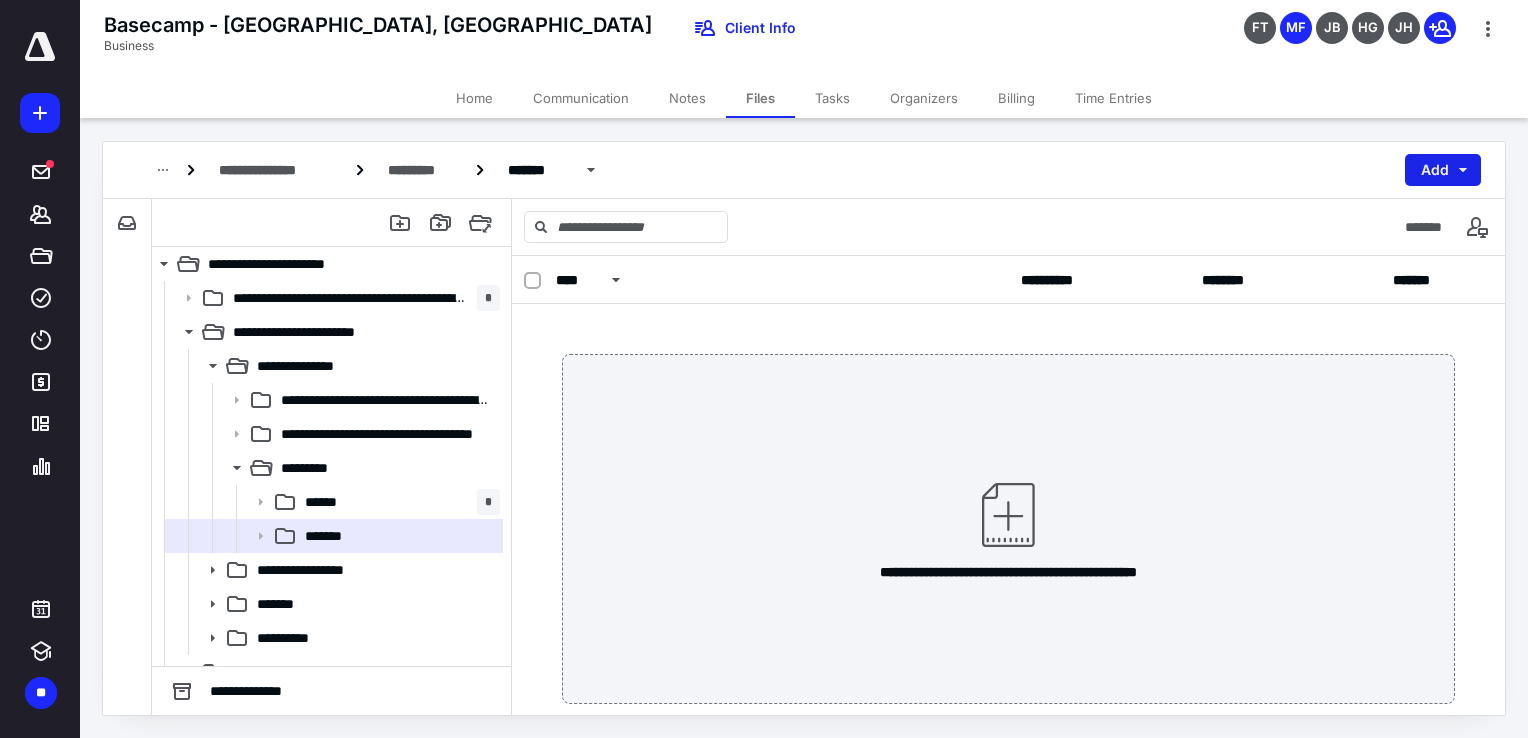 click on "Add" at bounding box center (1443, 170) 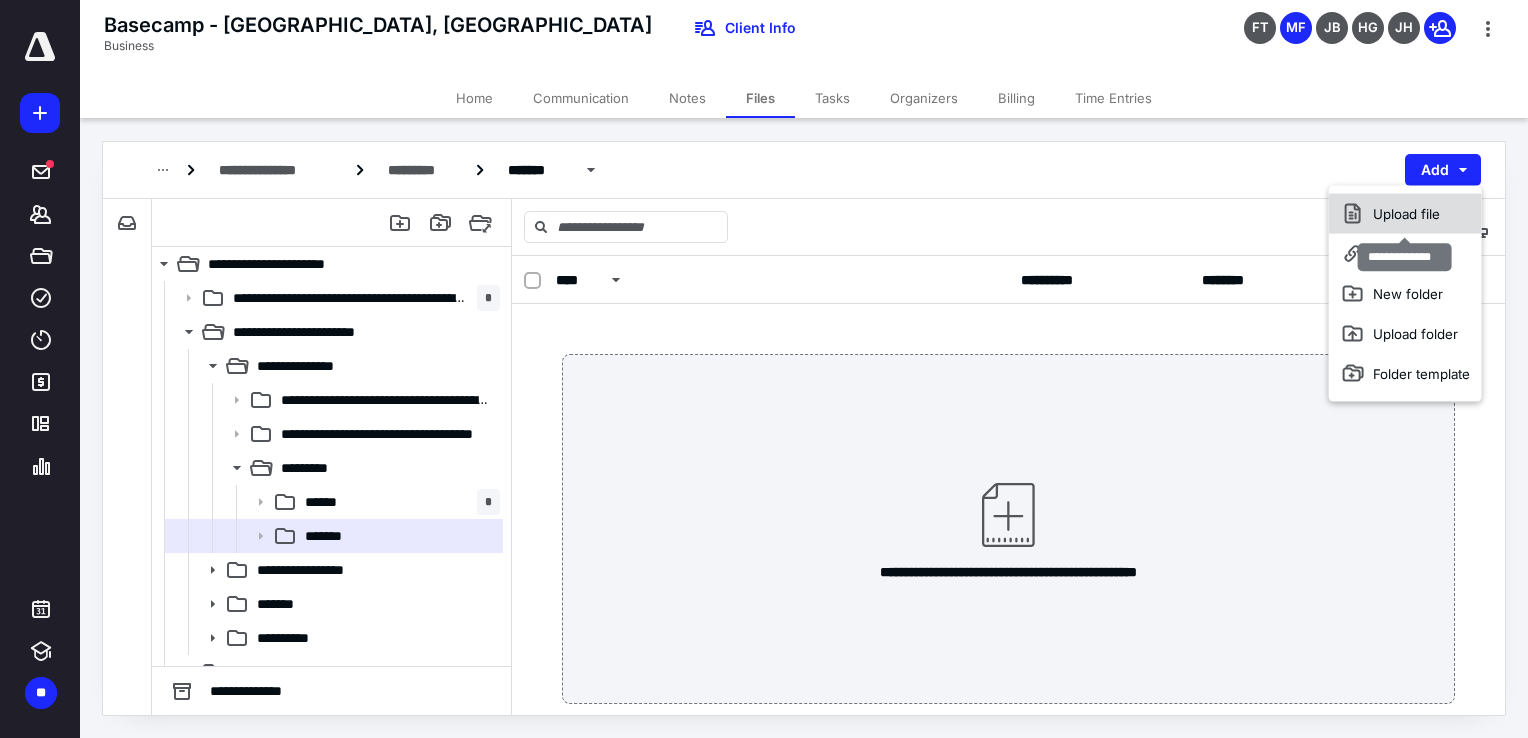 click on "Upload file" at bounding box center [1405, 214] 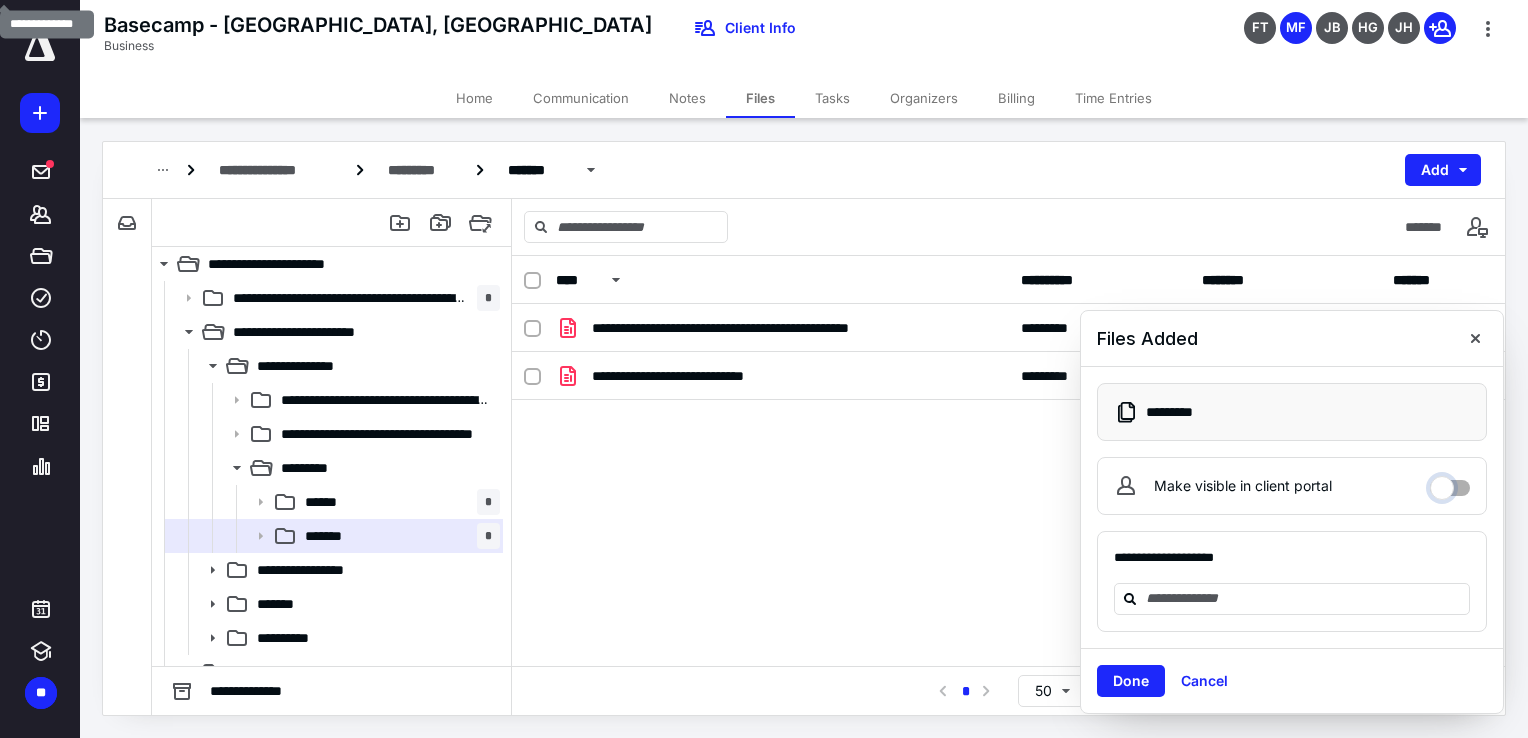 click on "Make visible in client portal" at bounding box center (1450, 483) 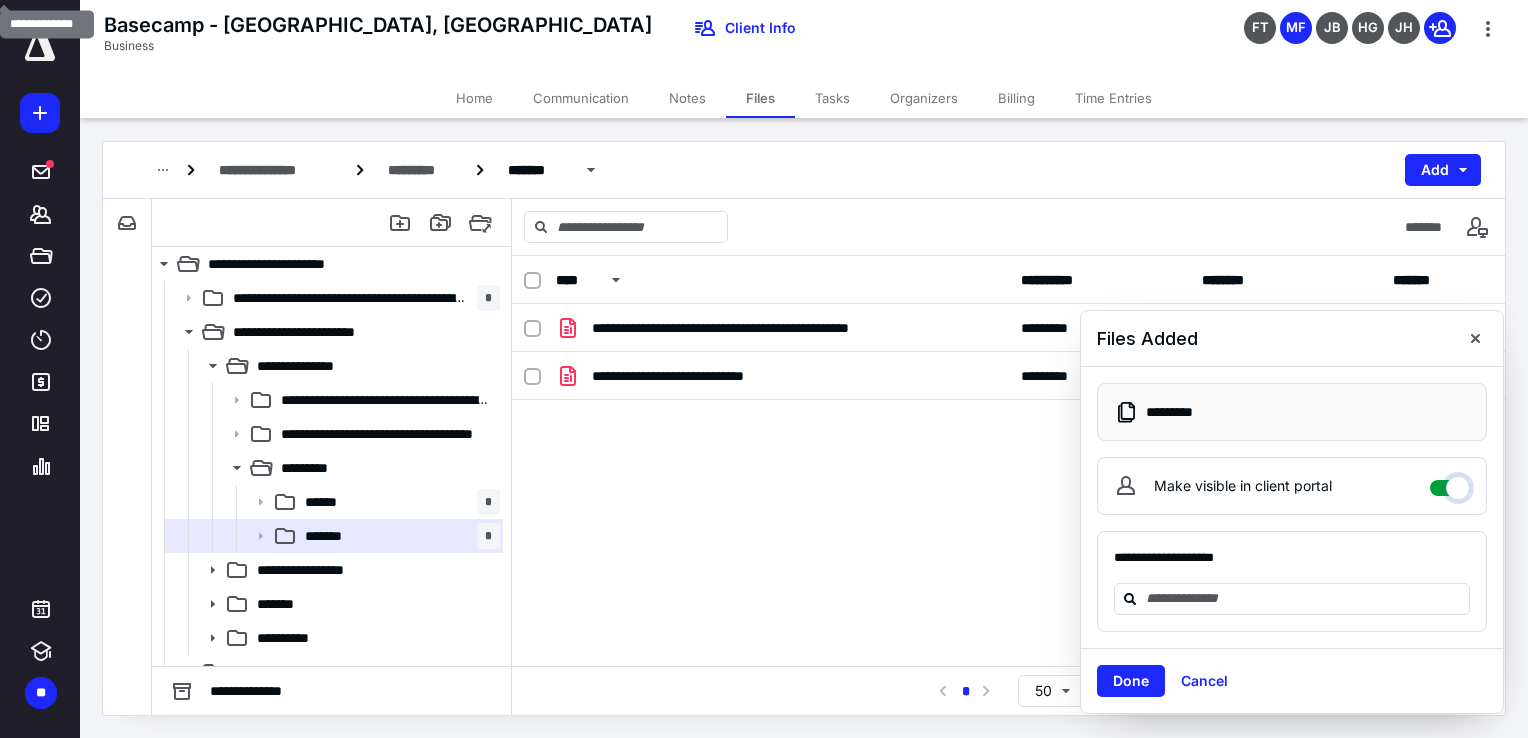checkbox on "****" 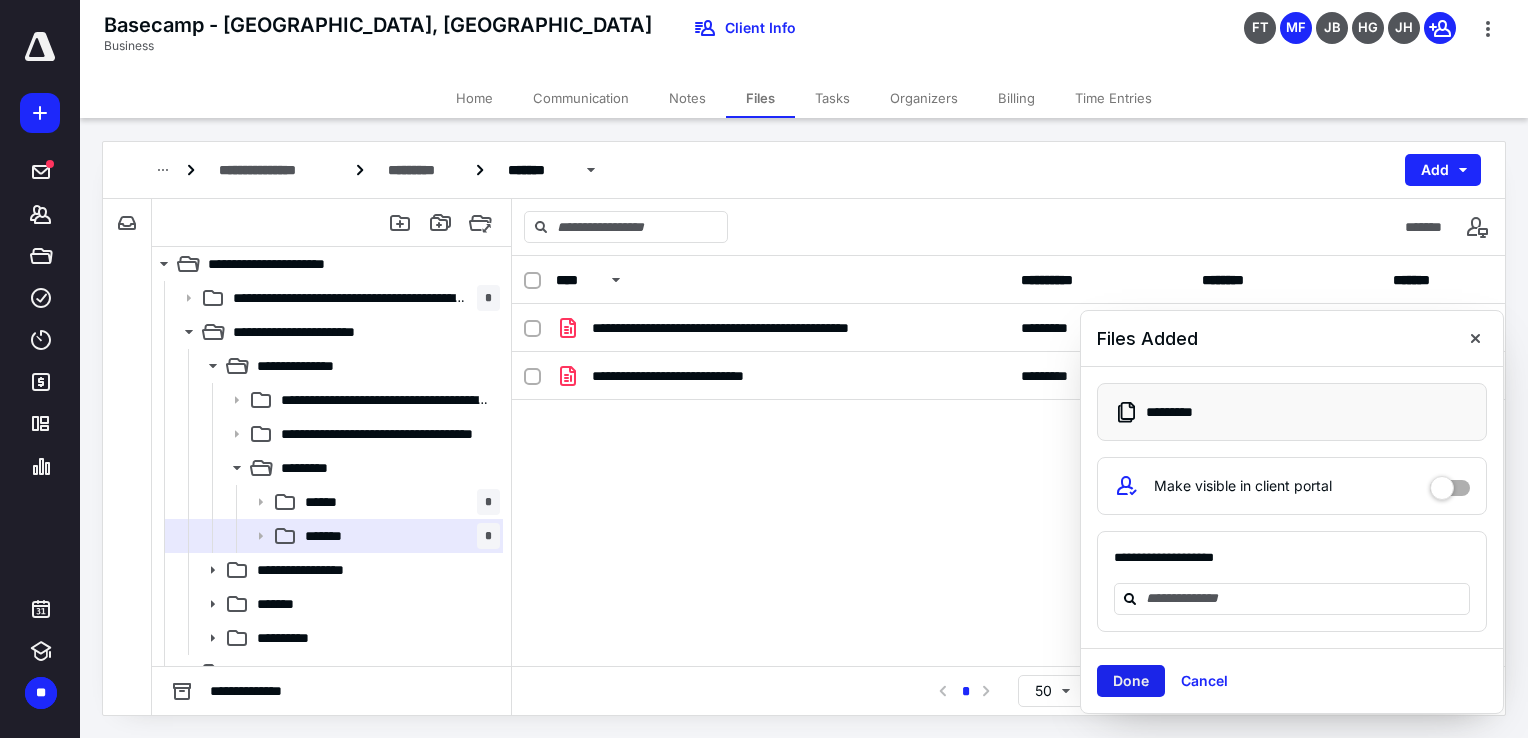 click on "Done" at bounding box center [1131, 681] 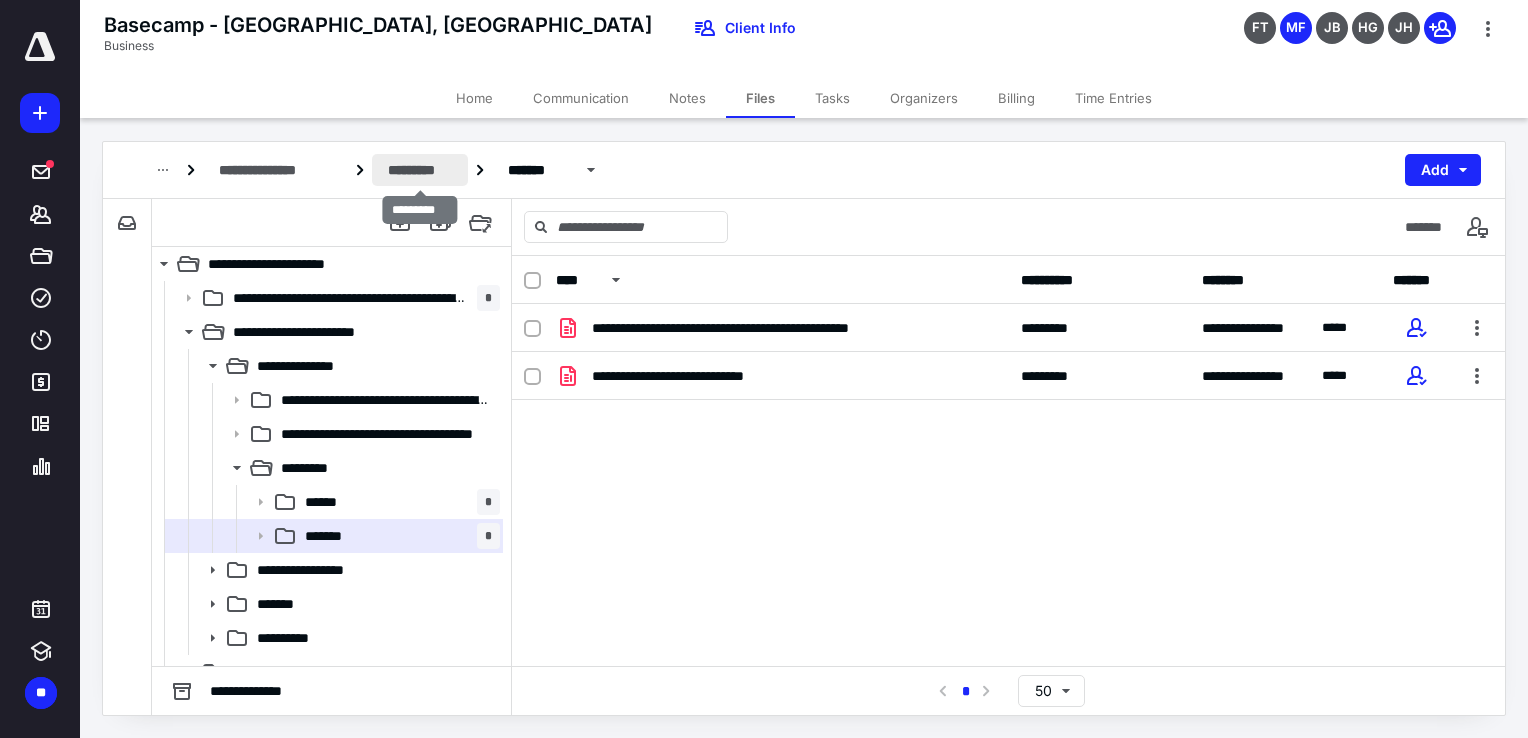 click on "*********" at bounding box center [420, 170] 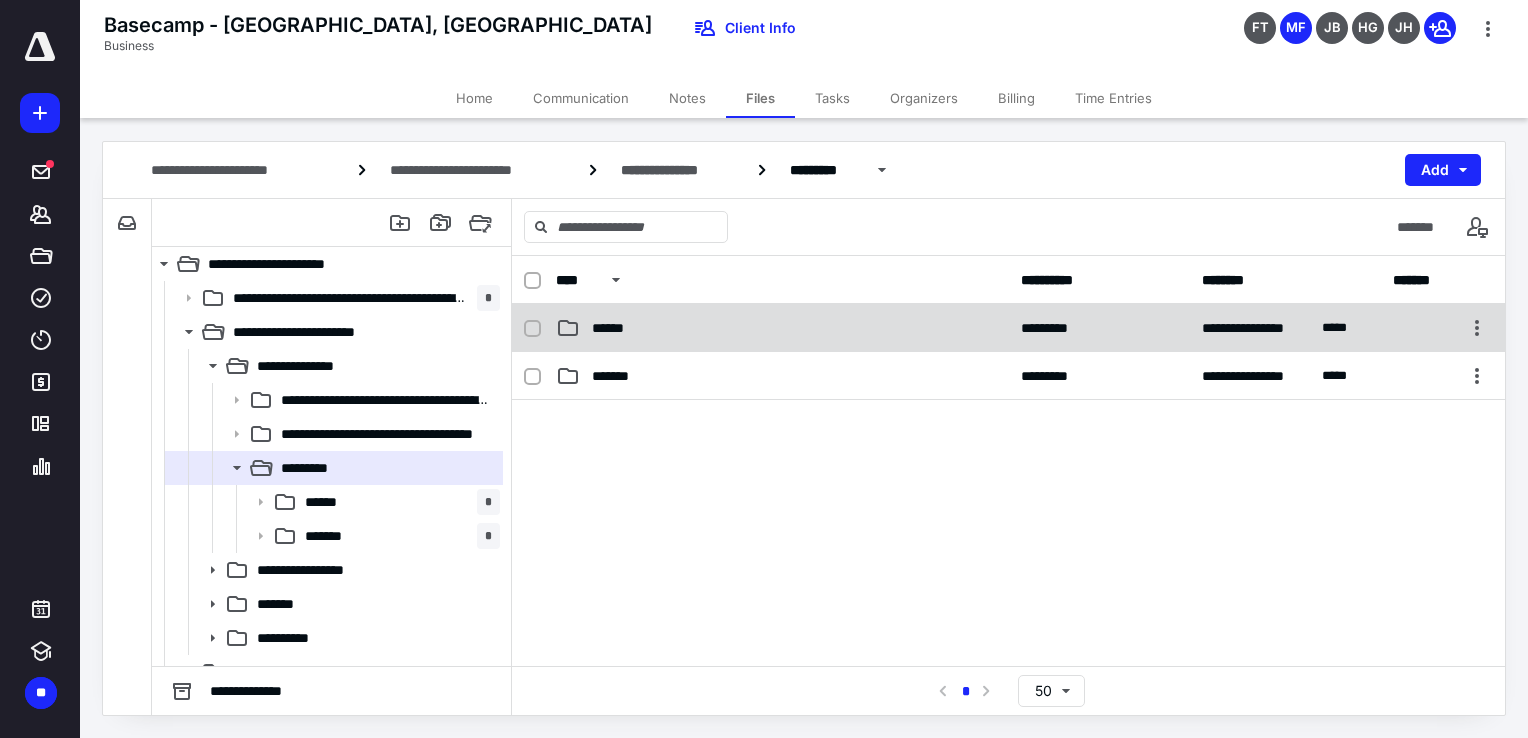 click on "******" at bounding box center [782, 328] 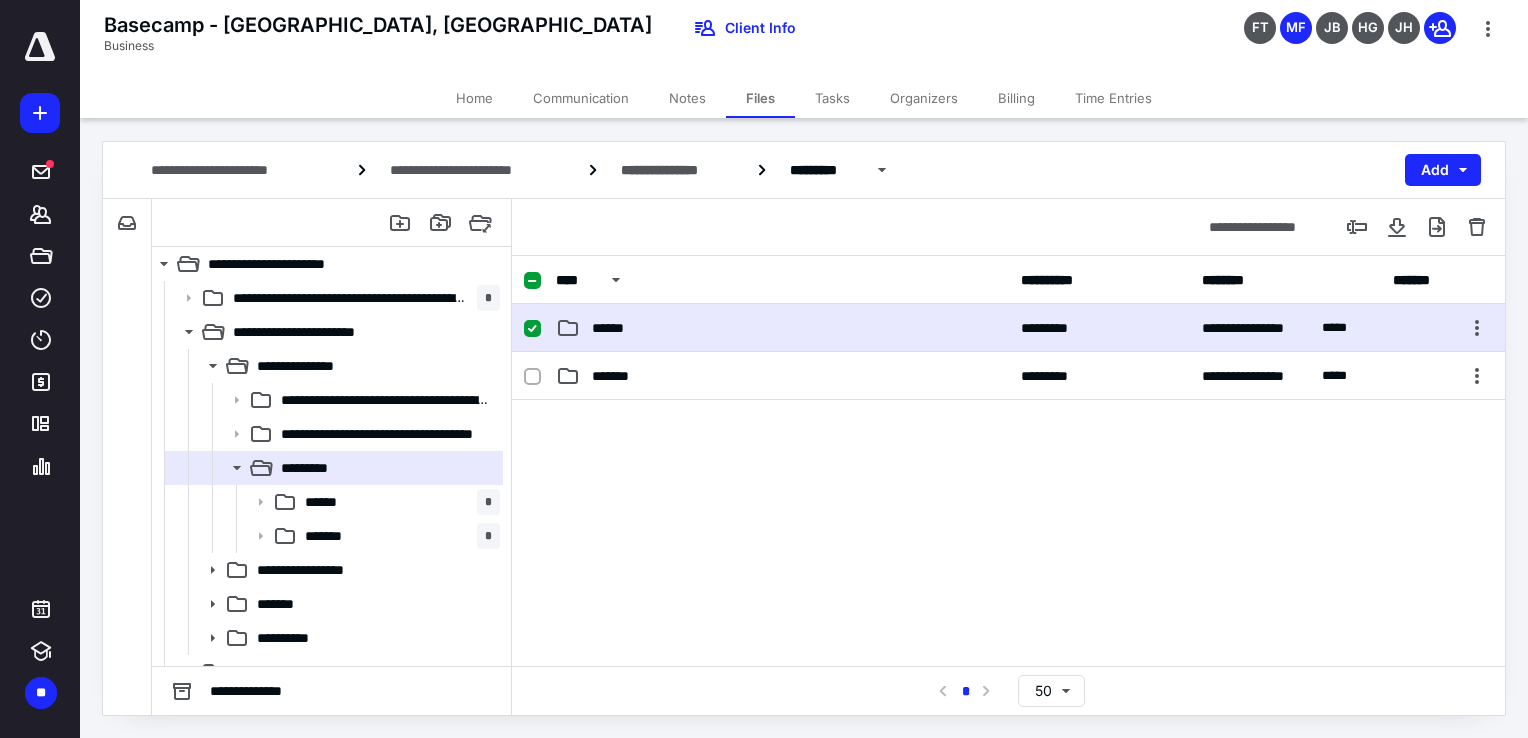 click on "******" at bounding box center (782, 328) 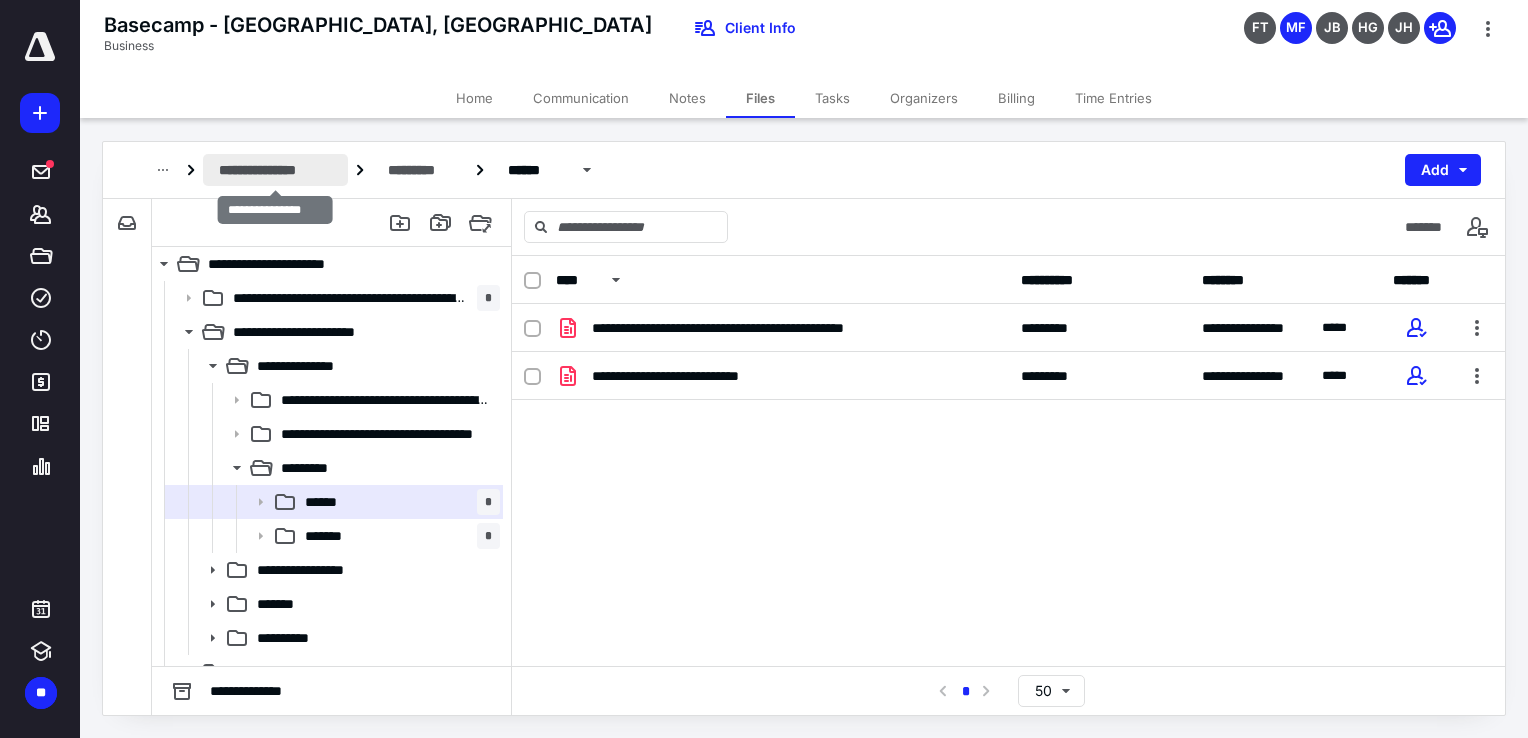 click on "**********" at bounding box center [275, 170] 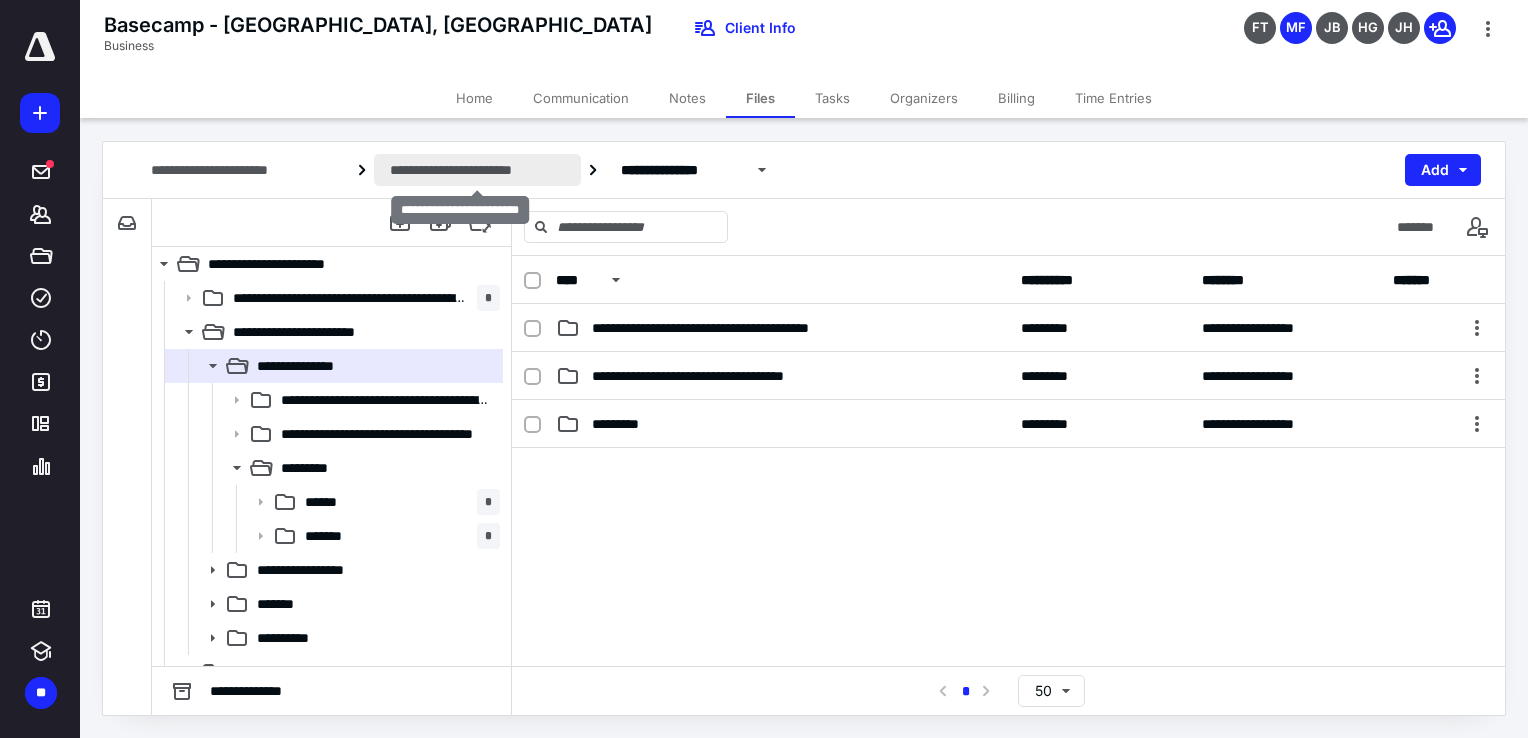 click on "**********" at bounding box center [477, 170] 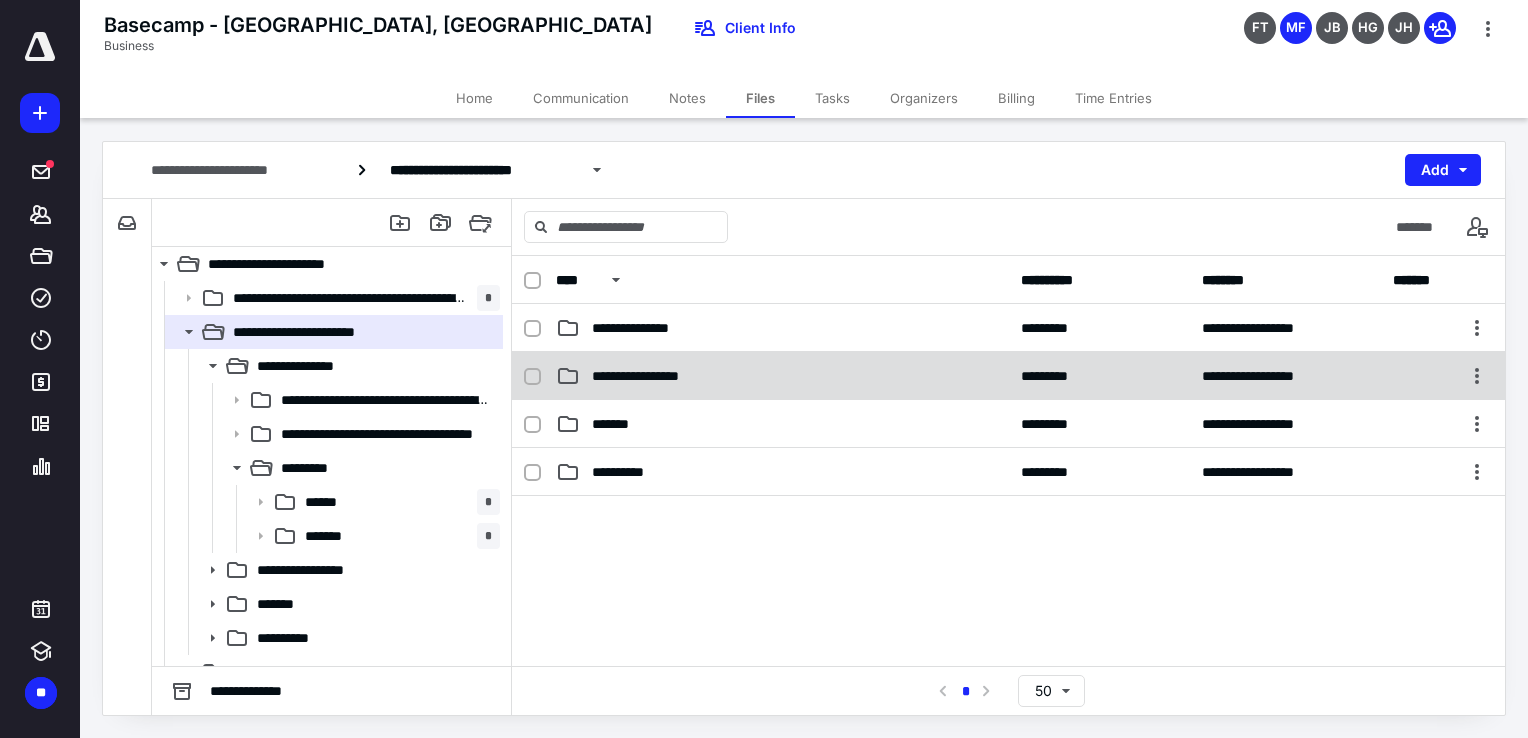 click on "**********" at bounding box center (649, 376) 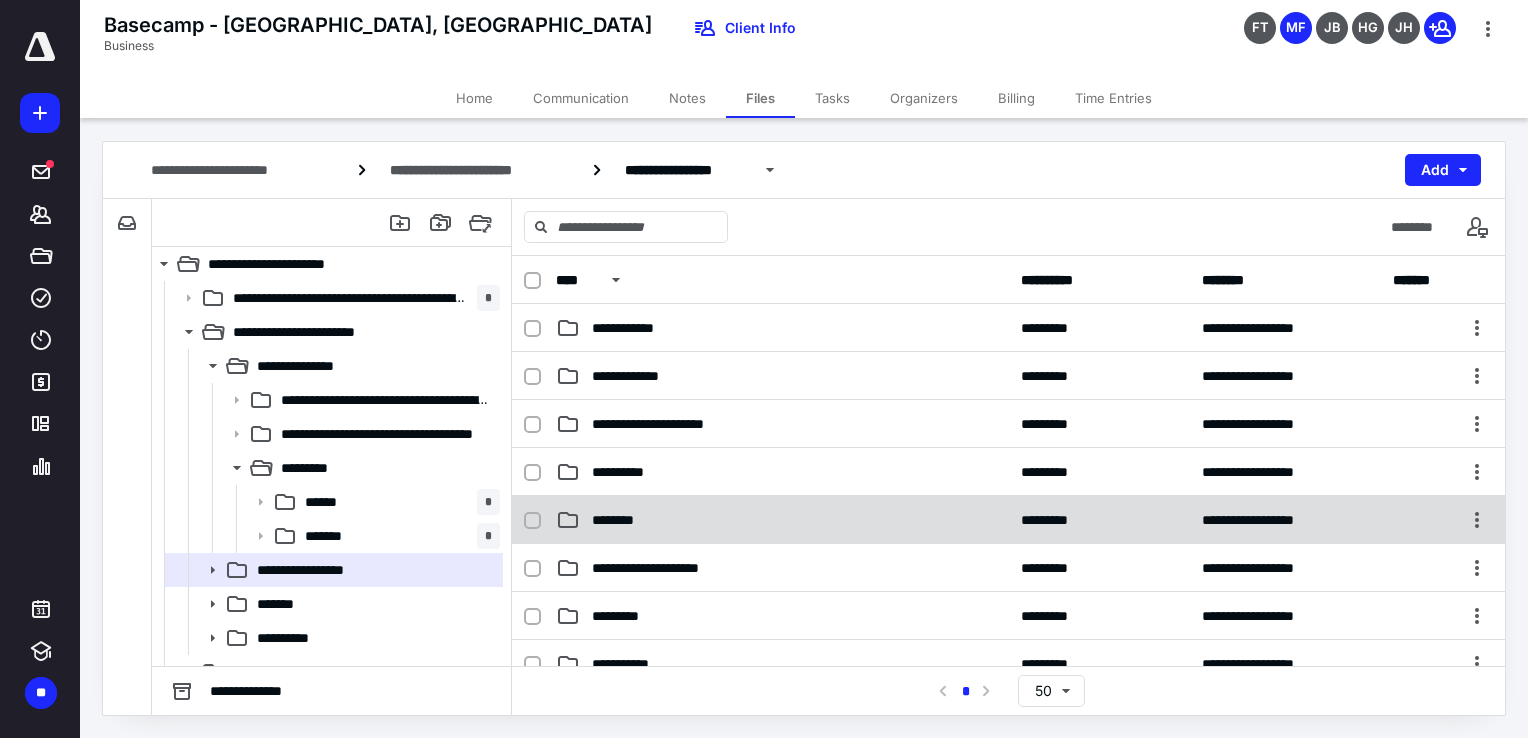 click on "********" at bounding box center [622, 520] 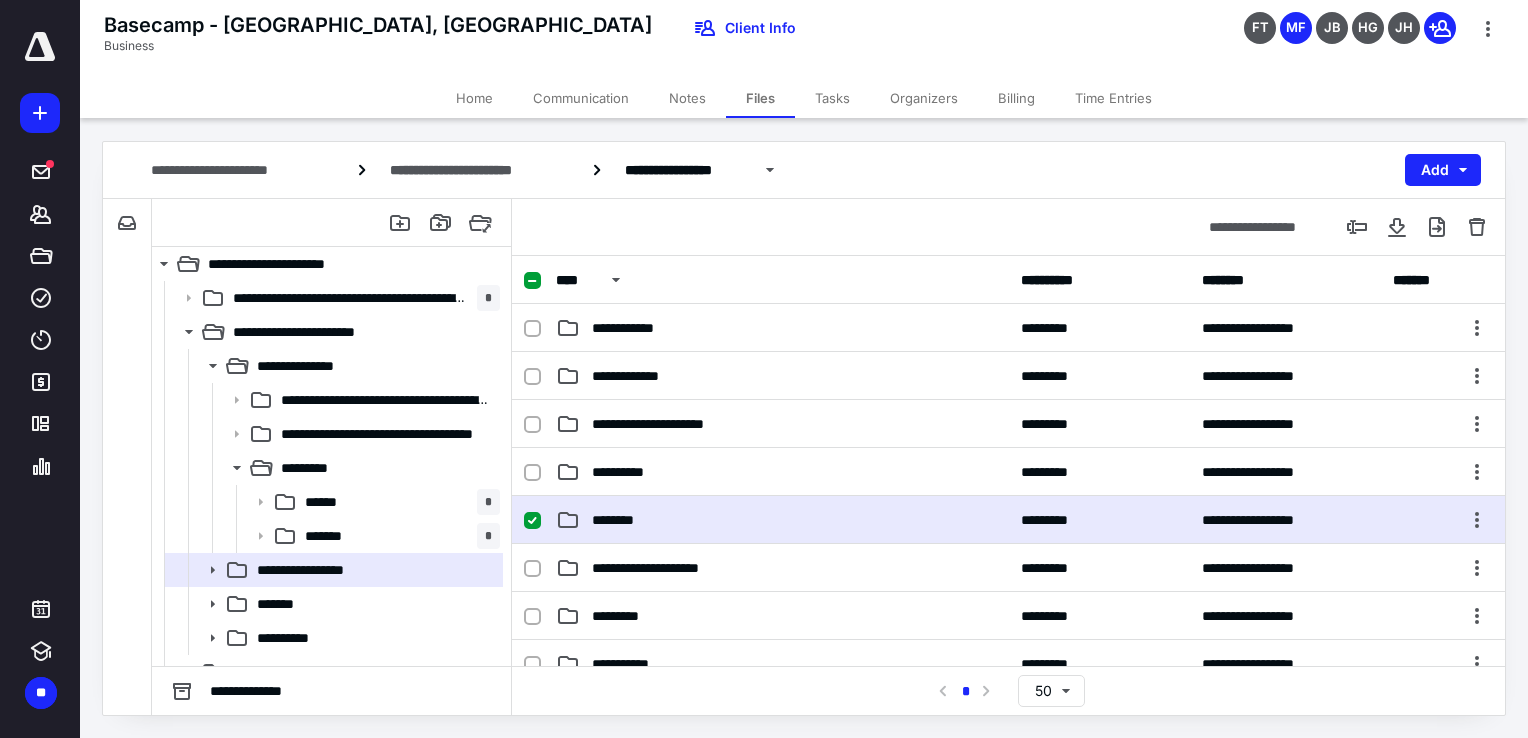 click on "********" at bounding box center (622, 520) 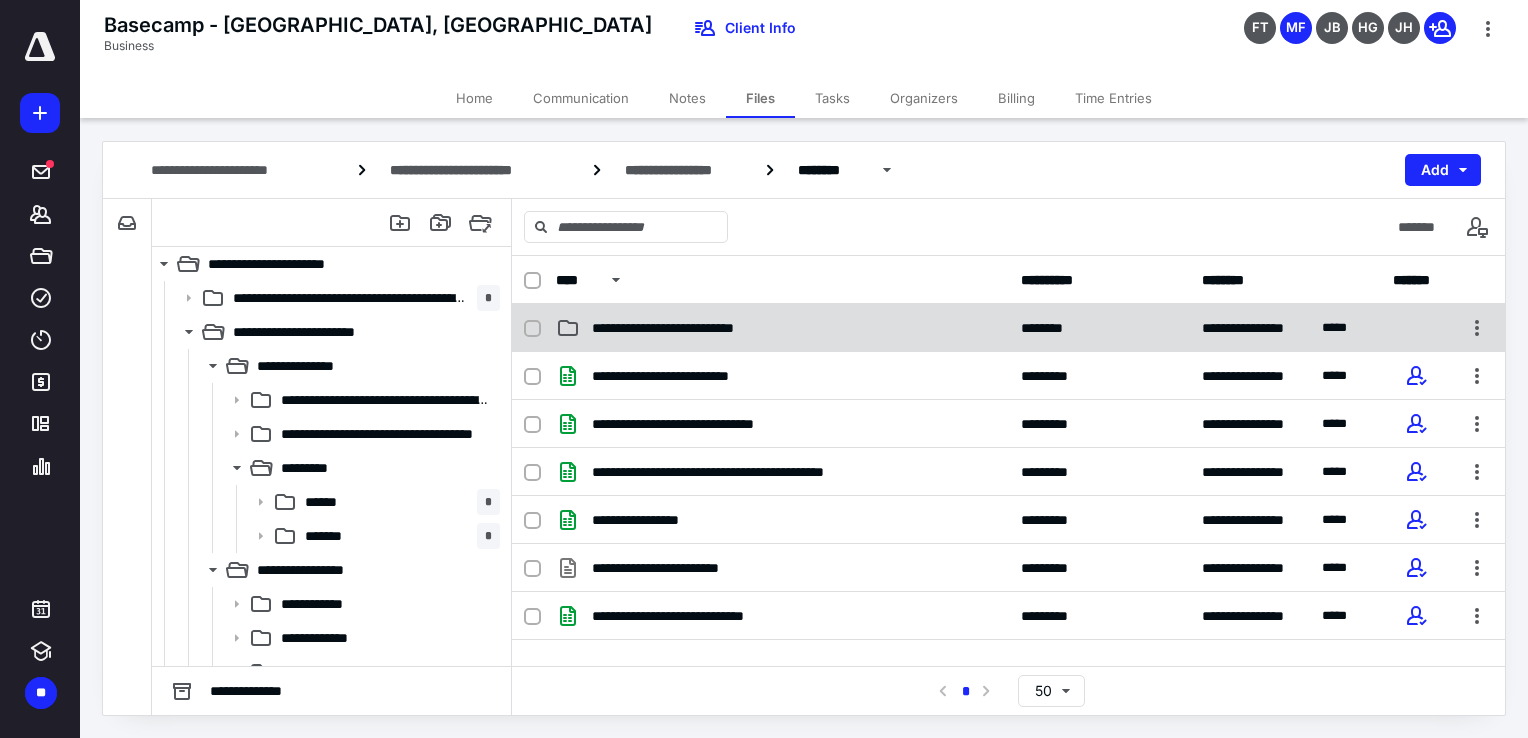 click on "**********" at bounding box center (683, 328) 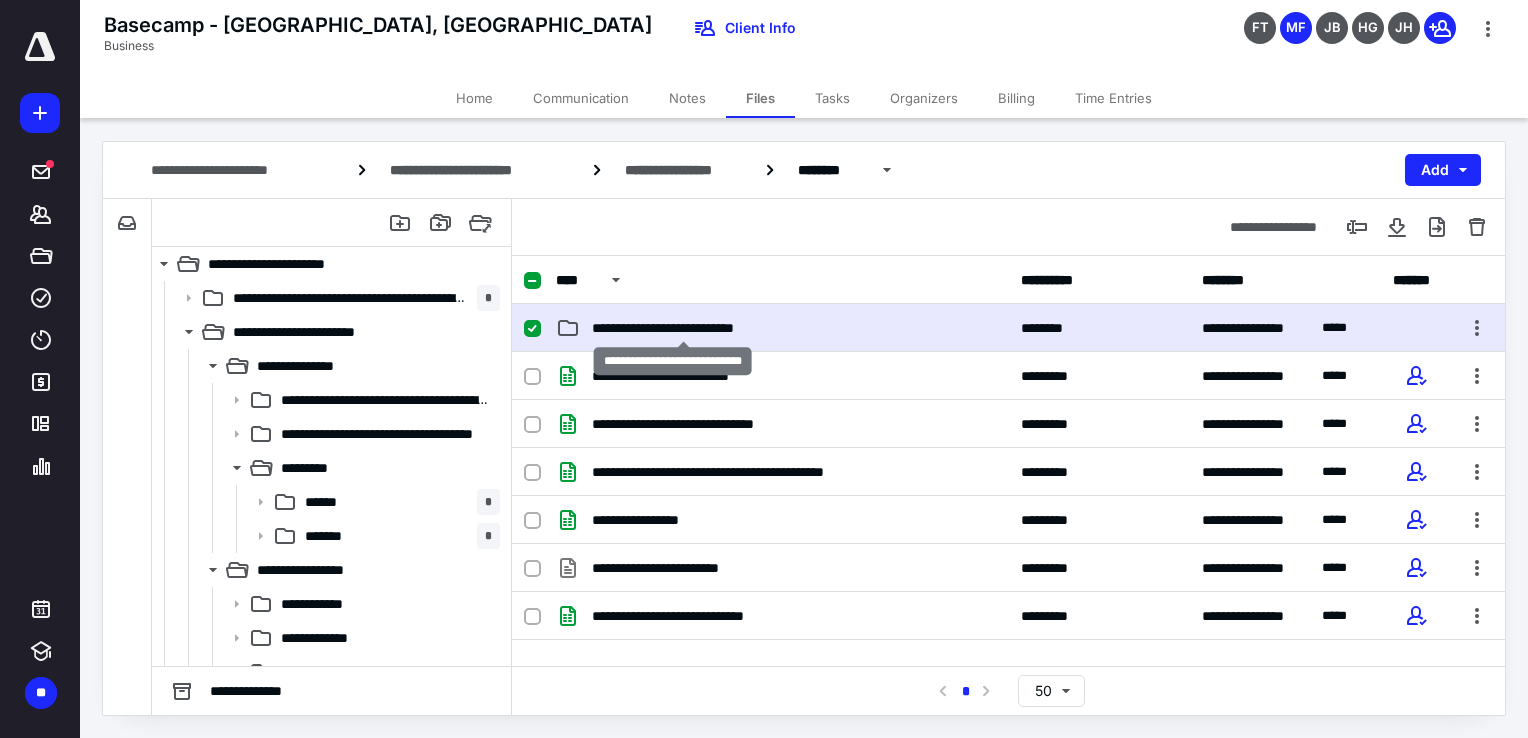 click on "**********" at bounding box center (683, 328) 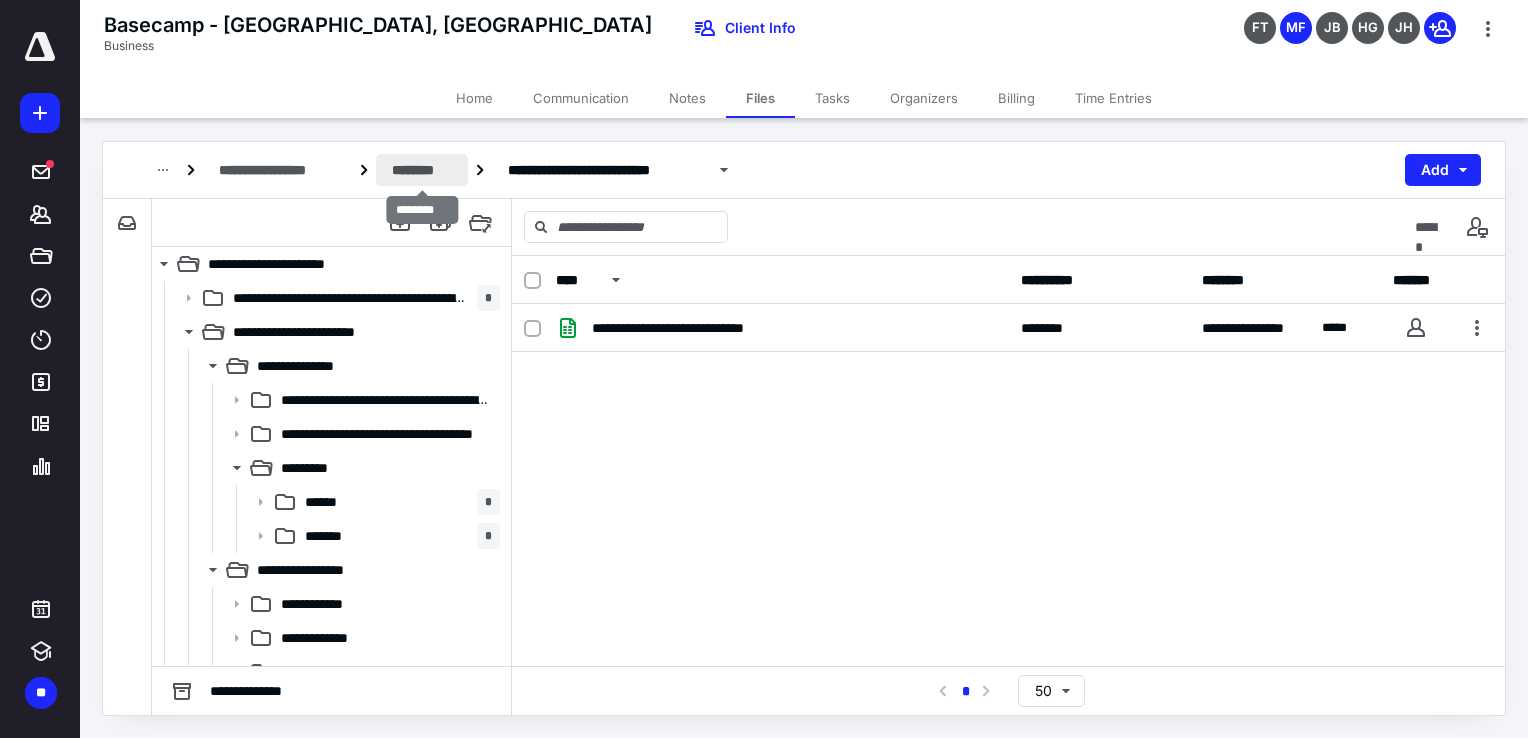 click on "********" at bounding box center [422, 170] 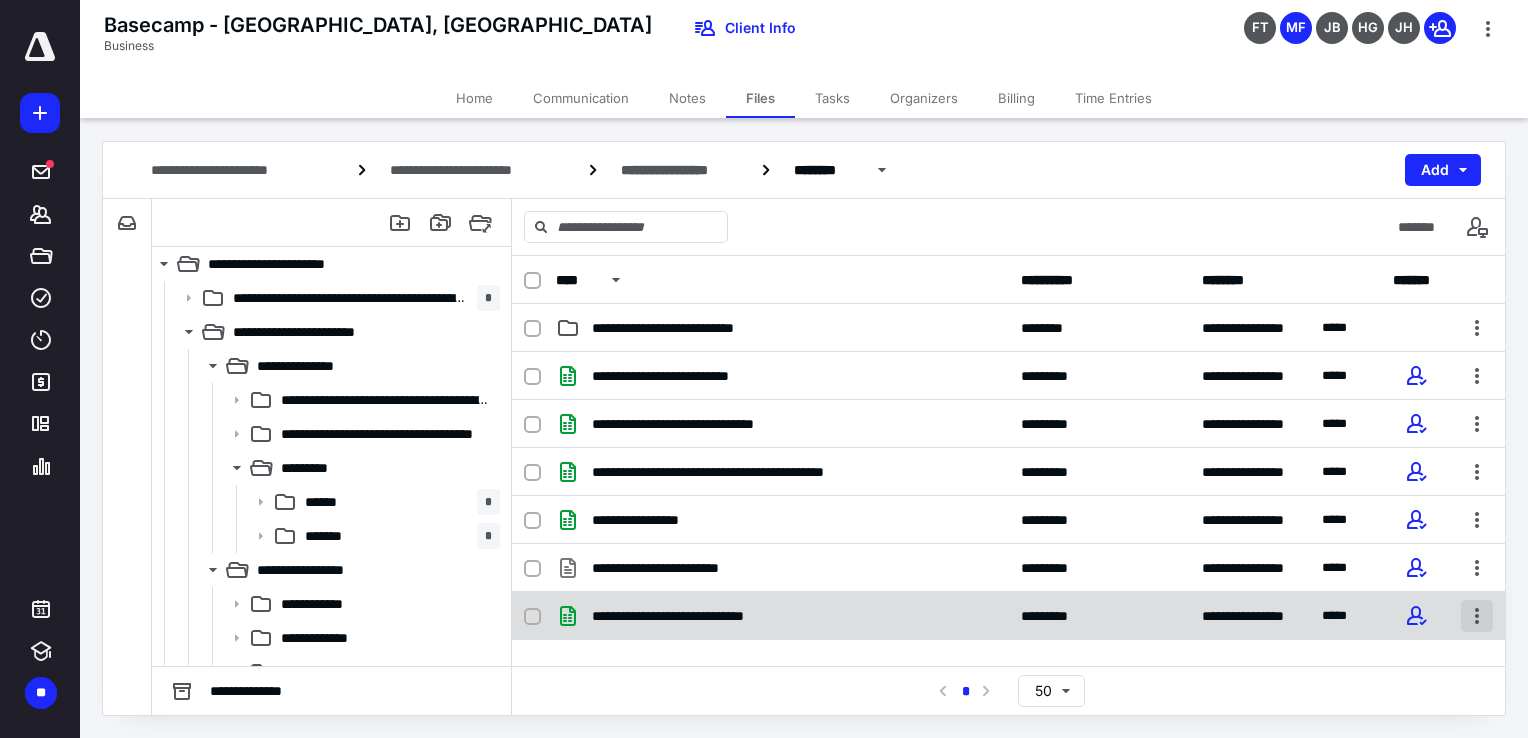click at bounding box center (1477, 616) 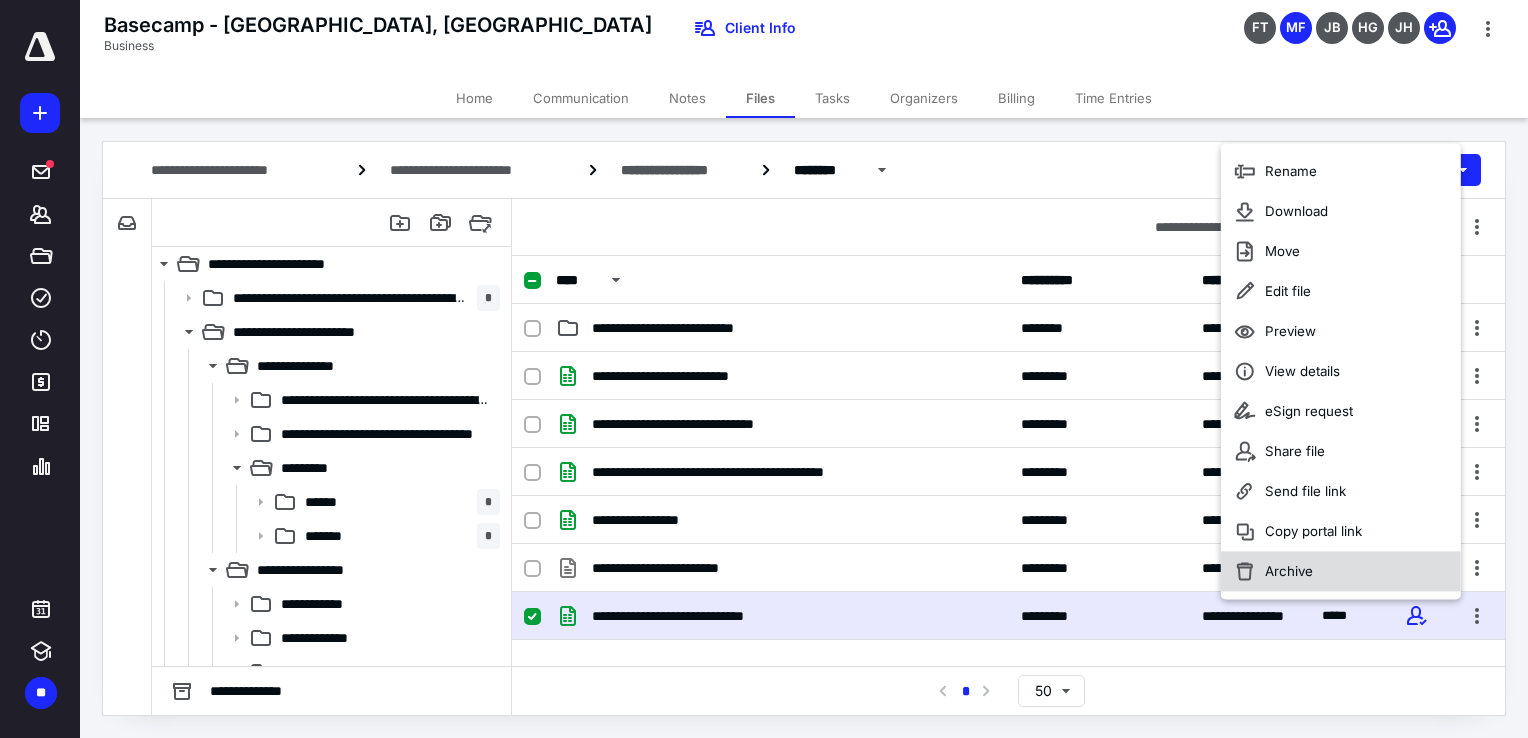 click on "Archive" at bounding box center [1289, 572] 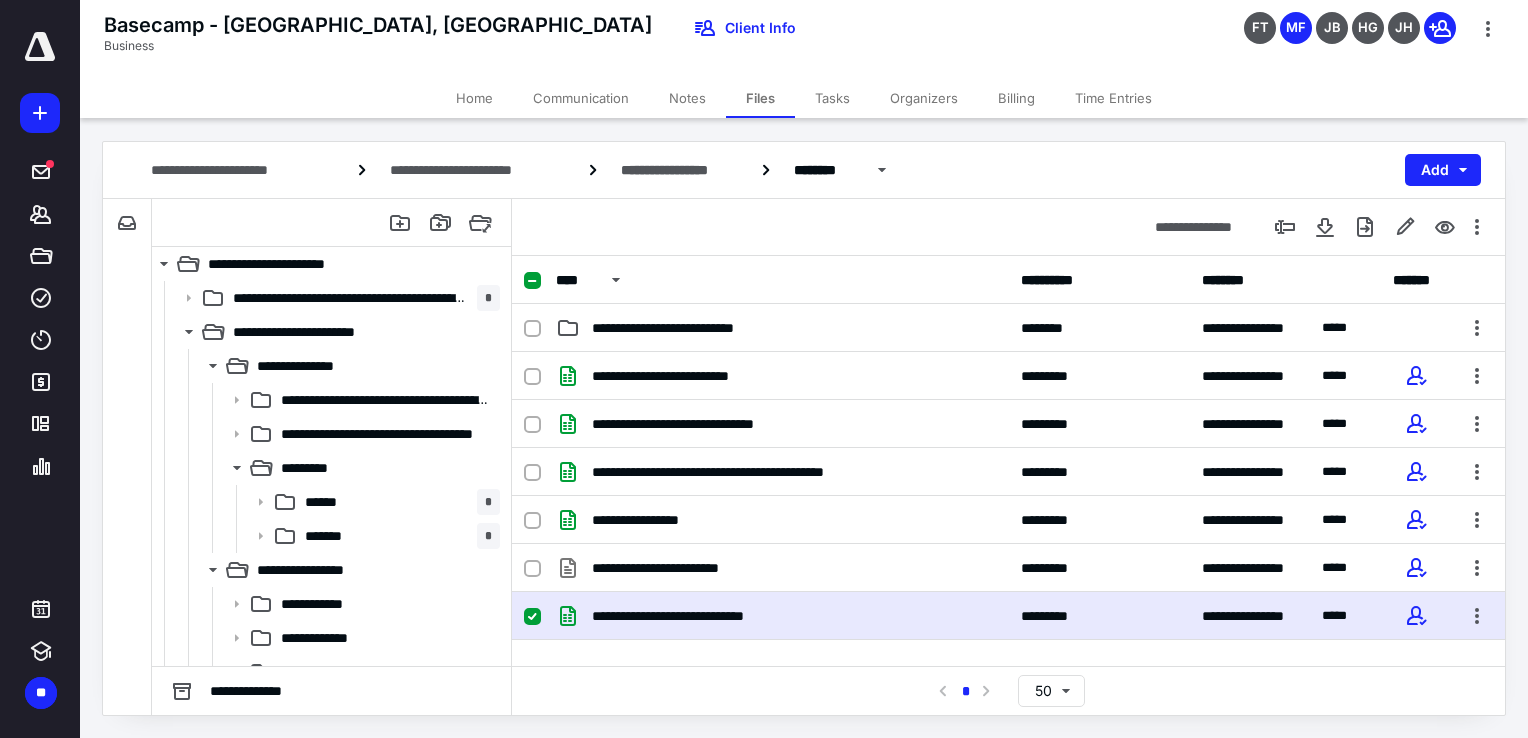 checkbox on "false" 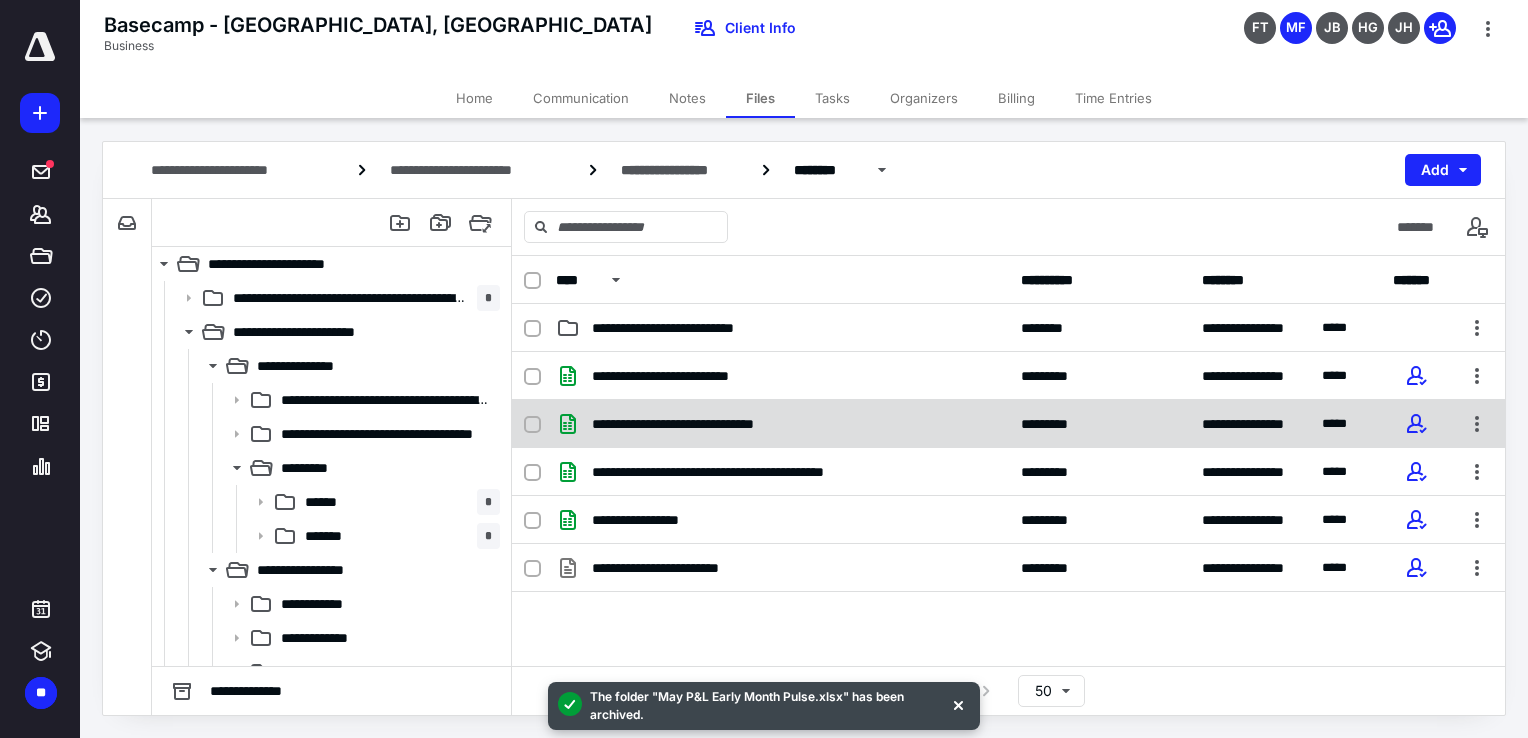 click on "**********" at bounding box center (782, 424) 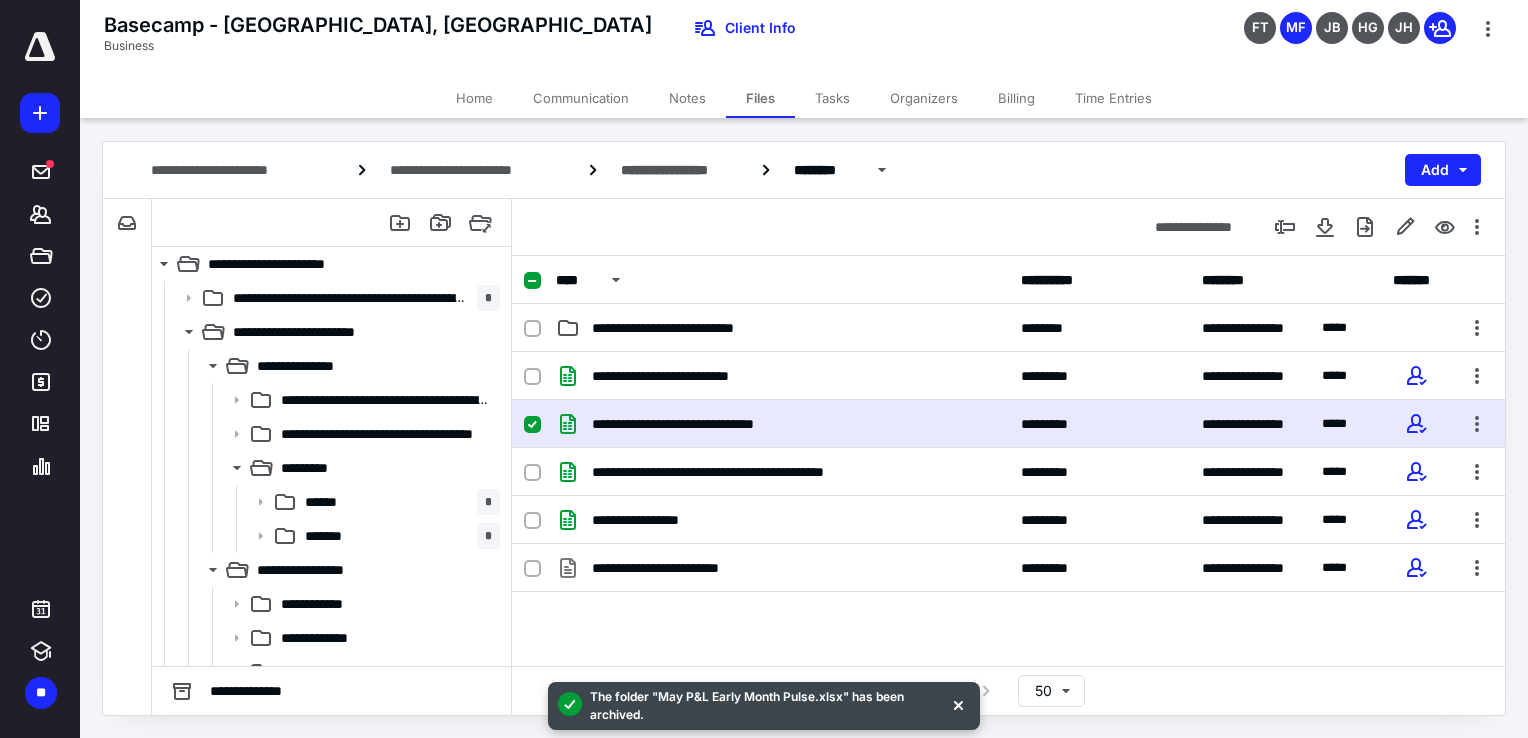 click on "**********" at bounding box center (782, 424) 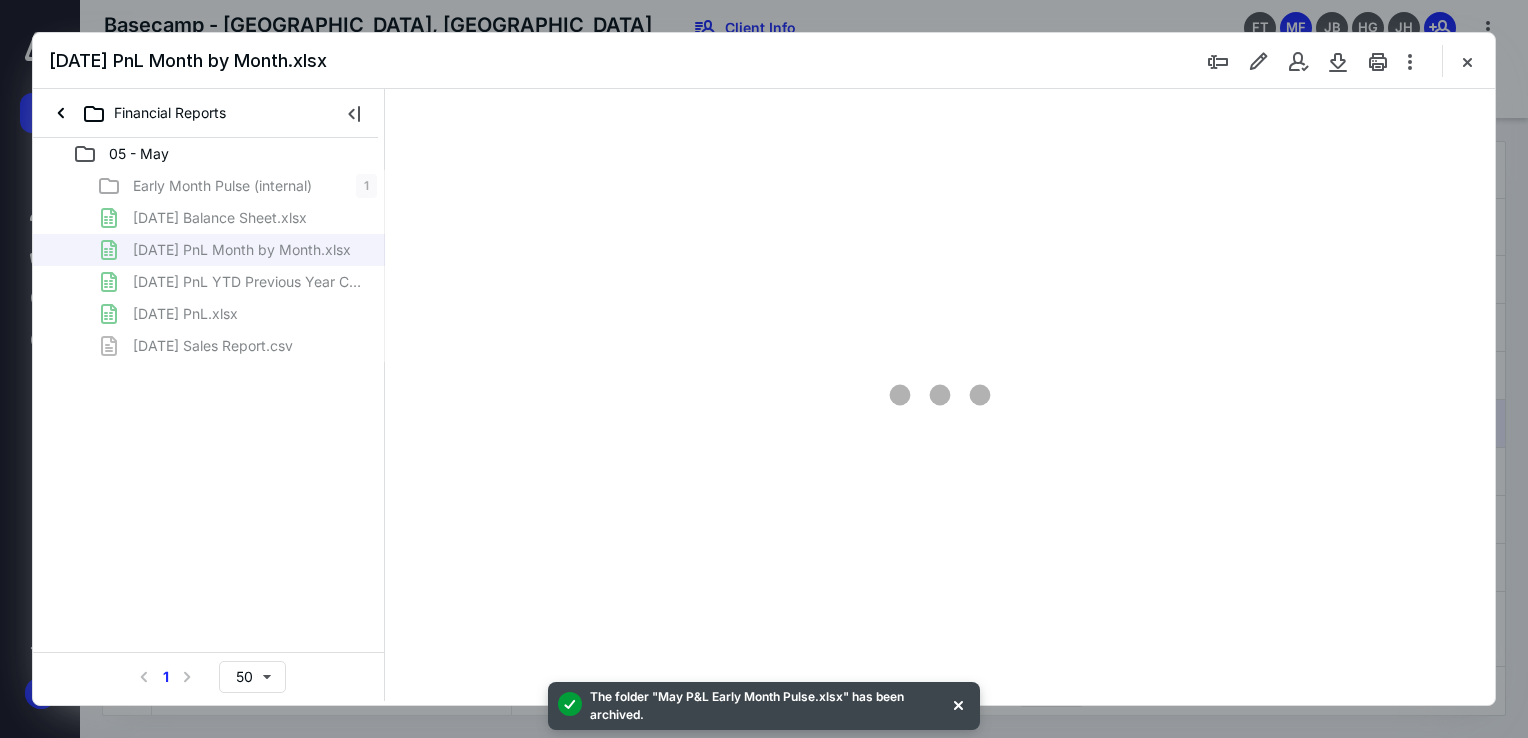 scroll, scrollTop: 0, scrollLeft: 0, axis: both 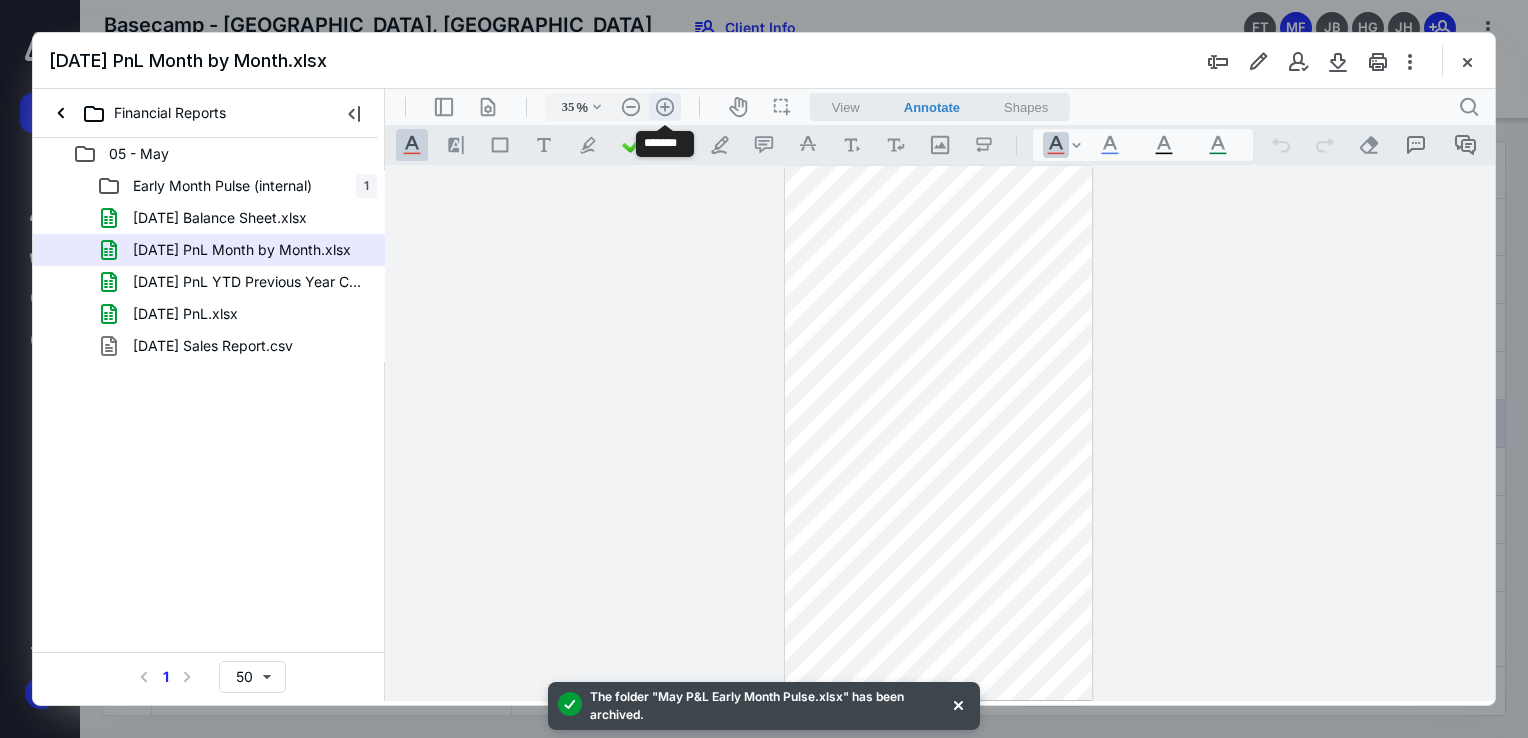 click on ".cls-1{fill:#abb0c4;} icon - header - zoom - in - line" at bounding box center [665, 107] 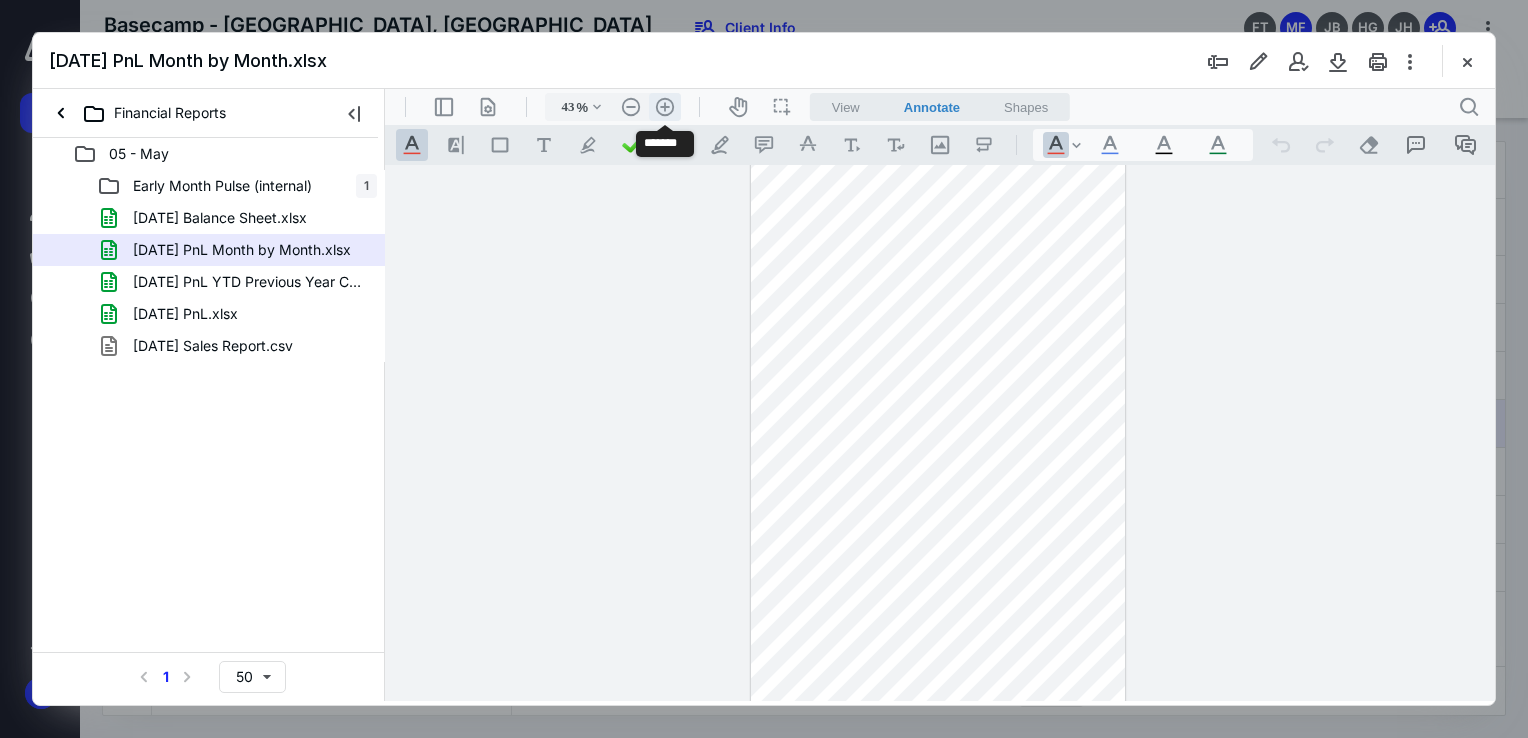 click on ".cls-1{fill:#abb0c4;} icon - header - zoom - in - line" at bounding box center [665, 107] 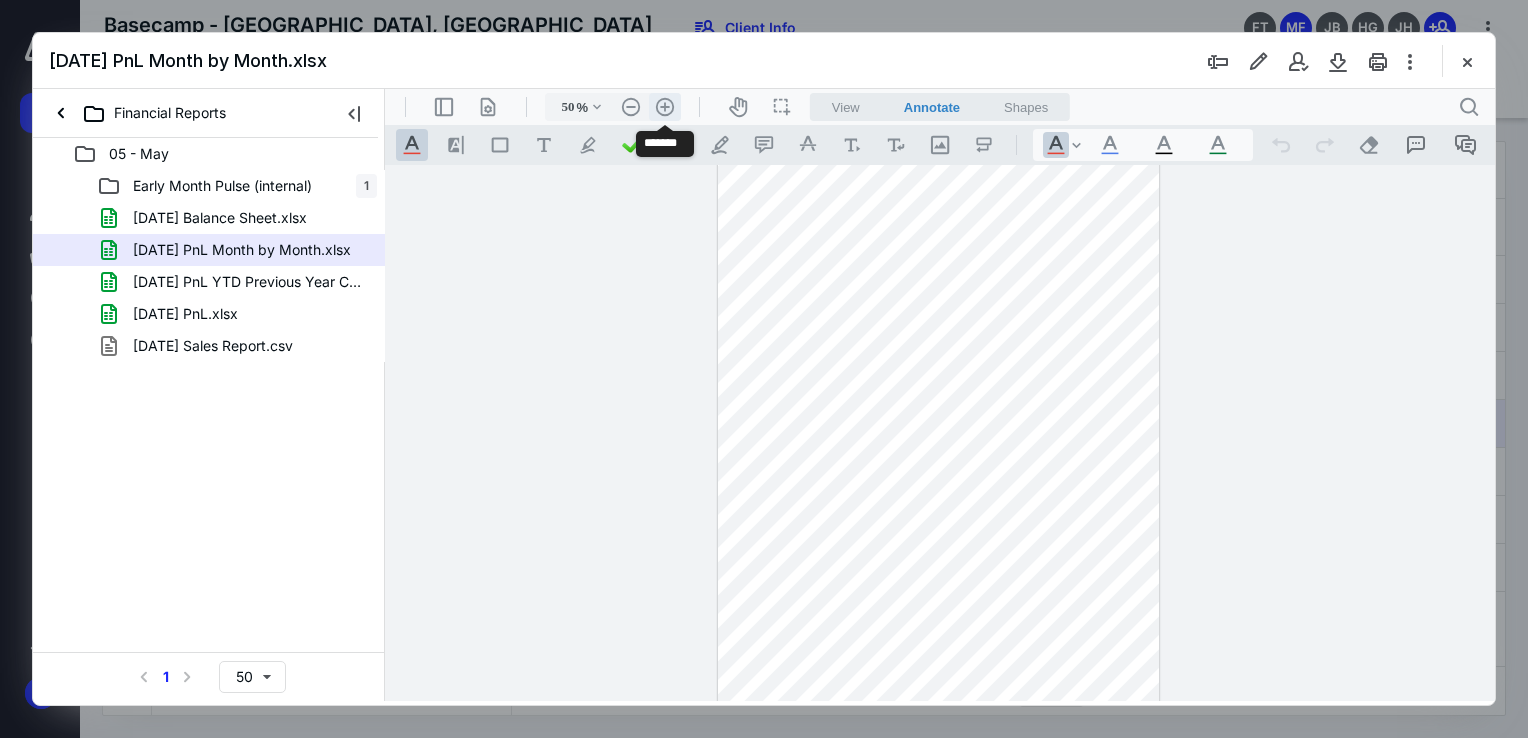 click on ".cls-1{fill:#abb0c4;} icon - header - zoom - in - line" at bounding box center (665, 107) 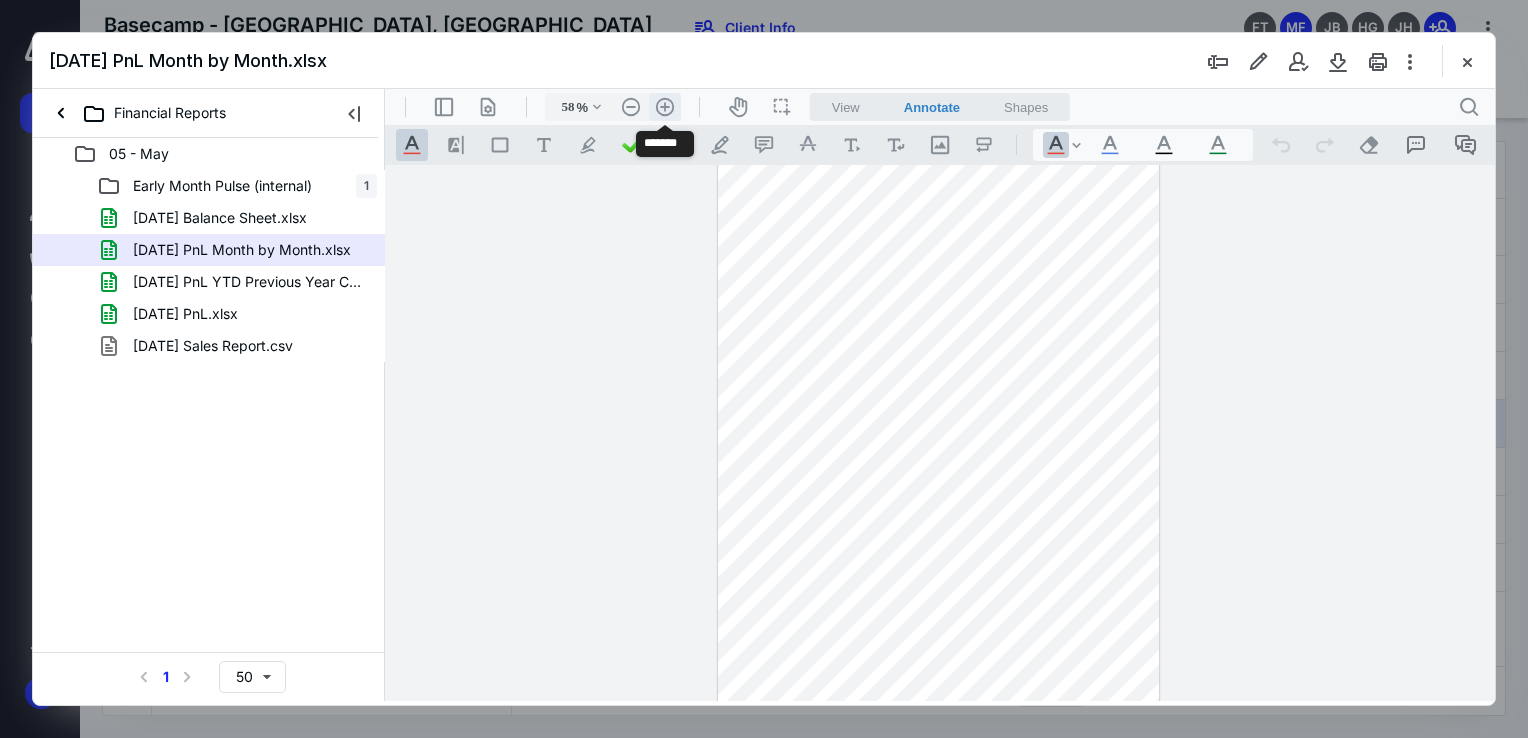 click on ".cls-1{fill:#abb0c4;} icon - header - zoom - in - line" at bounding box center (665, 107) 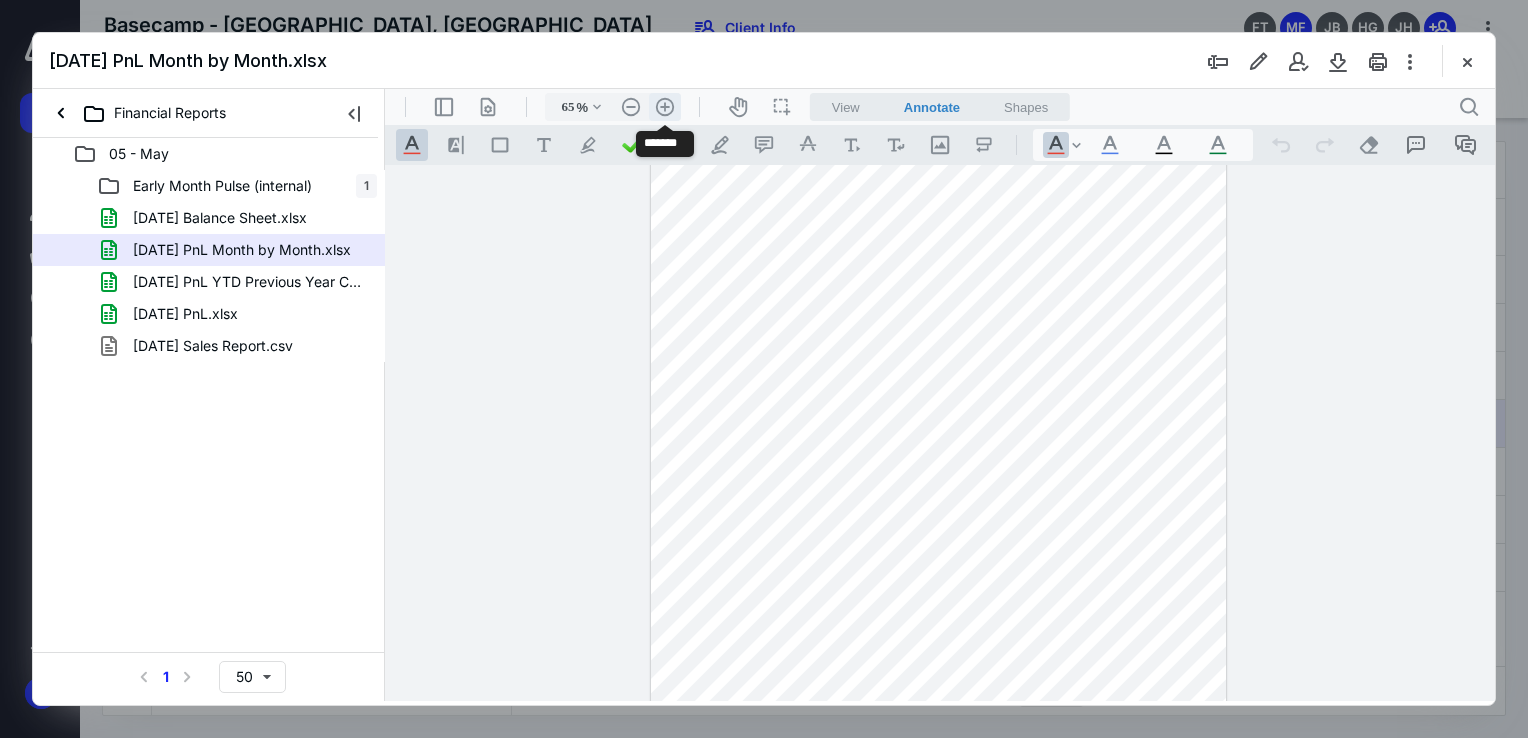 click on ".cls-1{fill:#abb0c4;} icon - header - zoom - in - line" at bounding box center (665, 107) 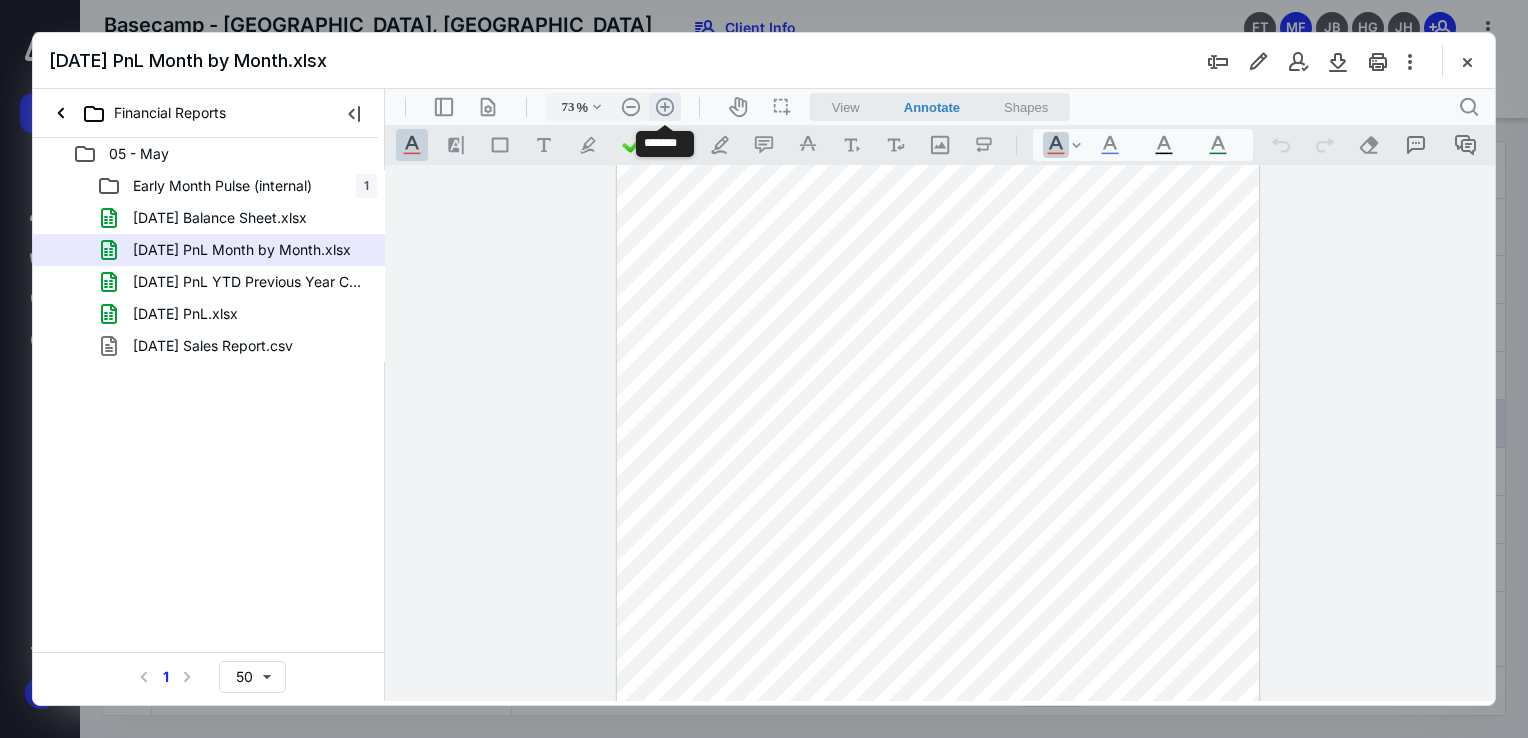 click on ".cls-1{fill:#abb0c4;} icon - header - zoom - in - line" at bounding box center [665, 107] 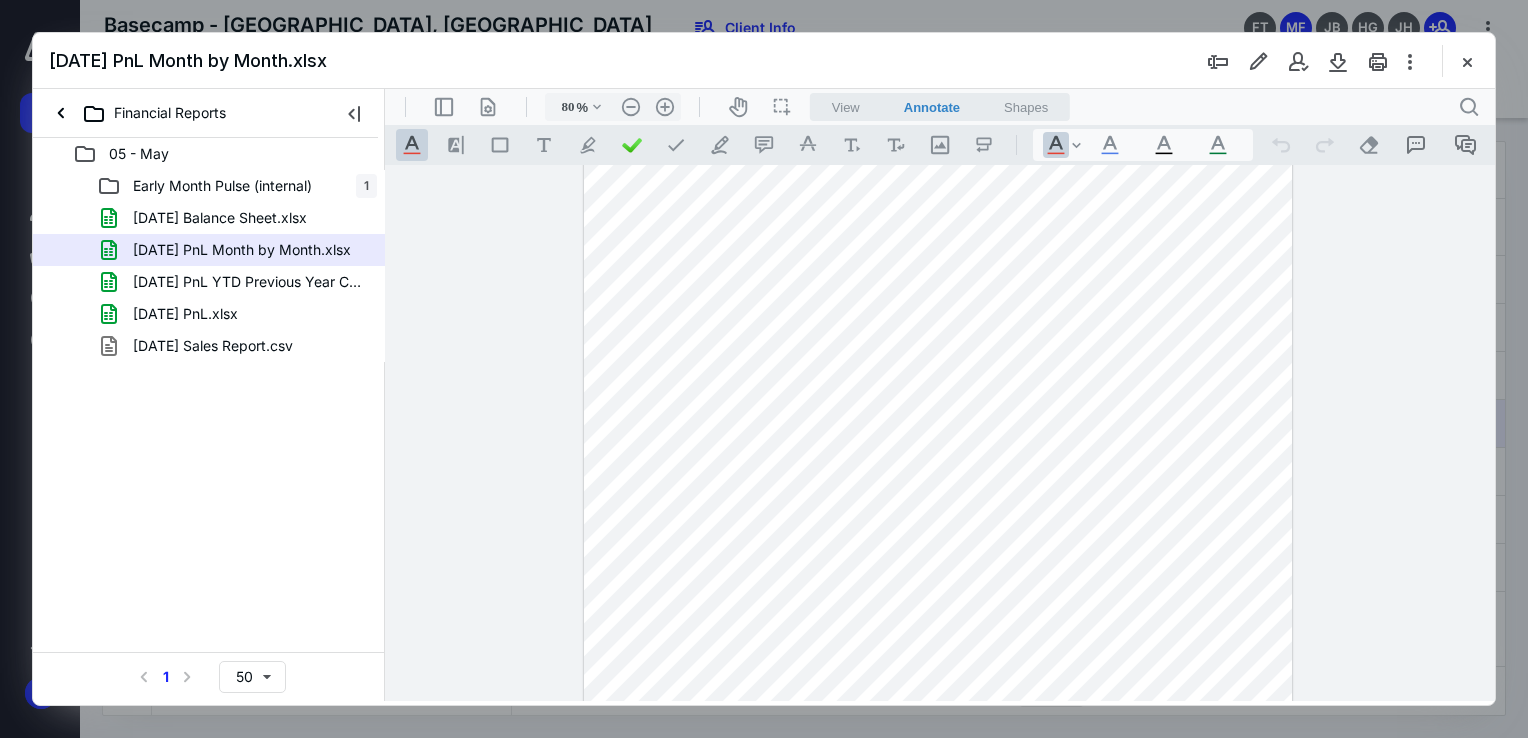 scroll, scrollTop: 0, scrollLeft: 0, axis: both 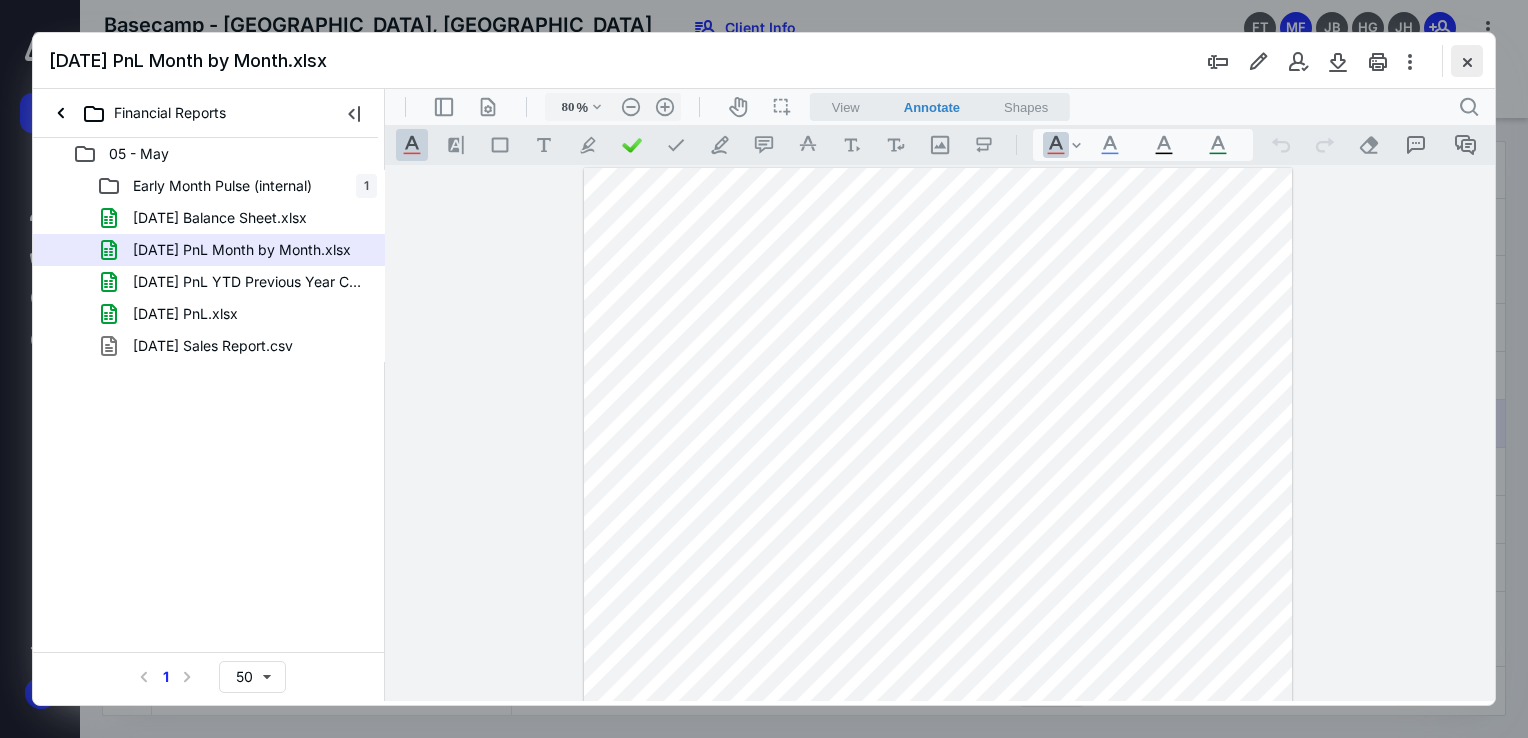 click at bounding box center (1467, 61) 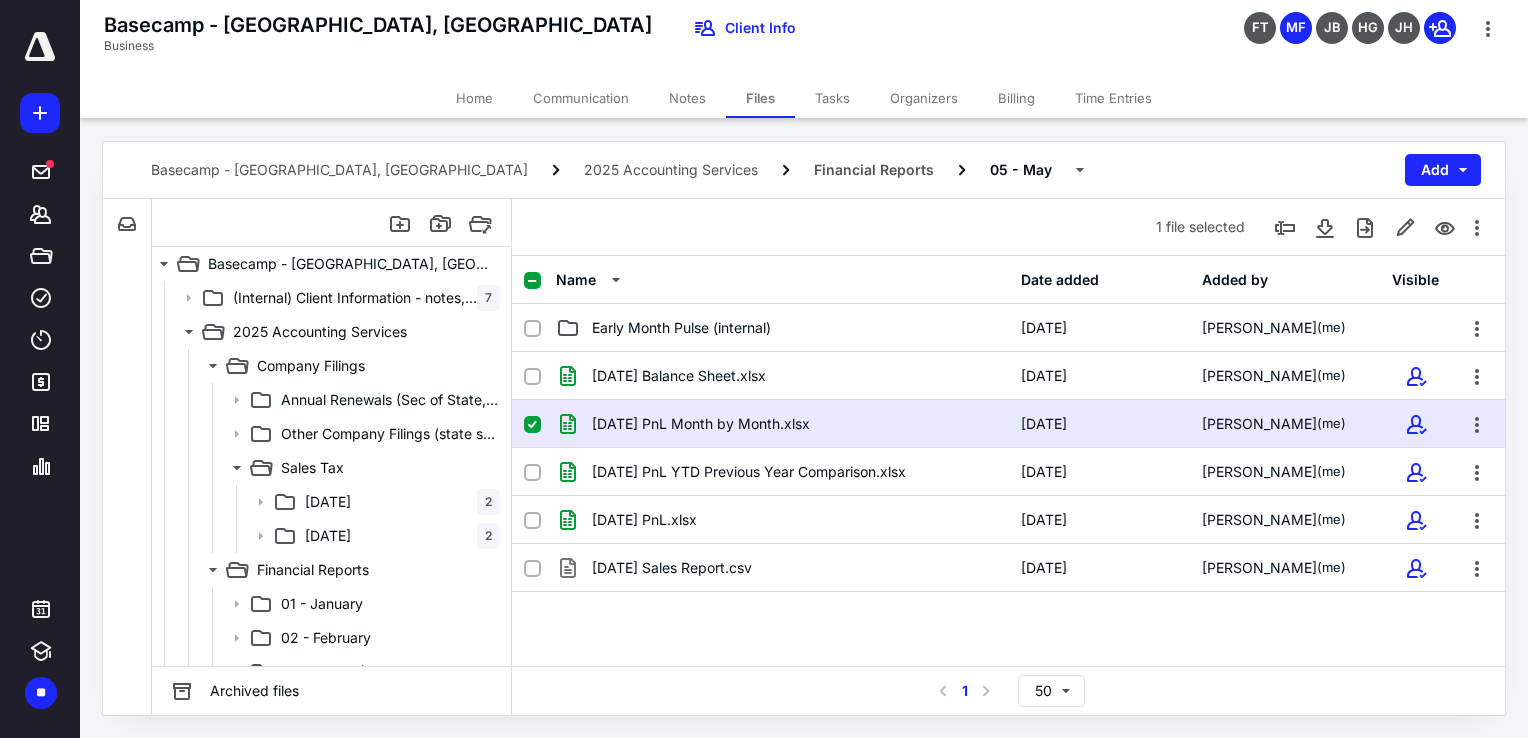 click on "Notes" at bounding box center [687, 98] 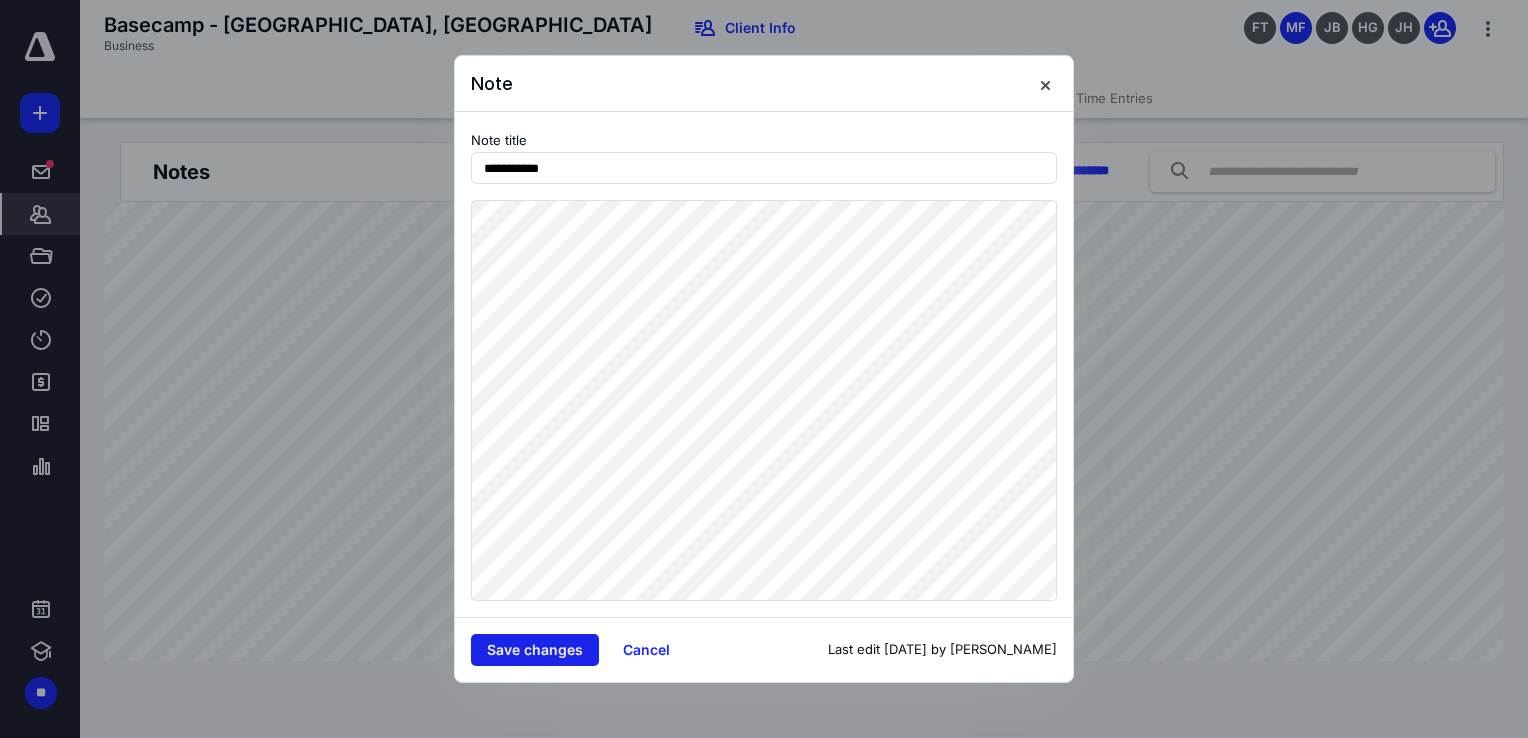 click on "Save changes" at bounding box center (535, 650) 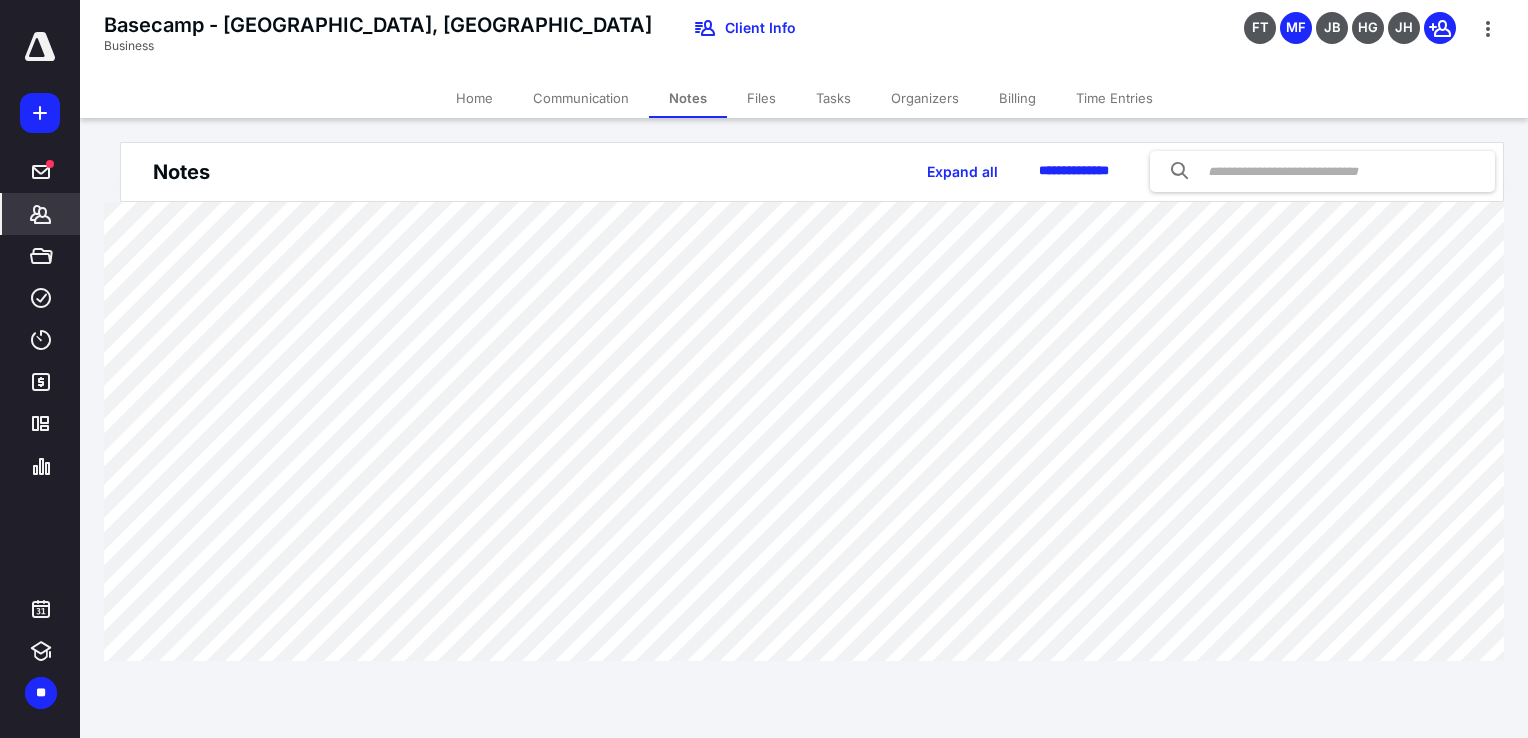 click on "Files" at bounding box center [761, 98] 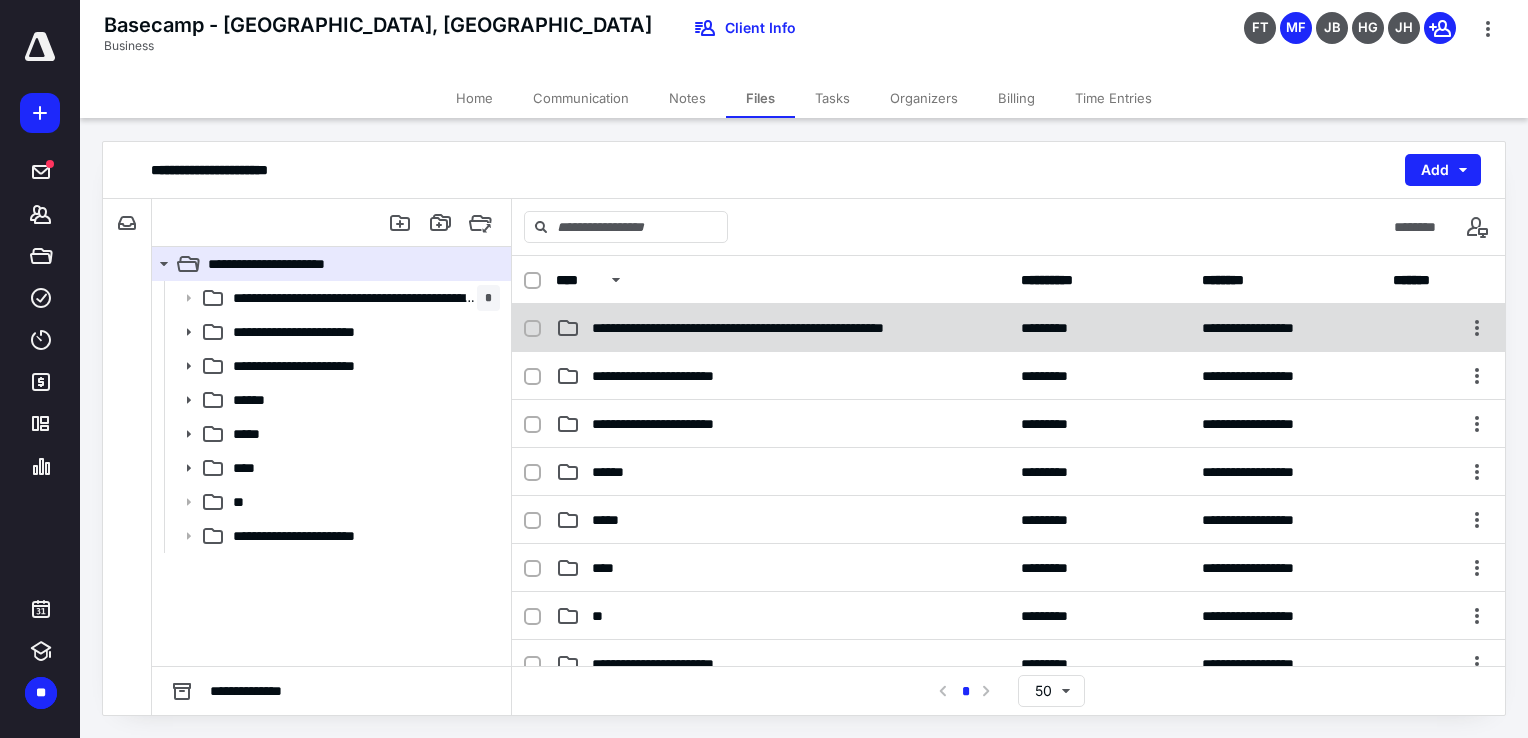 click on "**********" at bounding box center (1008, 328) 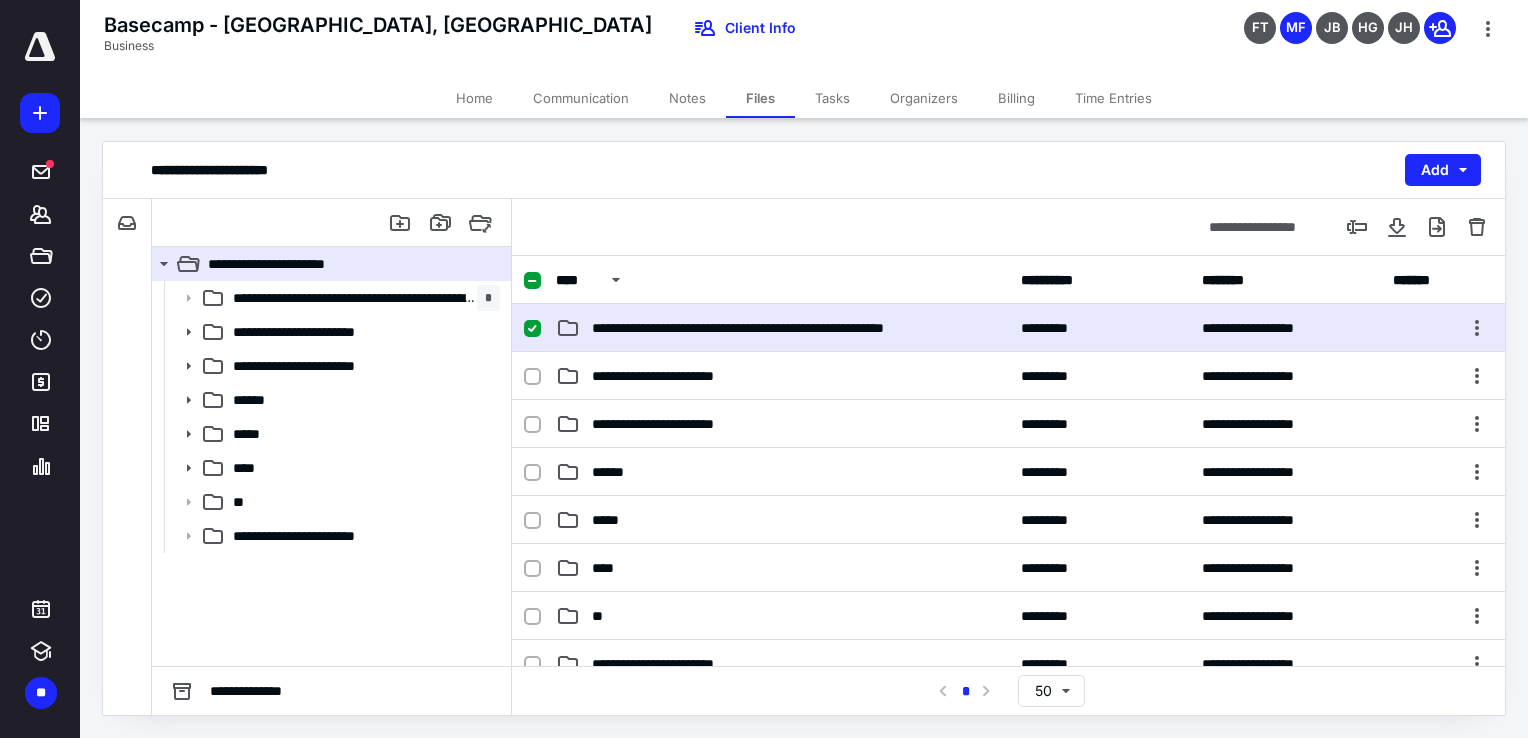 click on "**********" at bounding box center [1008, 328] 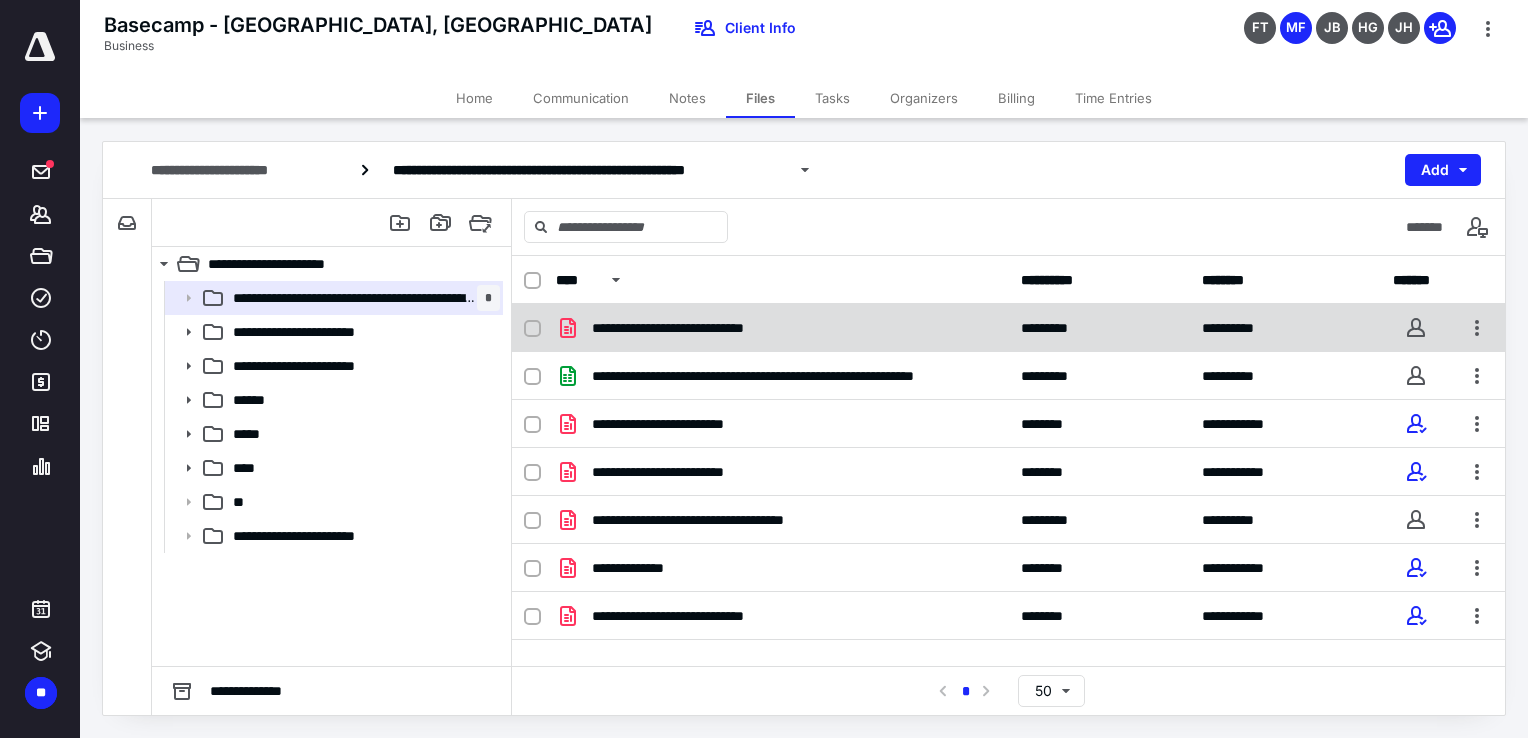 click on "**********" at bounding box center (1008, 328) 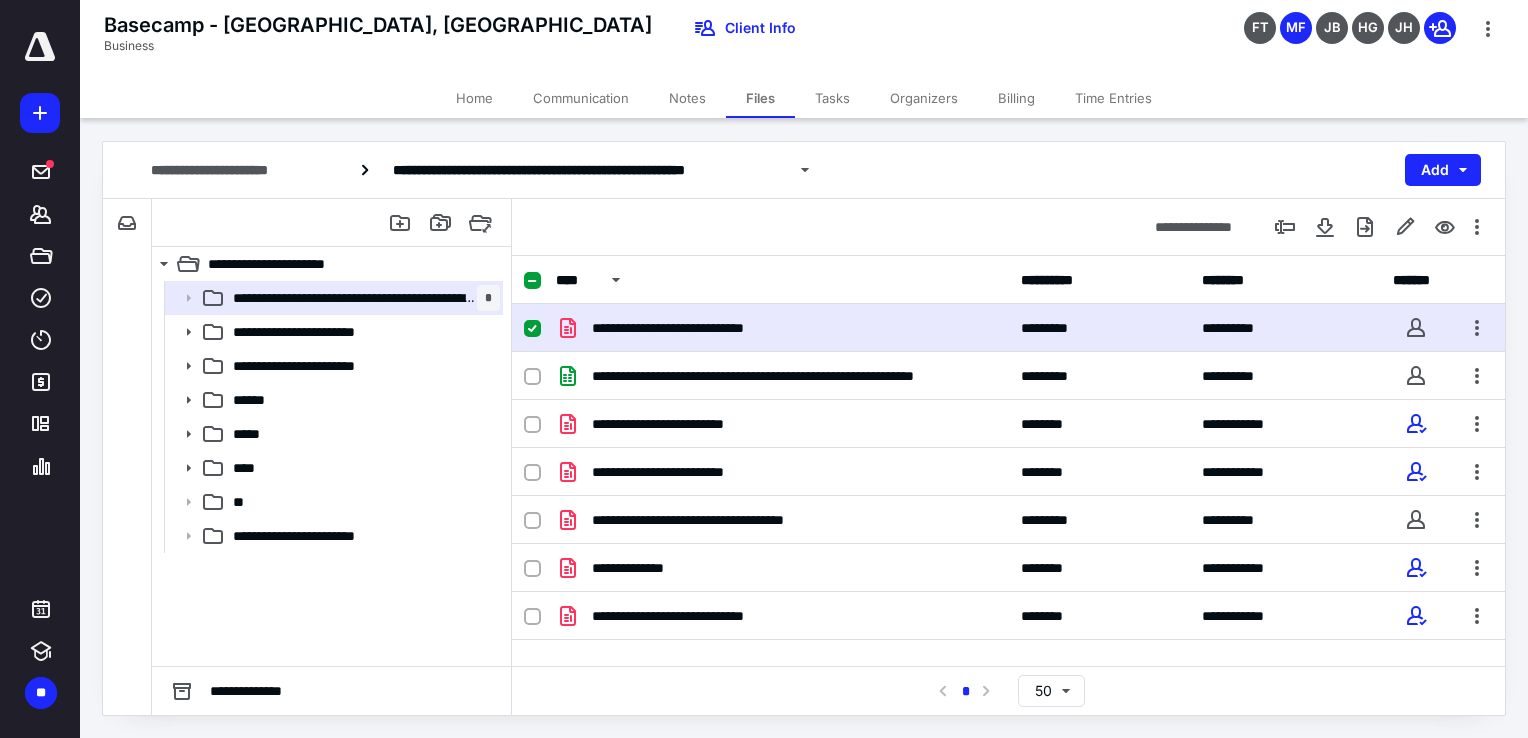 click on "**********" at bounding box center (1008, 328) 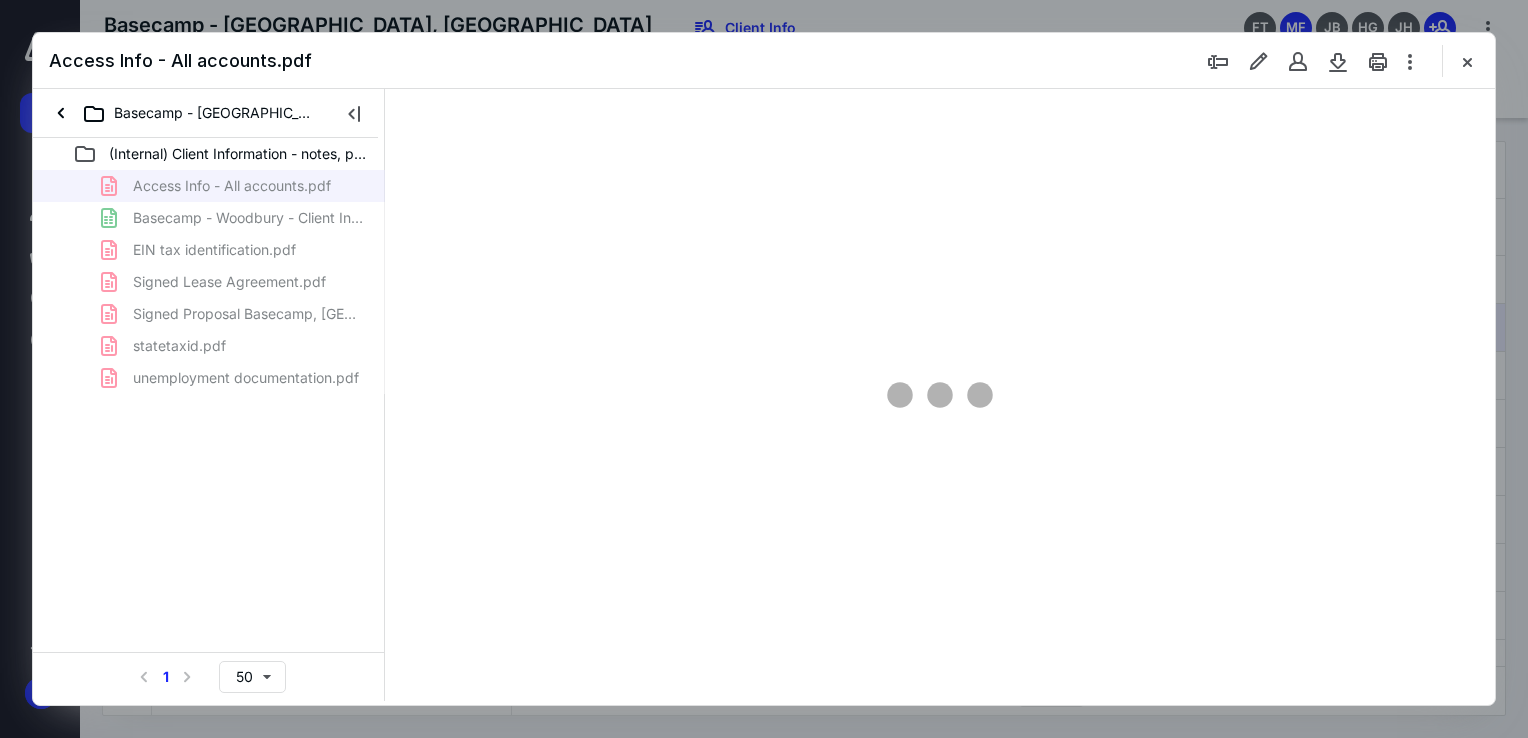 scroll, scrollTop: 0, scrollLeft: 0, axis: both 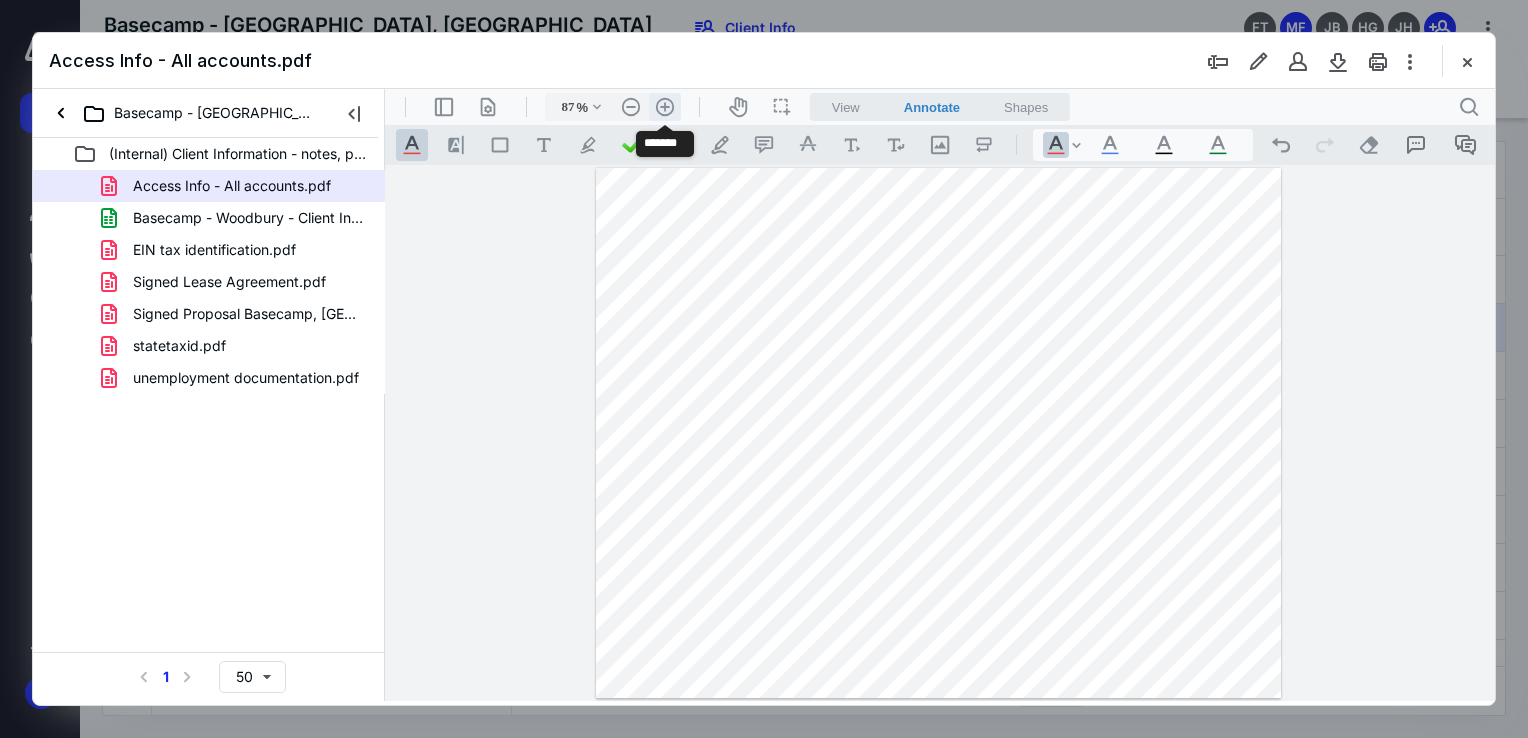click on ".cls-1{fill:#abb0c4;} icon - header - zoom - in - line" at bounding box center (665, 107) 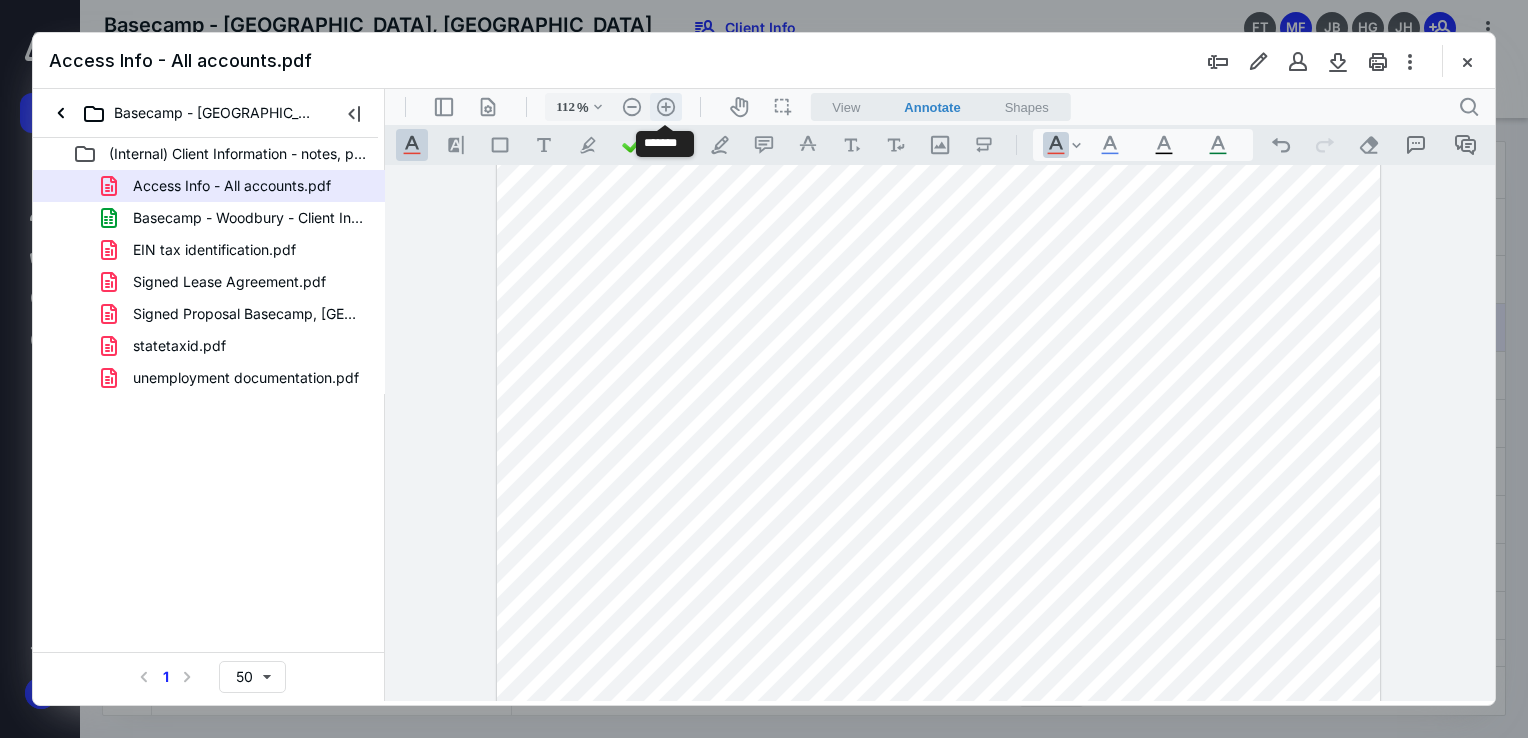 click on ".cls-1{fill:#abb0c4;} icon - header - zoom - in - line" at bounding box center (666, 107) 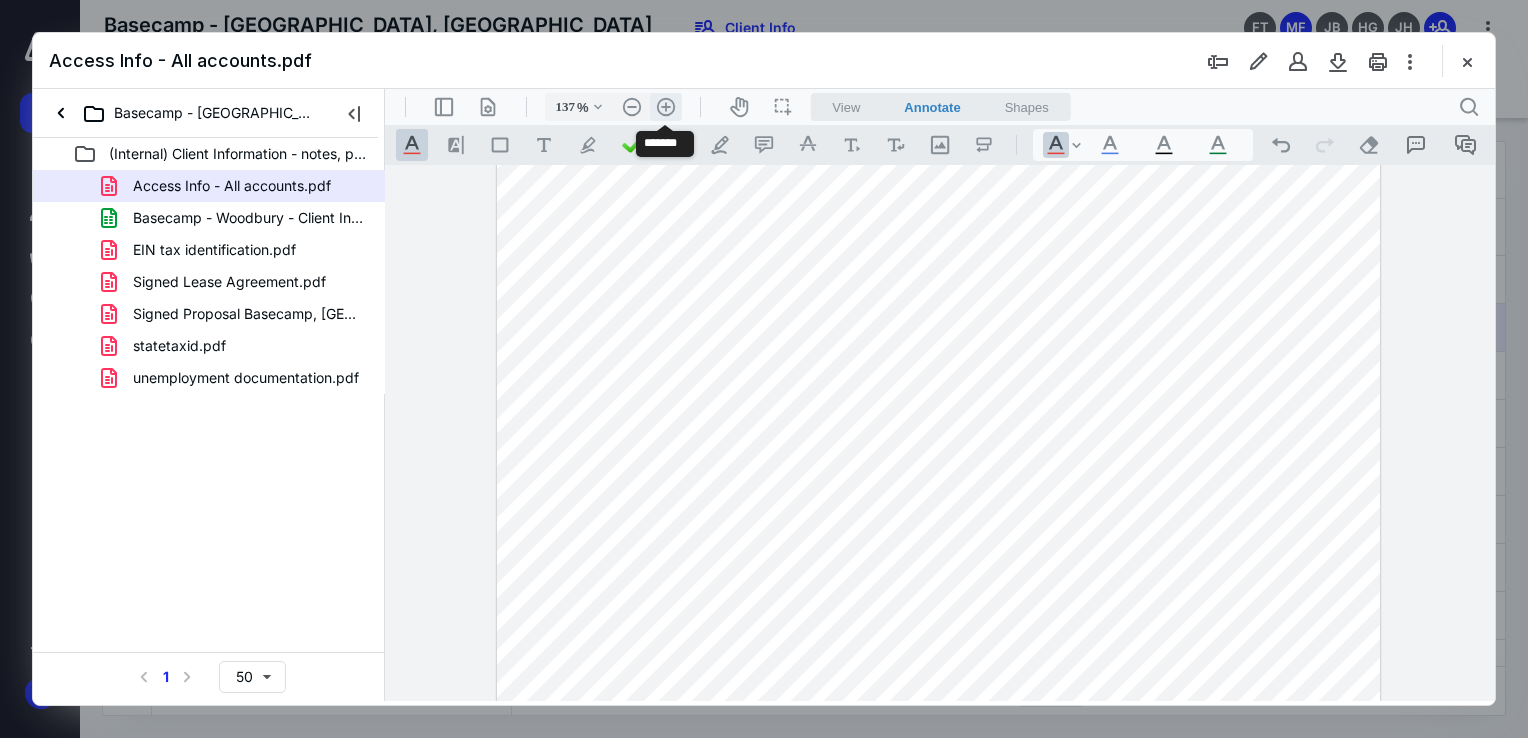 scroll, scrollTop: 132, scrollLeft: 0, axis: vertical 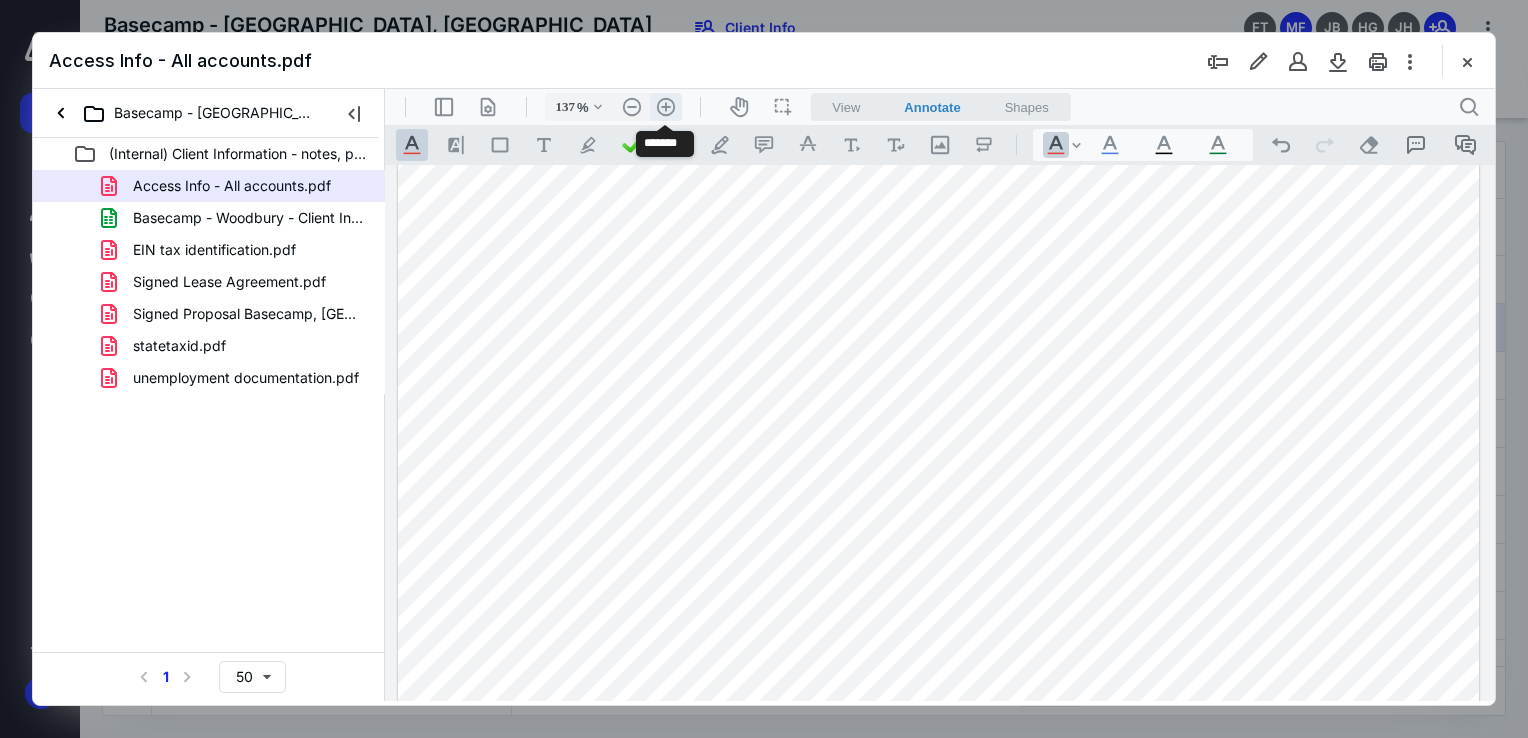 click on ".cls-1{fill:#abb0c4;} icon - header - zoom - in - line" at bounding box center [666, 107] 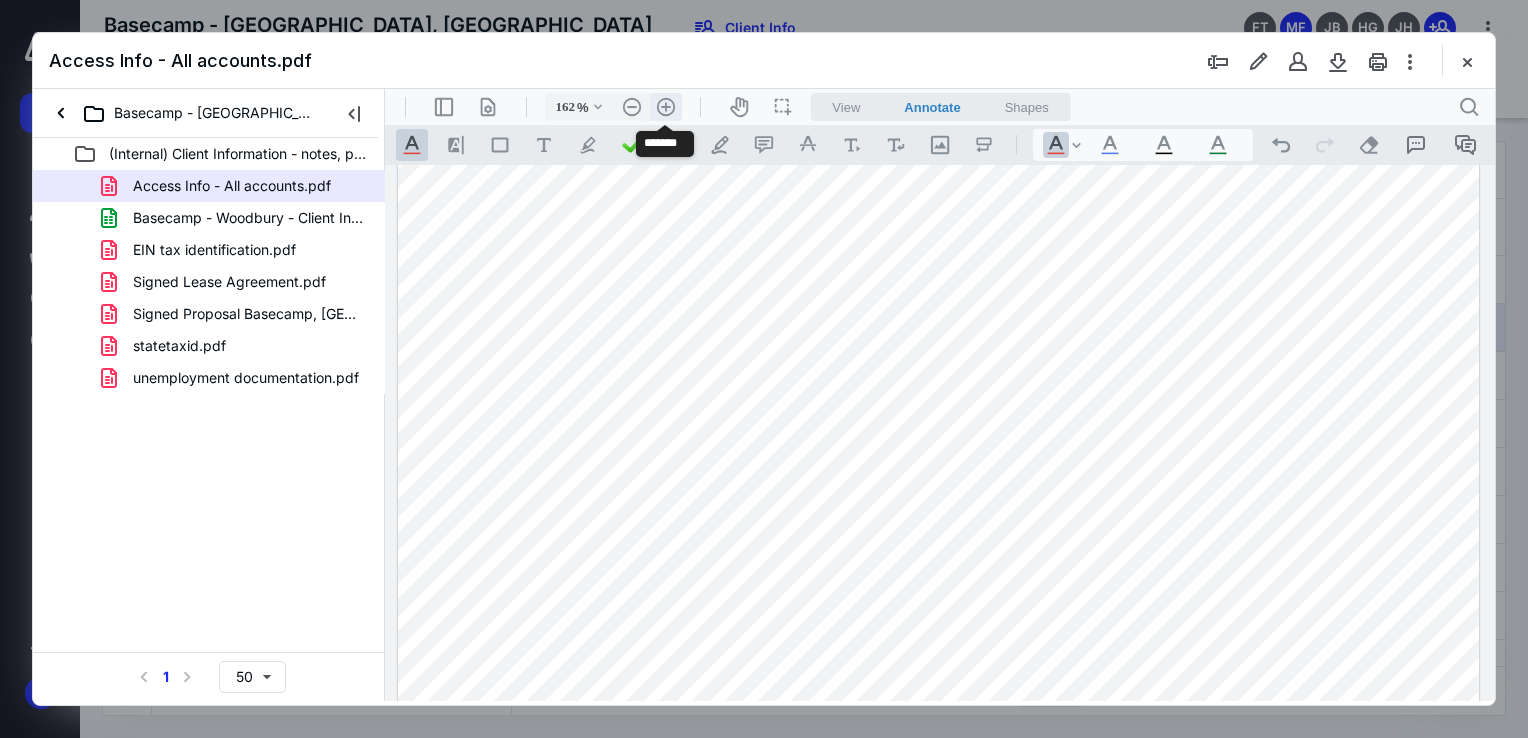 click on ".cls-1{fill:#abb0c4;} icon - header - zoom - in - line" at bounding box center (666, 107) 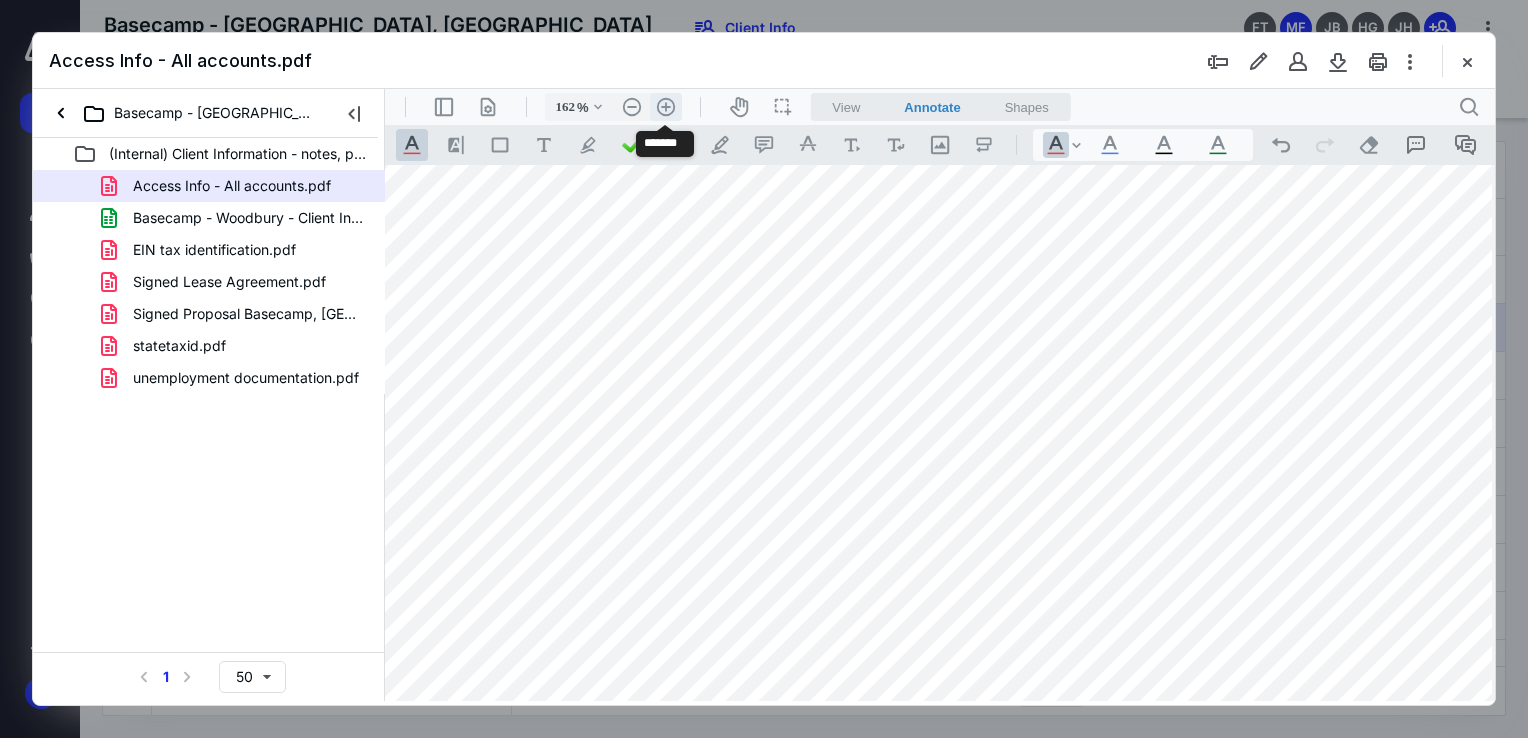type on "212" 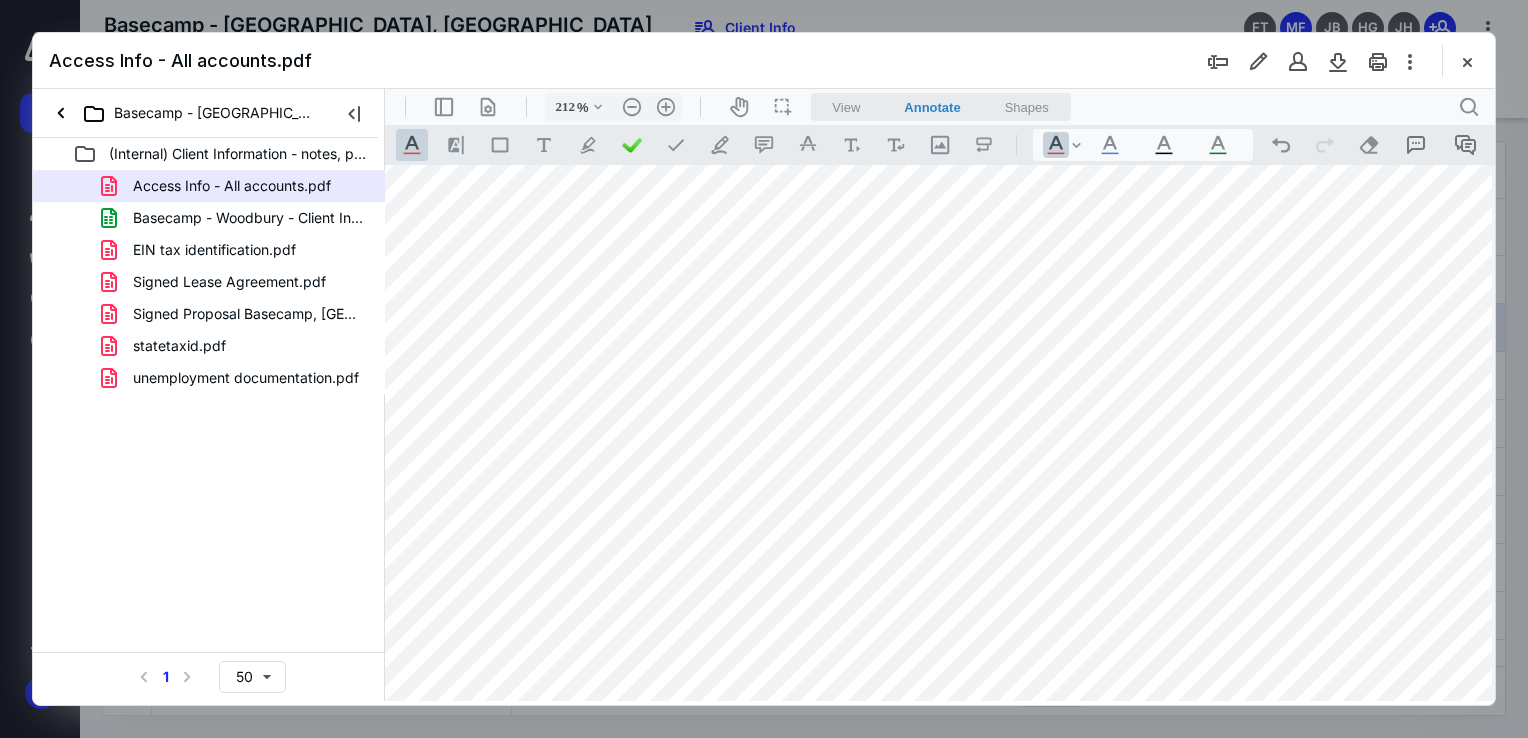 scroll, scrollTop: 0, scrollLeft: 297, axis: horizontal 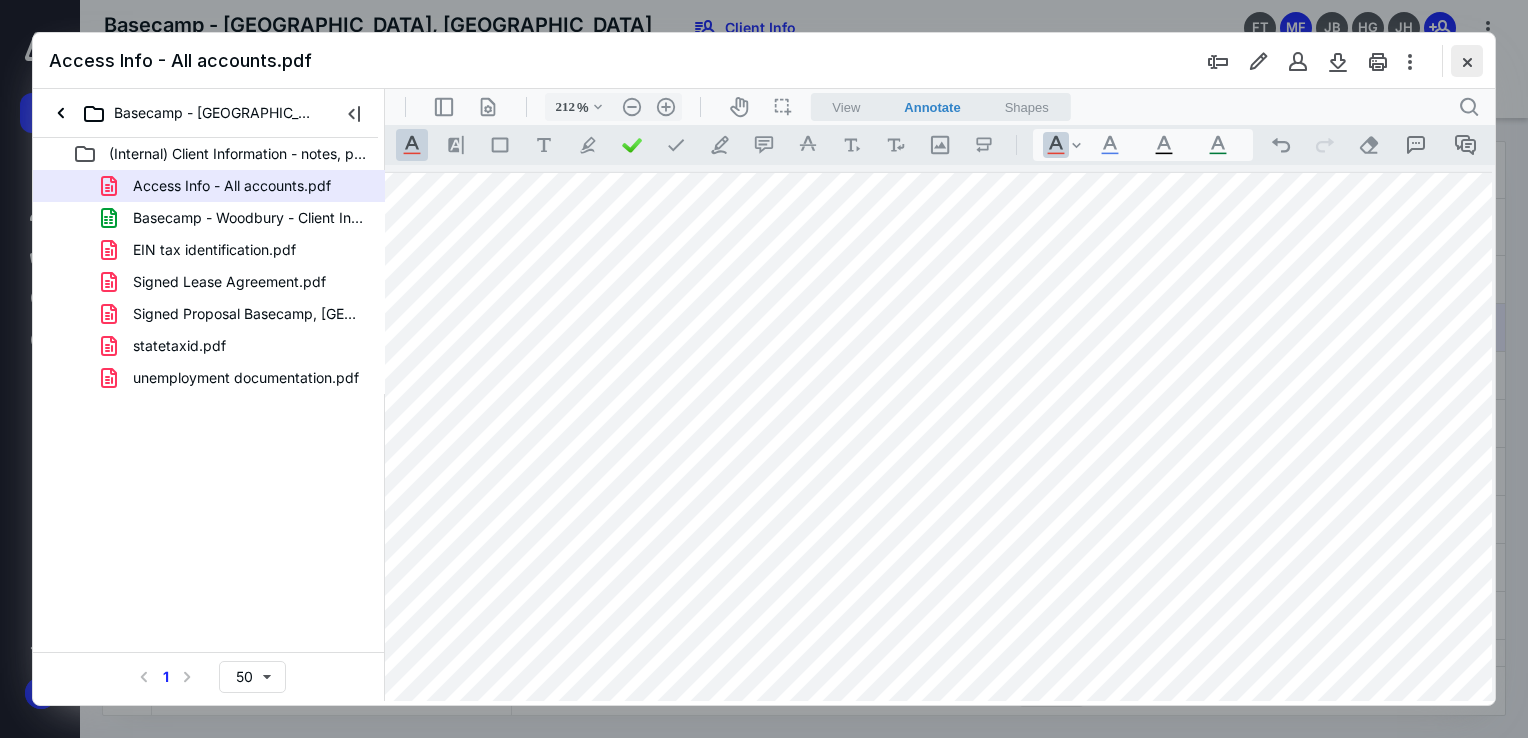 click at bounding box center [1467, 61] 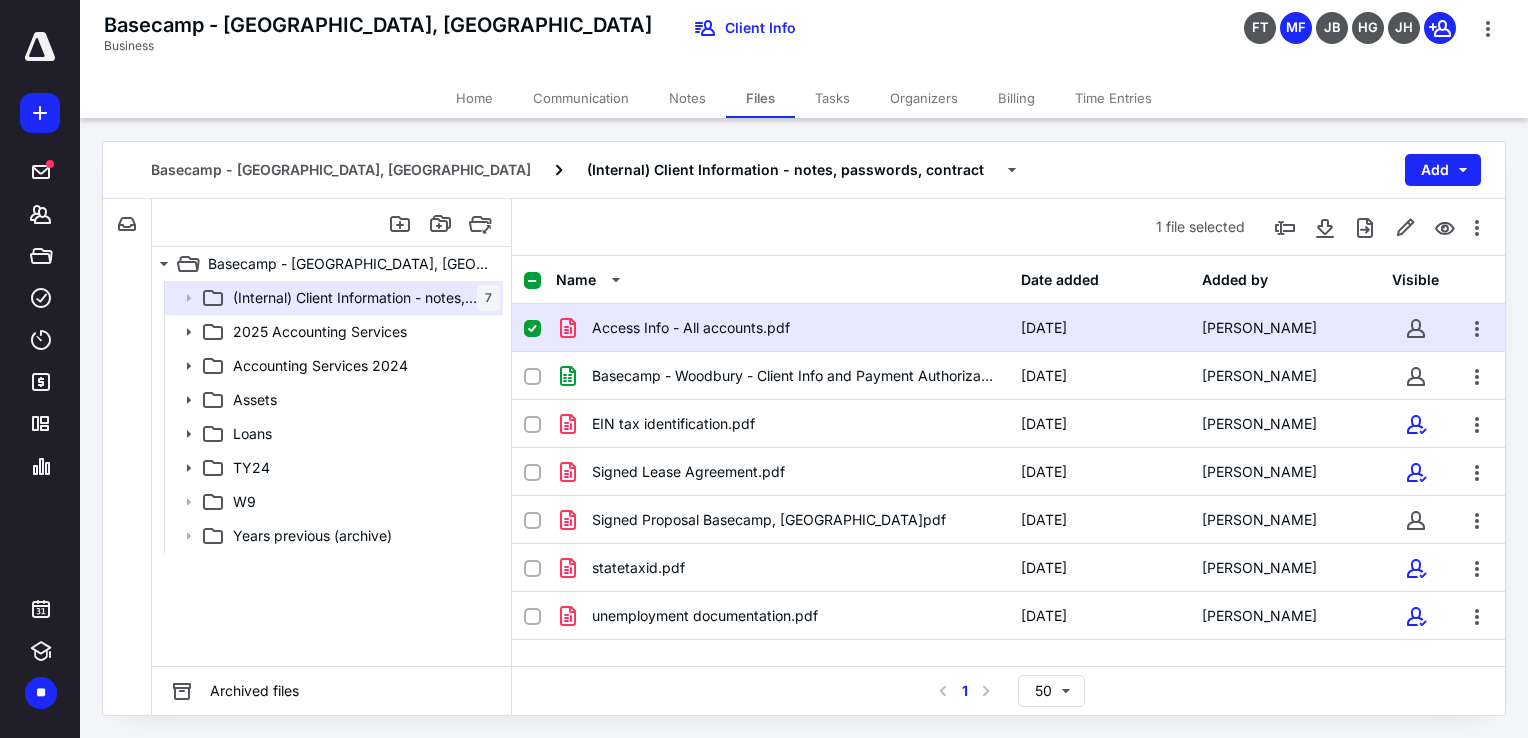 click at bounding box center [532, 329] 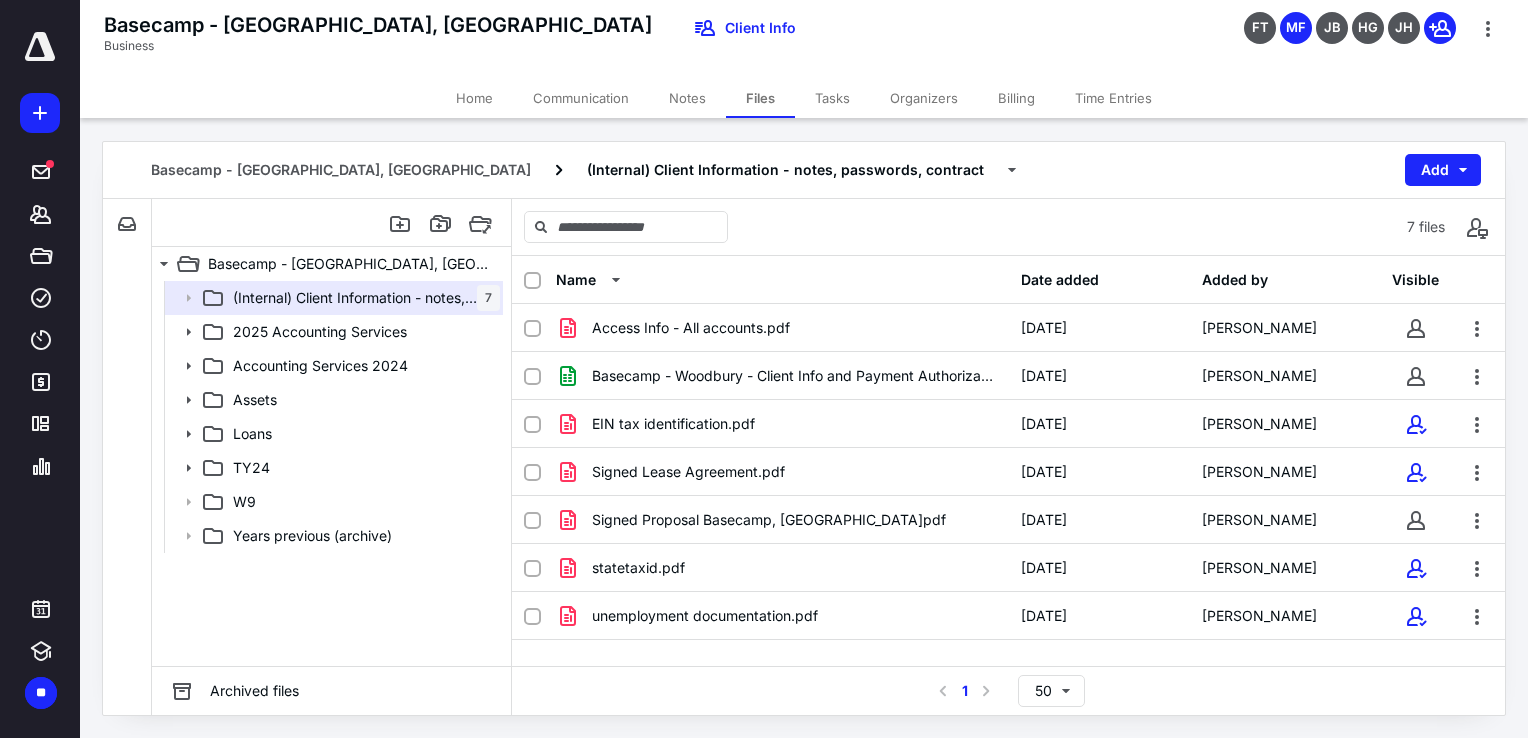 click on "Files" at bounding box center (760, 98) 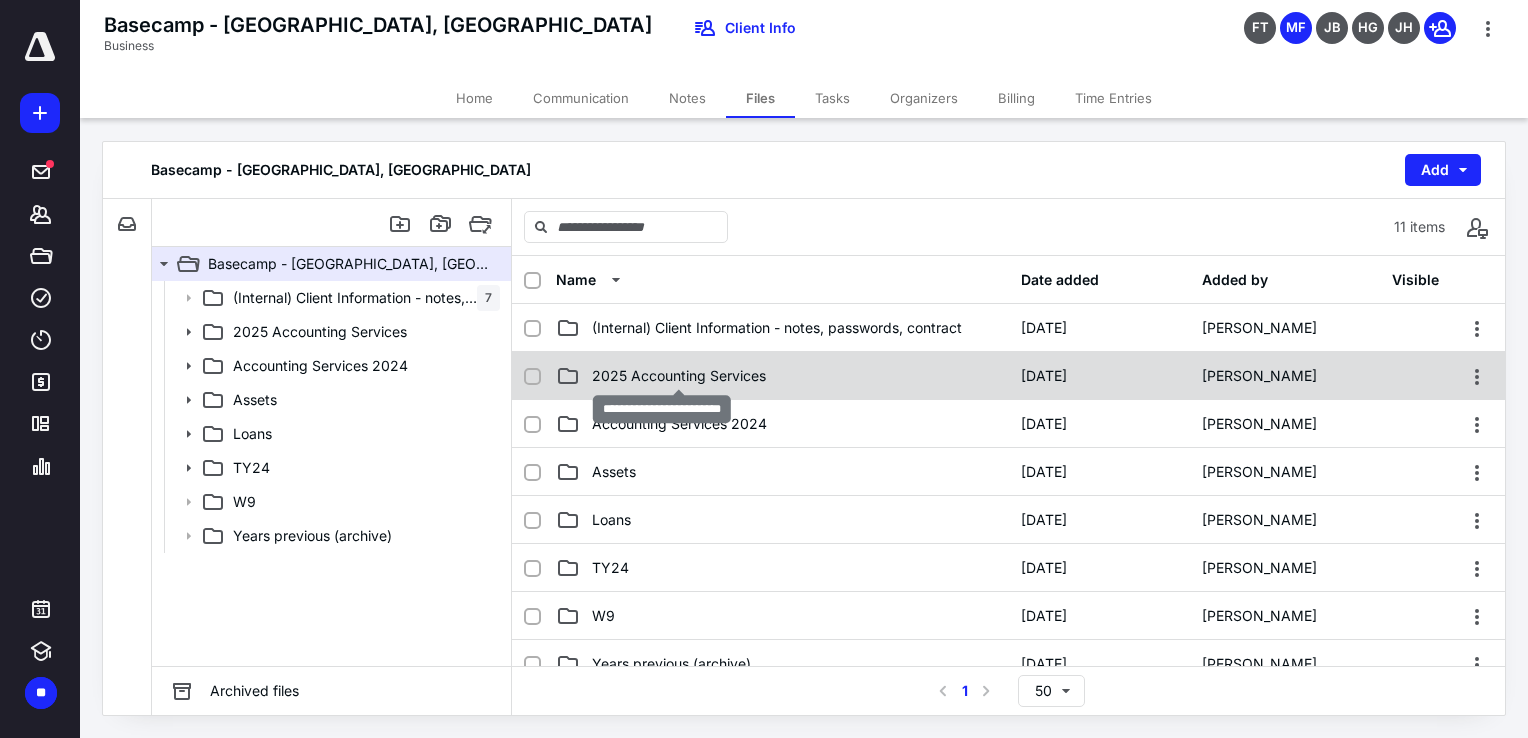 click on "2025 Accounting Services" at bounding box center [679, 376] 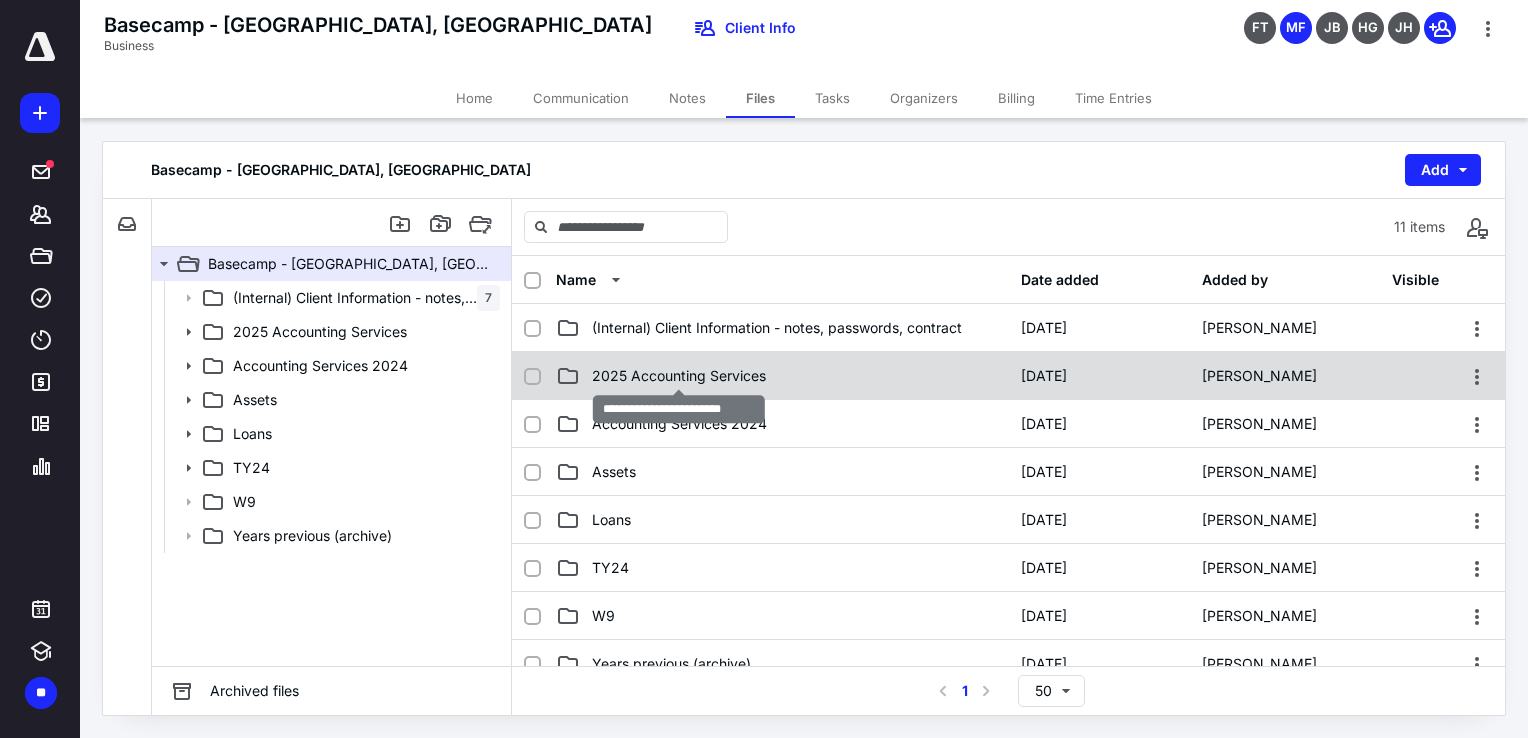 click on "2025 Accounting Services" at bounding box center (679, 376) 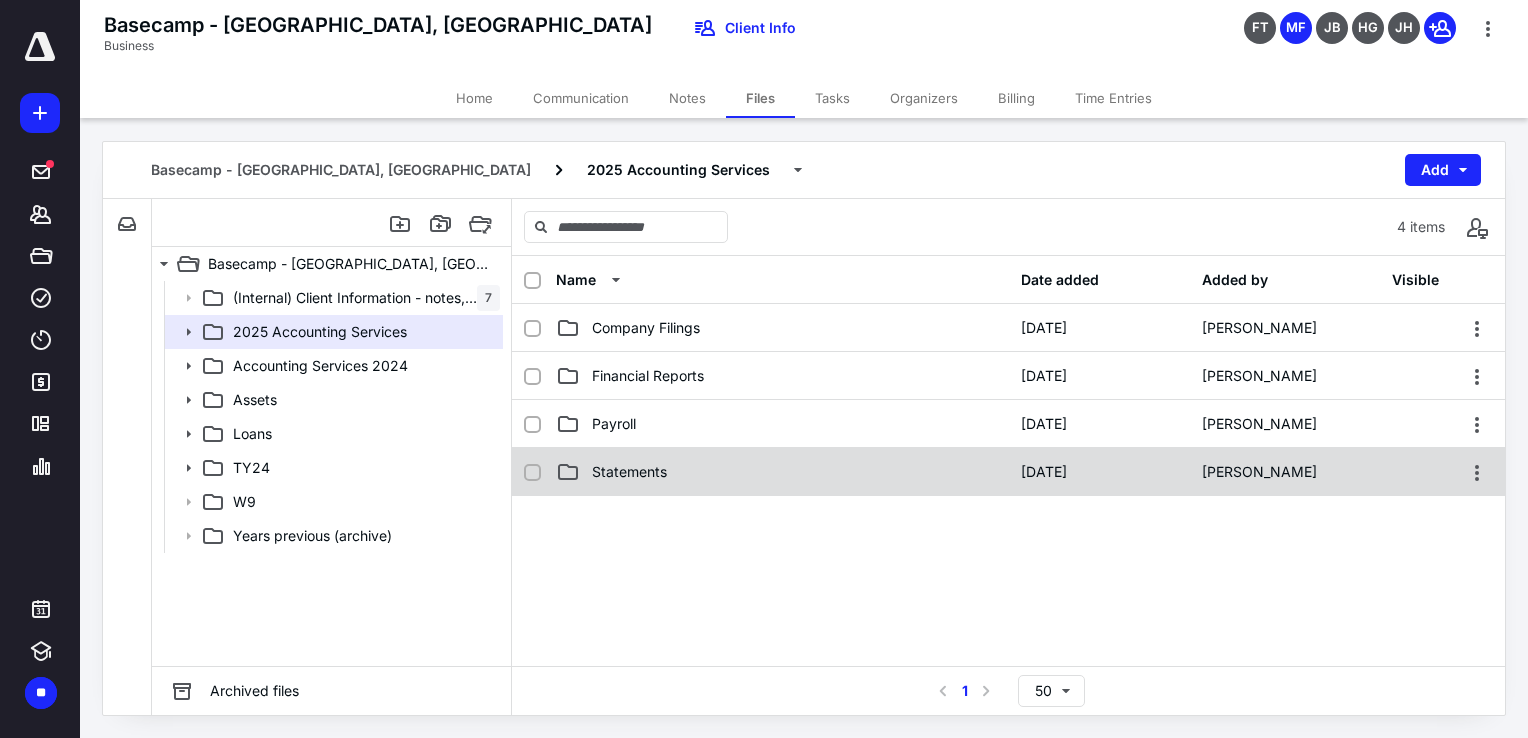 click on "Statements" at bounding box center (629, 472) 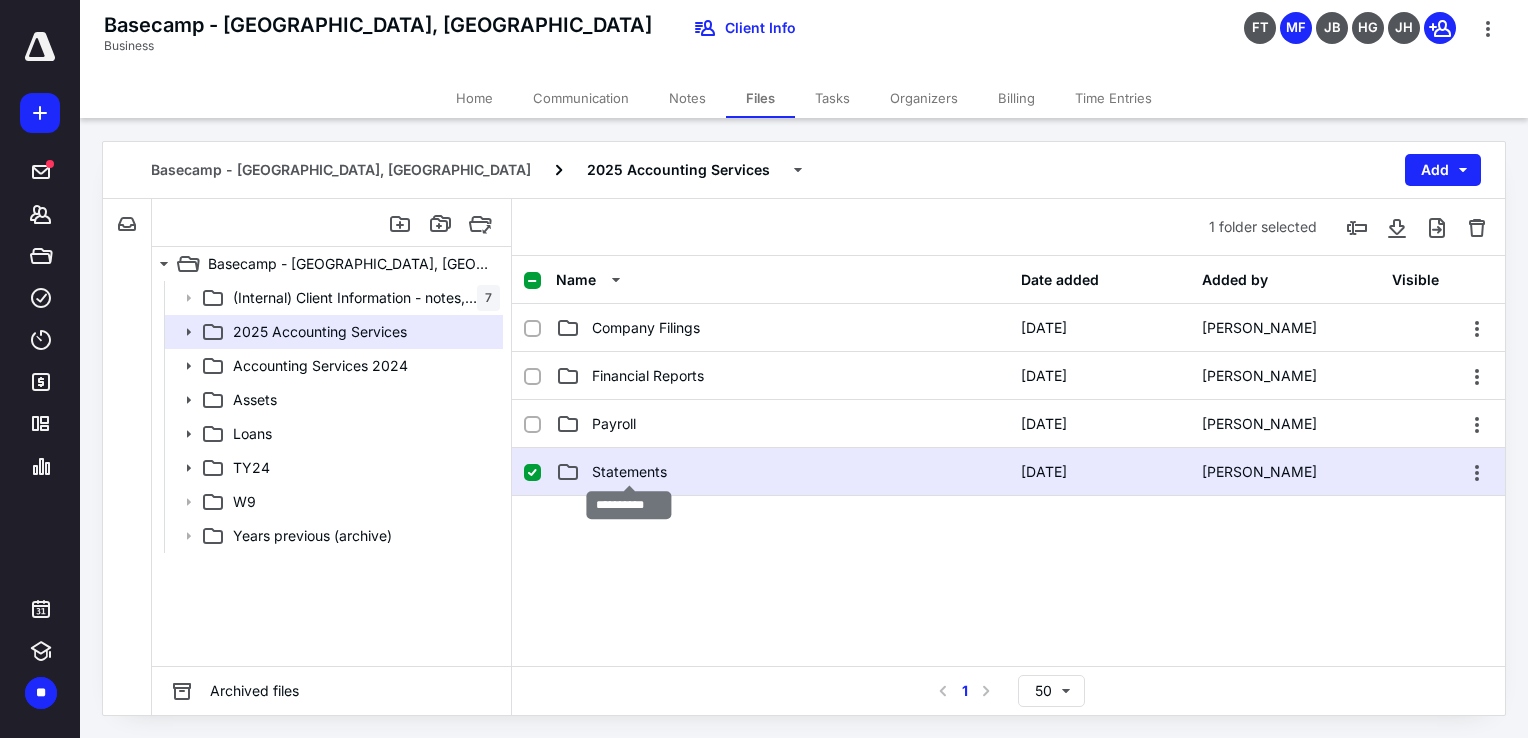 click on "Statements" at bounding box center [629, 472] 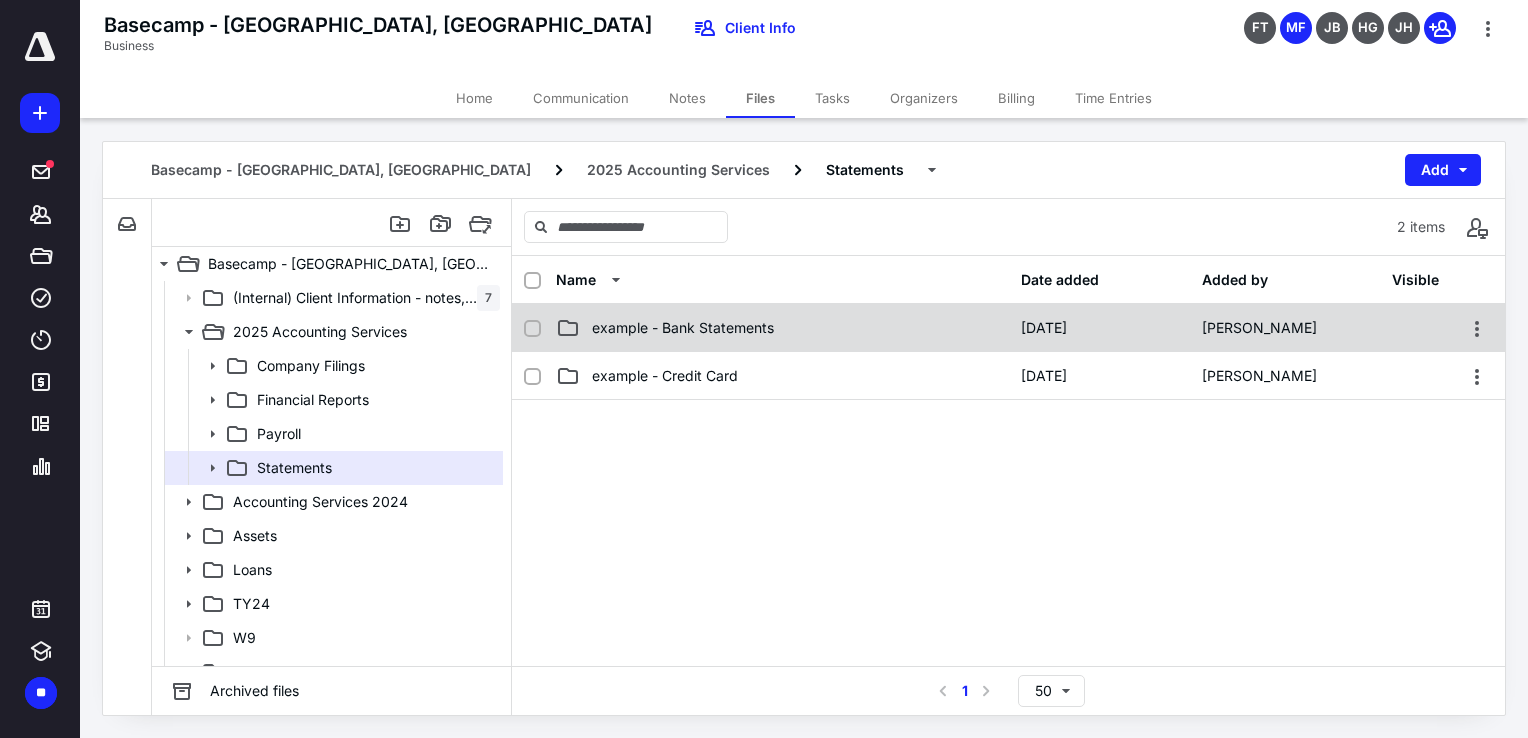 click on "example - Bank Statements" at bounding box center [683, 328] 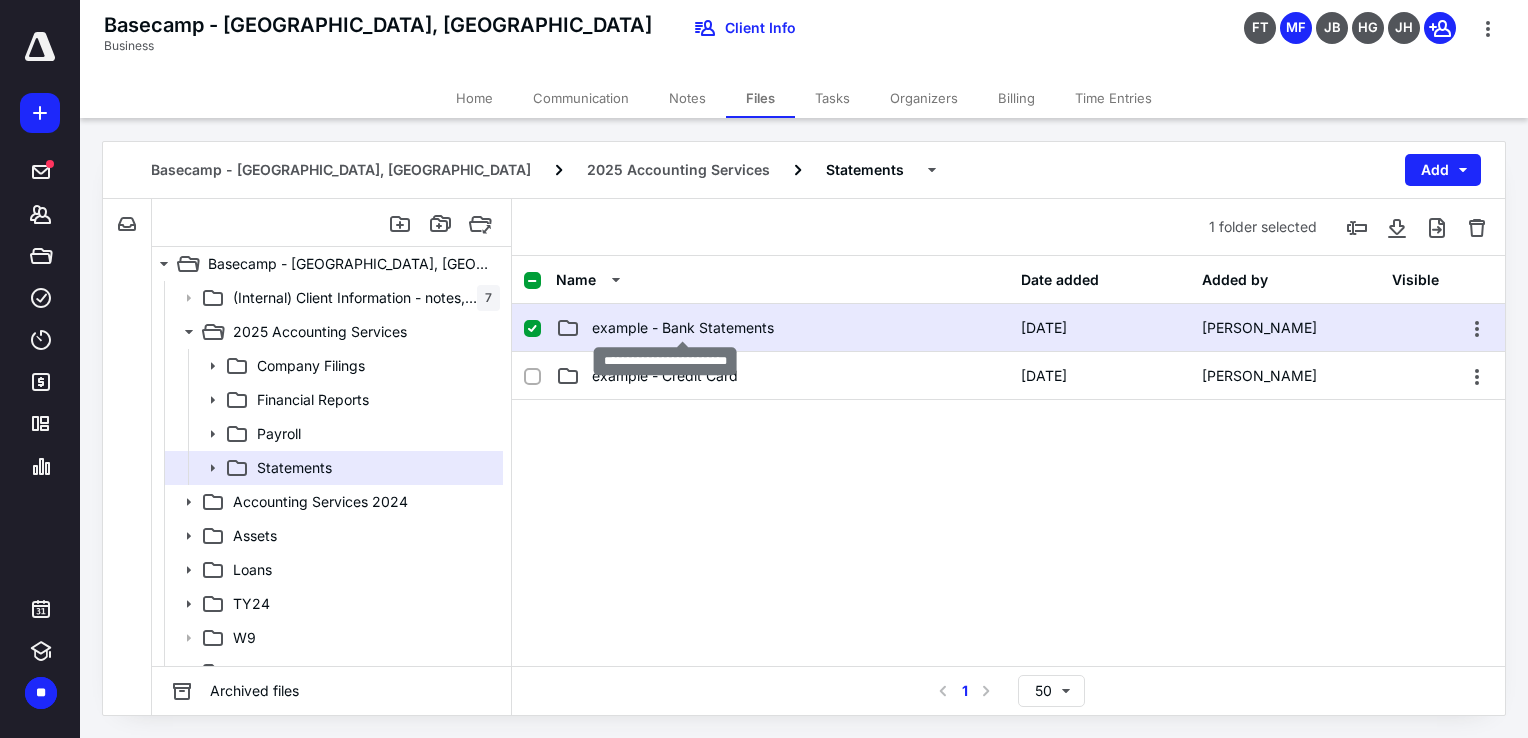 click on "example - Bank Statements" at bounding box center [683, 328] 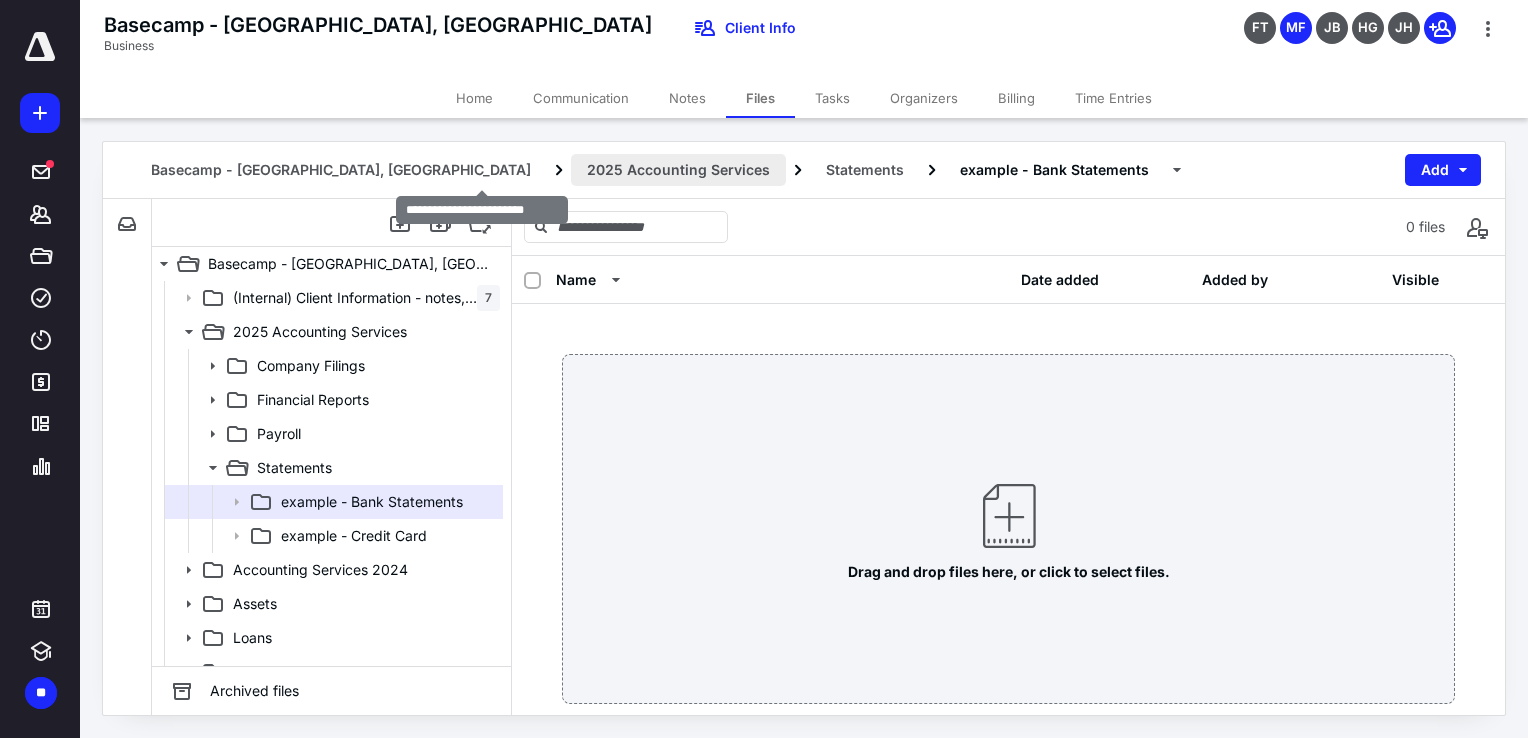 click on "2025 Accounting Services" at bounding box center (678, 170) 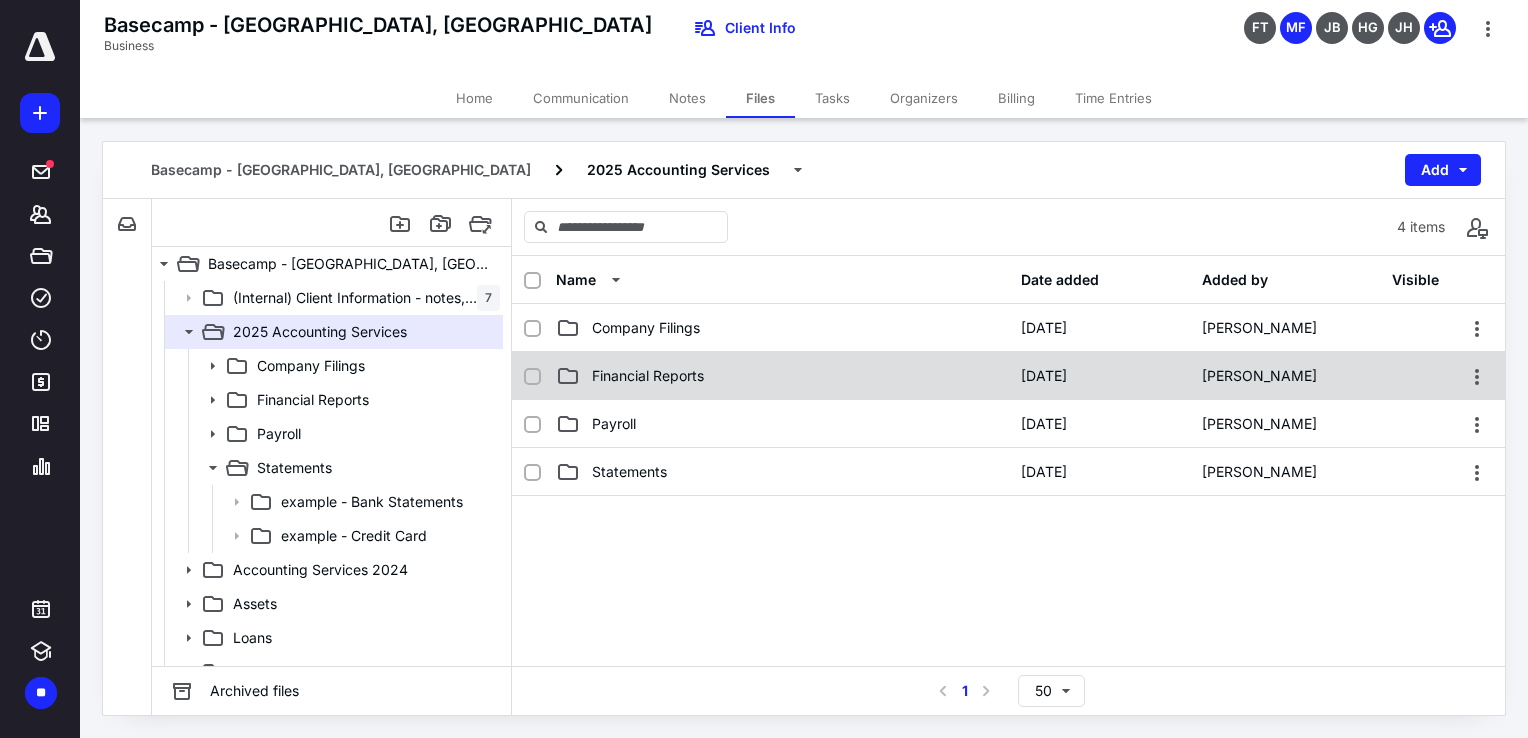 click on "Financial Reports" at bounding box center [782, 376] 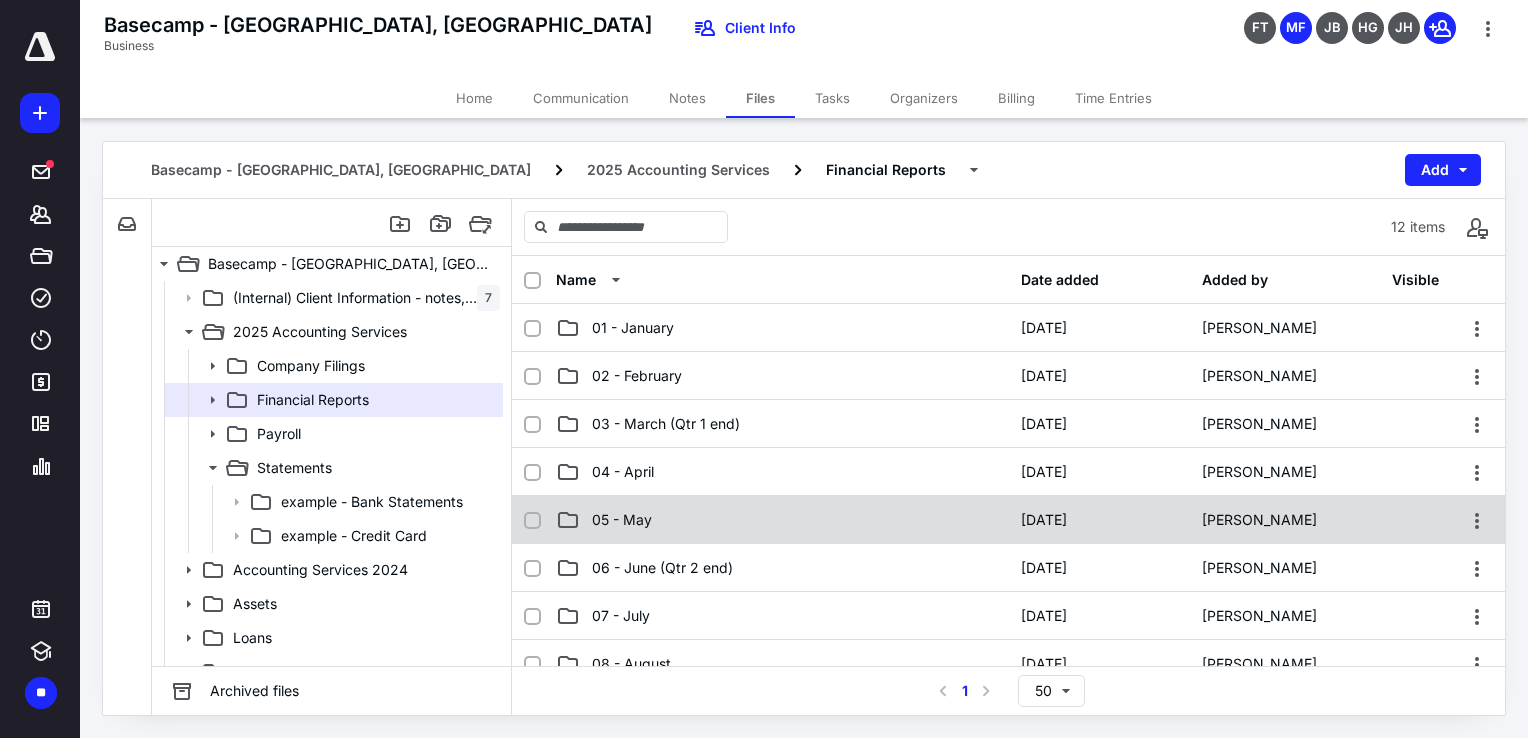 click on "05 - May [DATE] [PERSON_NAME]" at bounding box center [1008, 520] 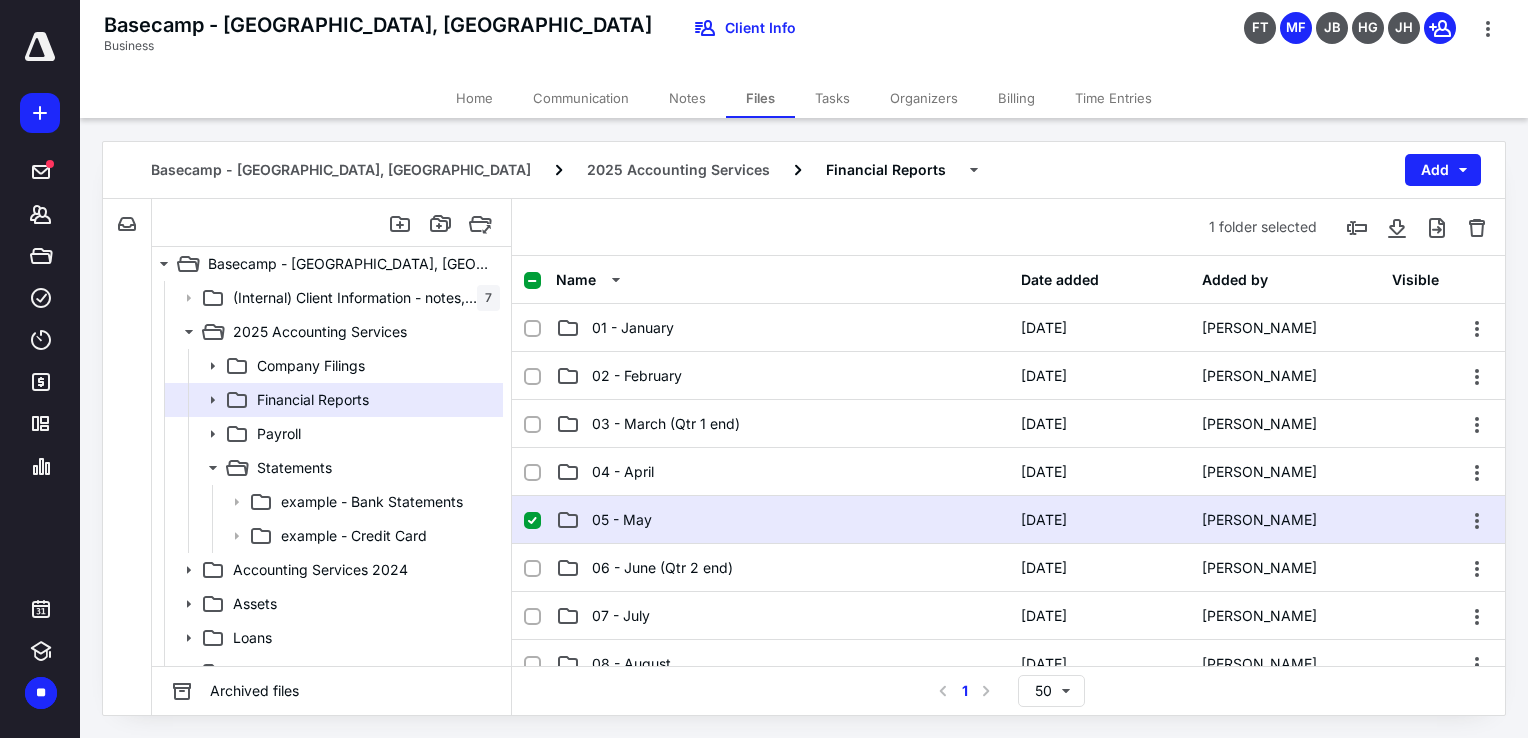 click on "05 - May [DATE] [PERSON_NAME]" at bounding box center [1008, 520] 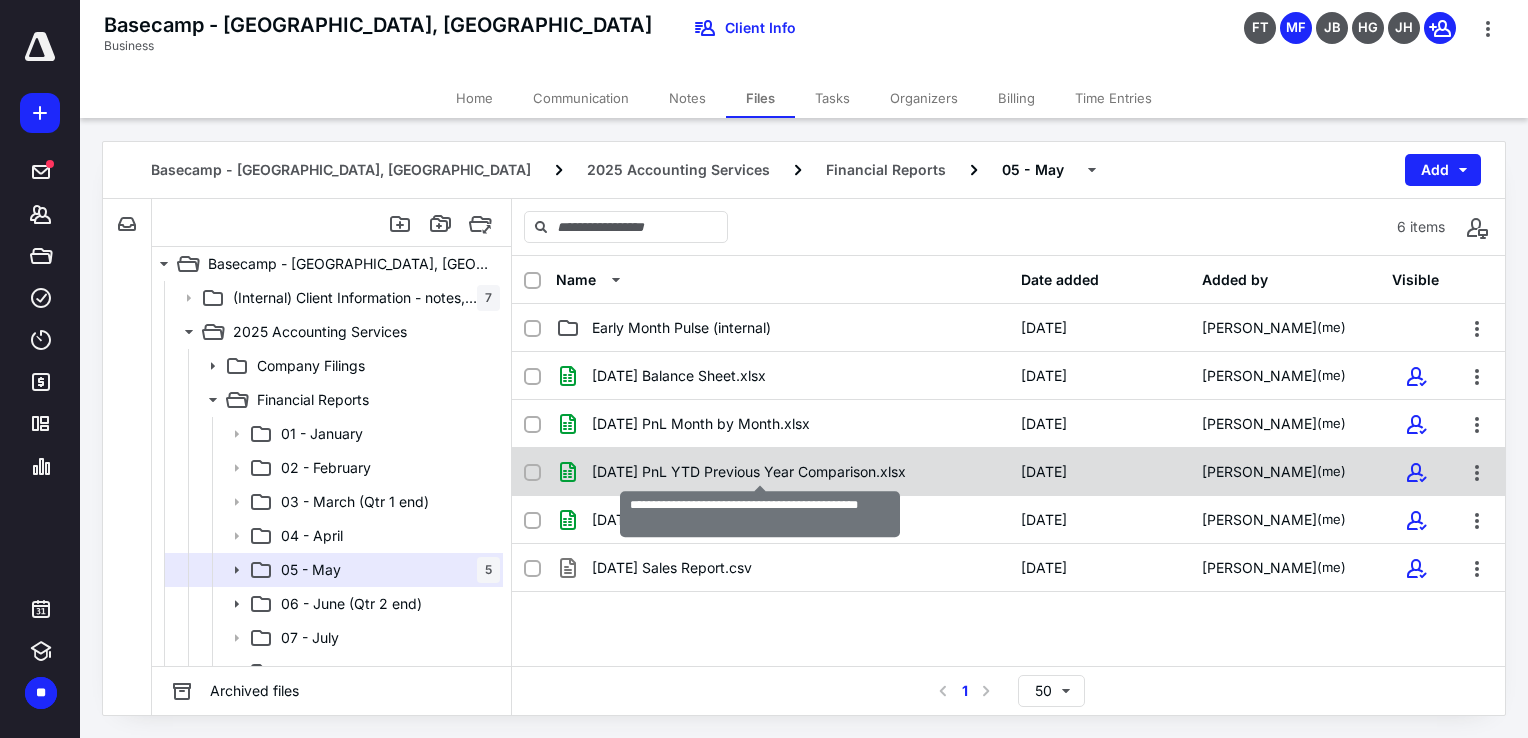 click on "[DATE] PnL YTD Previous Year Comparison.xlsx" at bounding box center [749, 472] 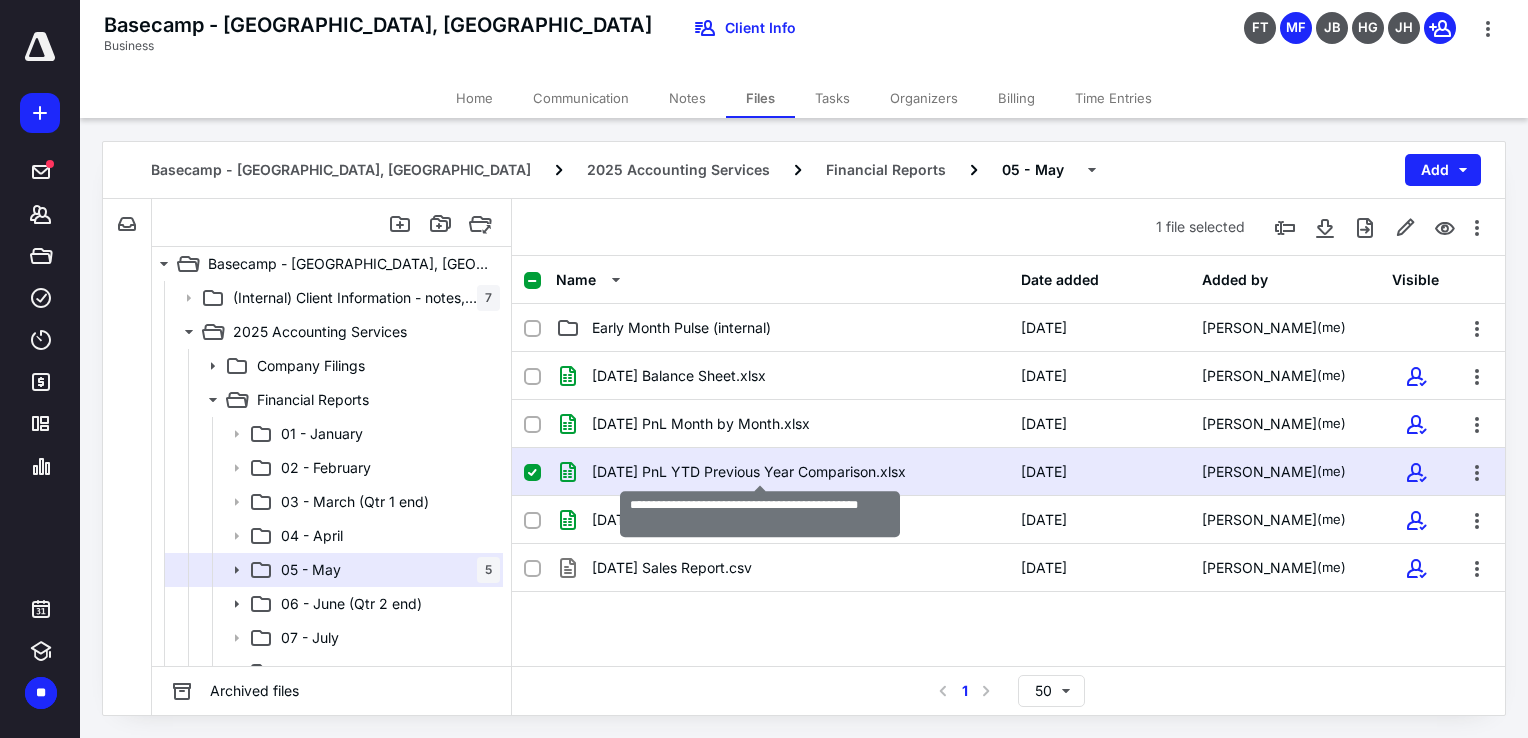 click on "[DATE] PnL YTD Previous Year Comparison.xlsx" at bounding box center [749, 472] 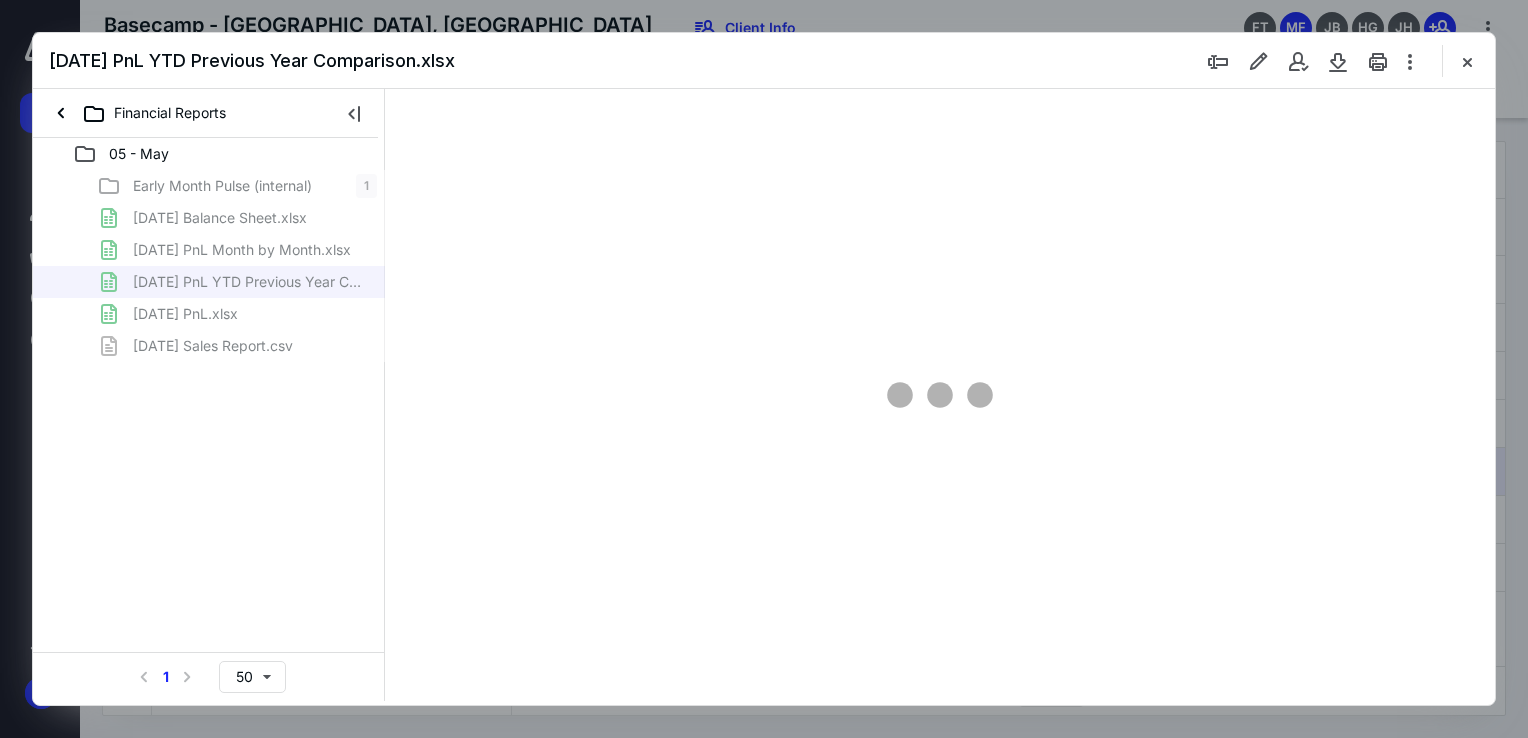 scroll, scrollTop: 0, scrollLeft: 0, axis: both 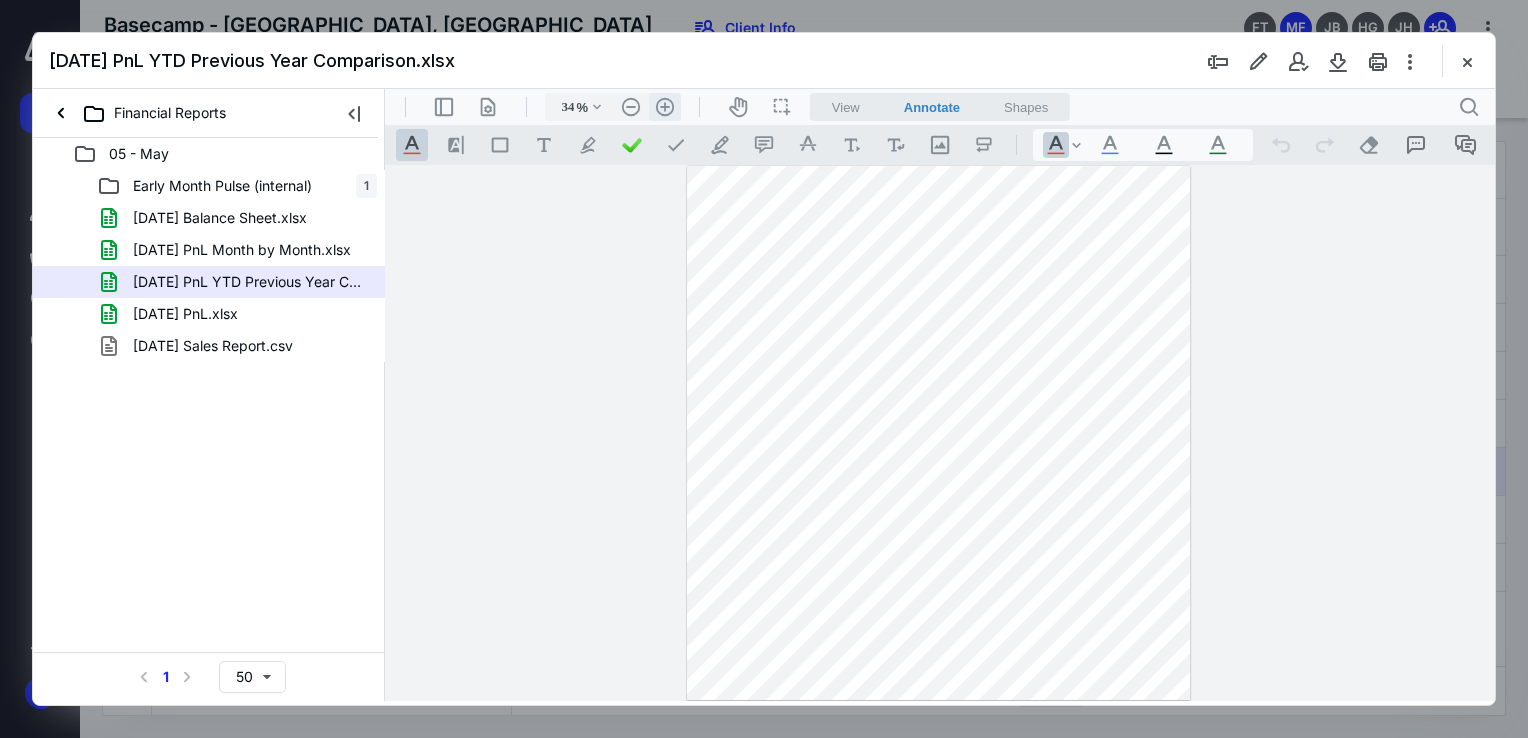 click on ".cls-1{fill:#abb0c4;} icon - header - zoom - in - line" at bounding box center (665, 107) 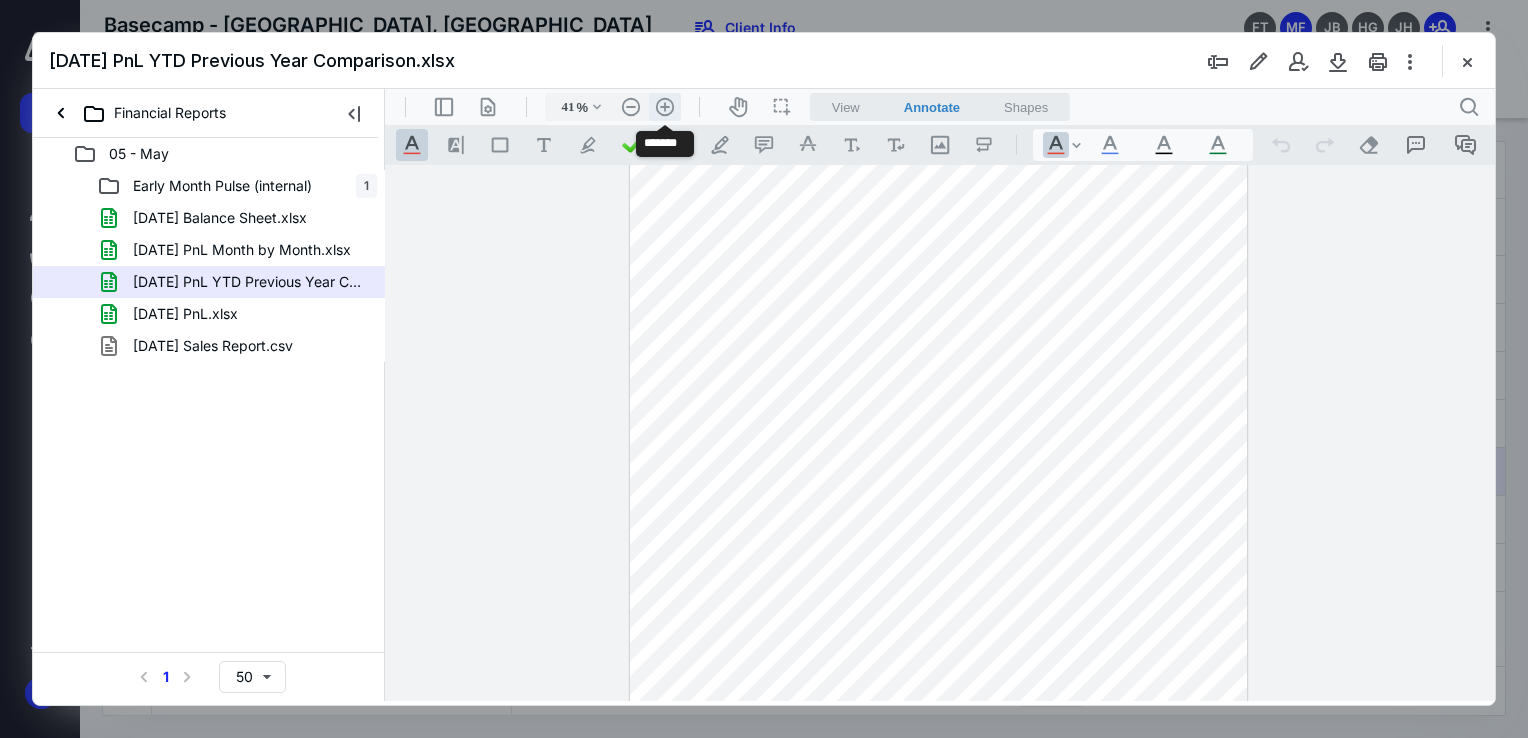 click on ".cls-1{fill:#abb0c4;} icon - header - zoom - in - line" at bounding box center [665, 107] 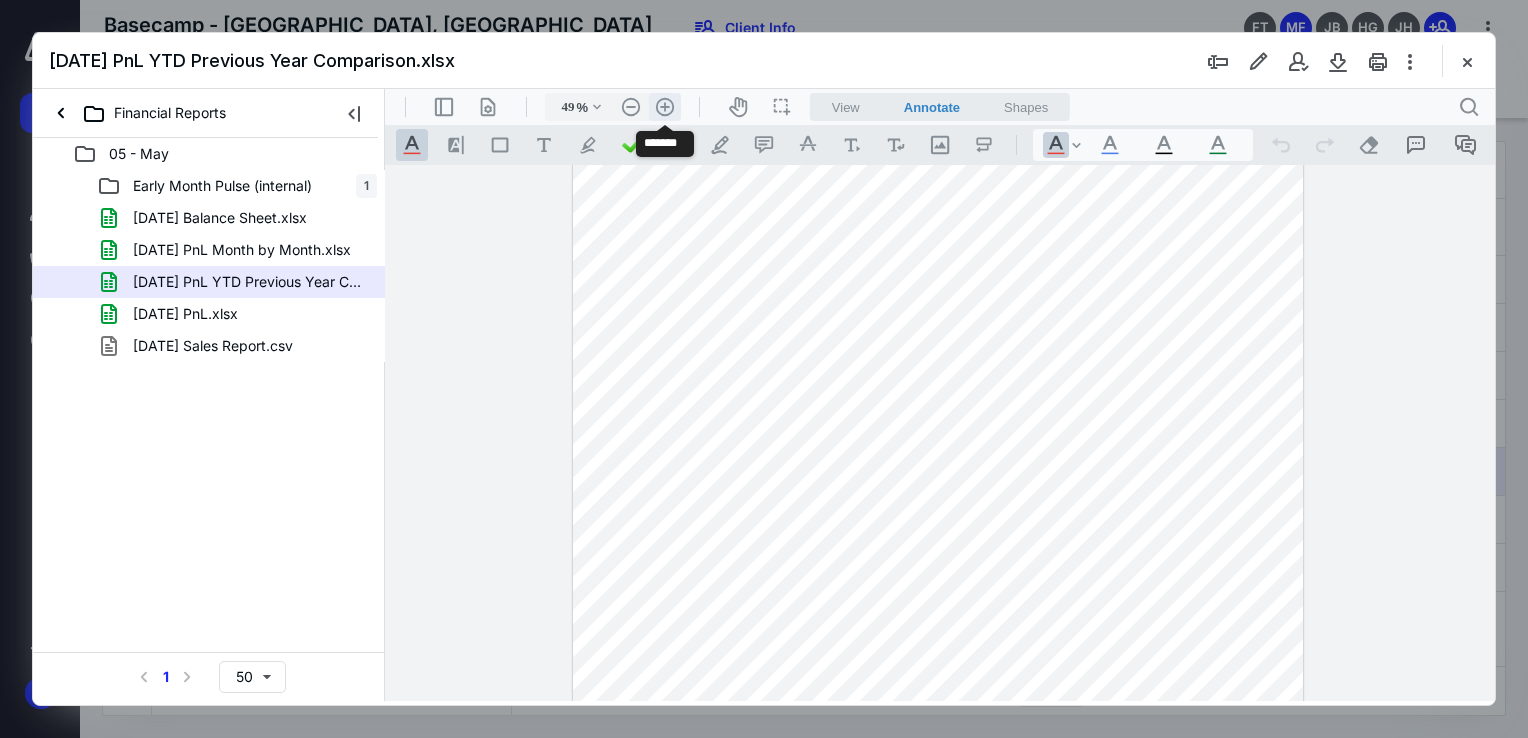 click on ".cls-1{fill:#abb0c4;} icon - header - zoom - in - line" at bounding box center (665, 107) 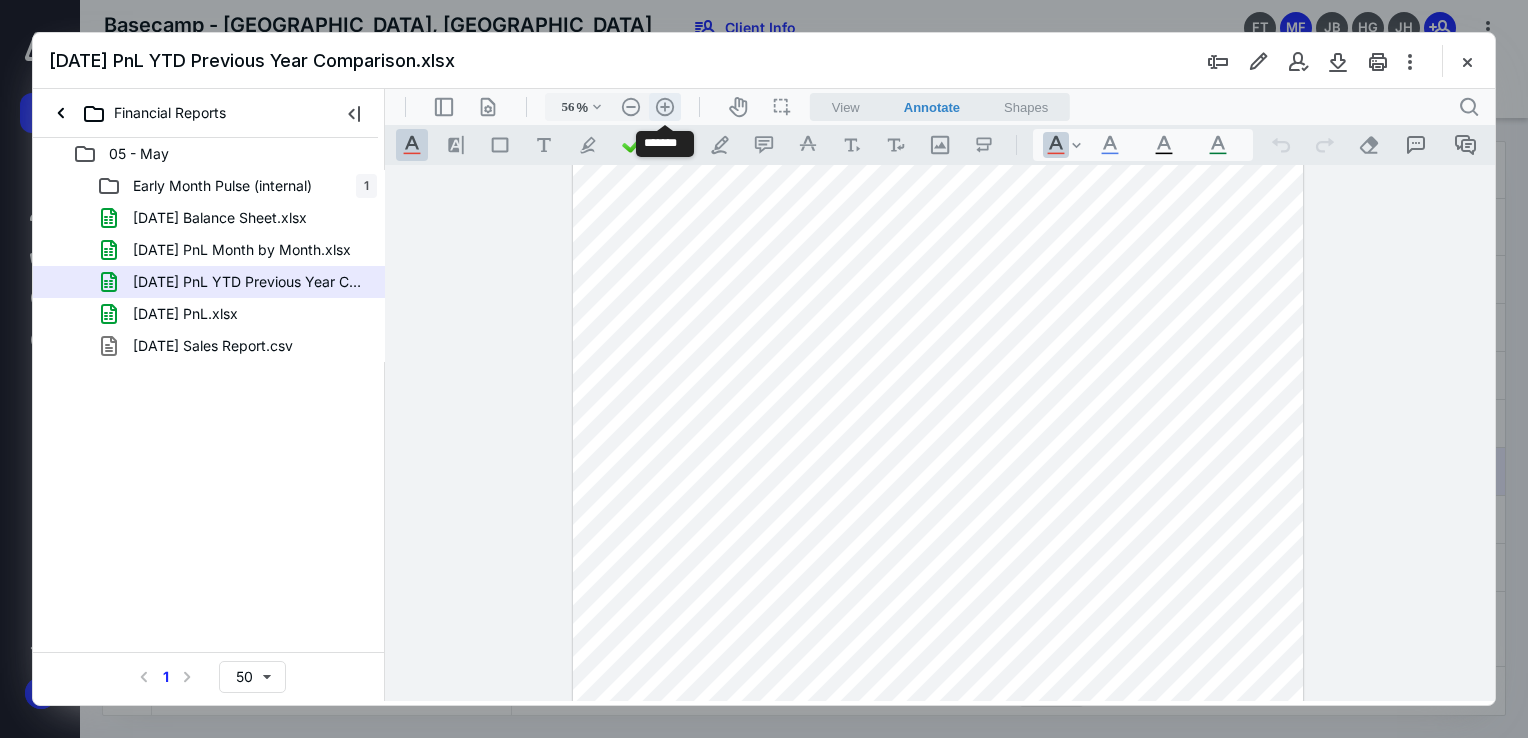 click on ".cls-1{fill:#abb0c4;} icon - header - zoom - in - line" at bounding box center (665, 107) 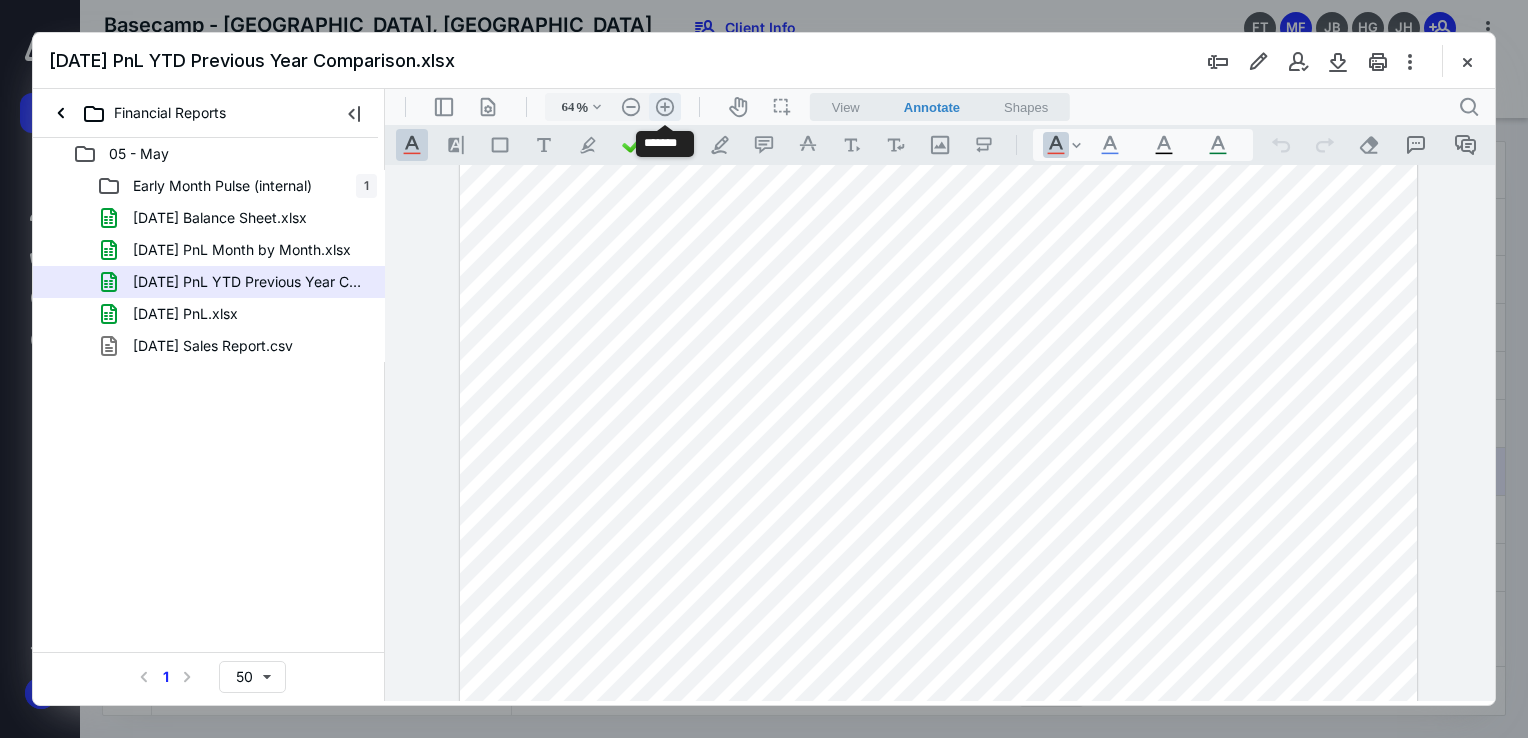 scroll, scrollTop: 260, scrollLeft: 0, axis: vertical 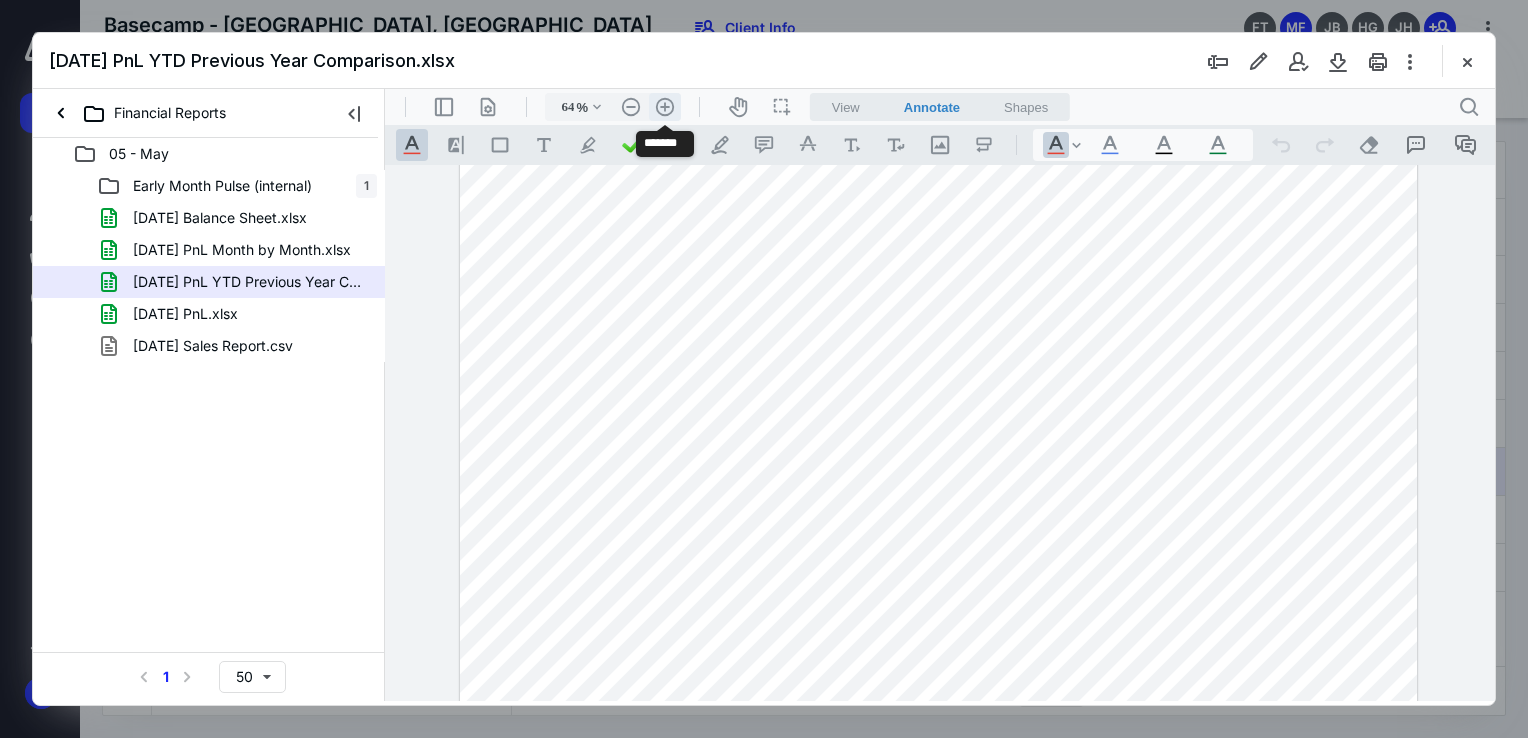 click on ".cls-1{fill:#abb0c4;} icon - header - zoom - in - line" at bounding box center [665, 107] 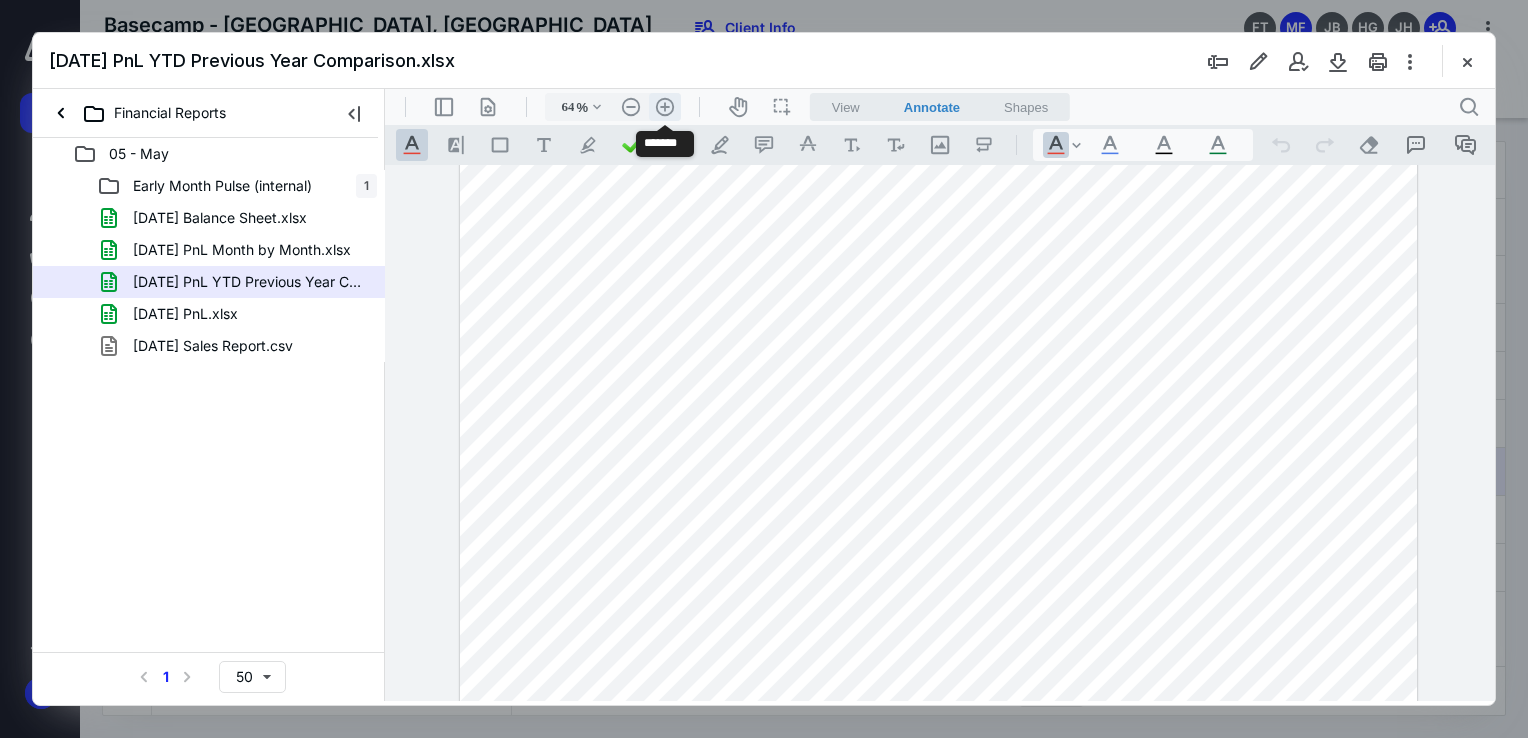 type on "71" 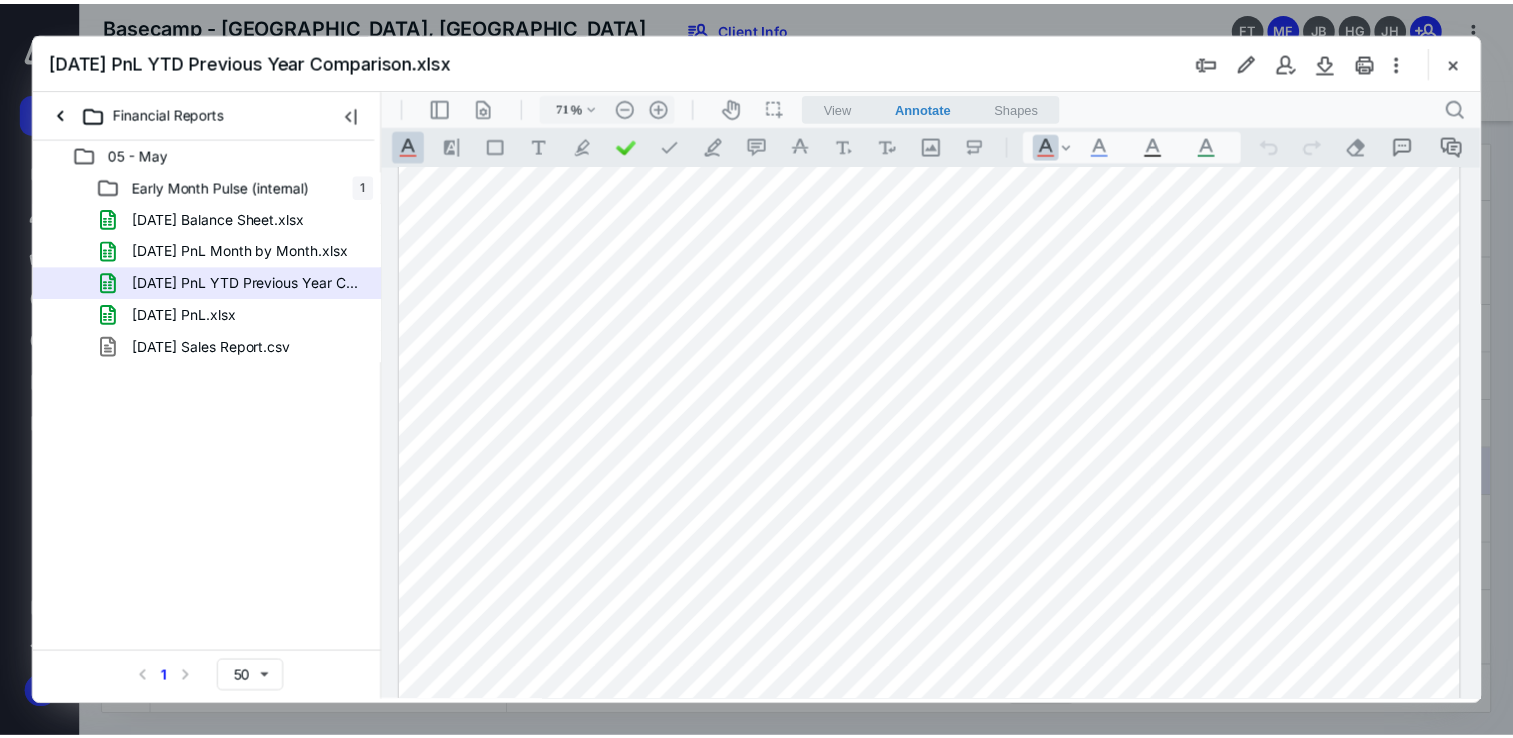 scroll, scrollTop: 0, scrollLeft: 0, axis: both 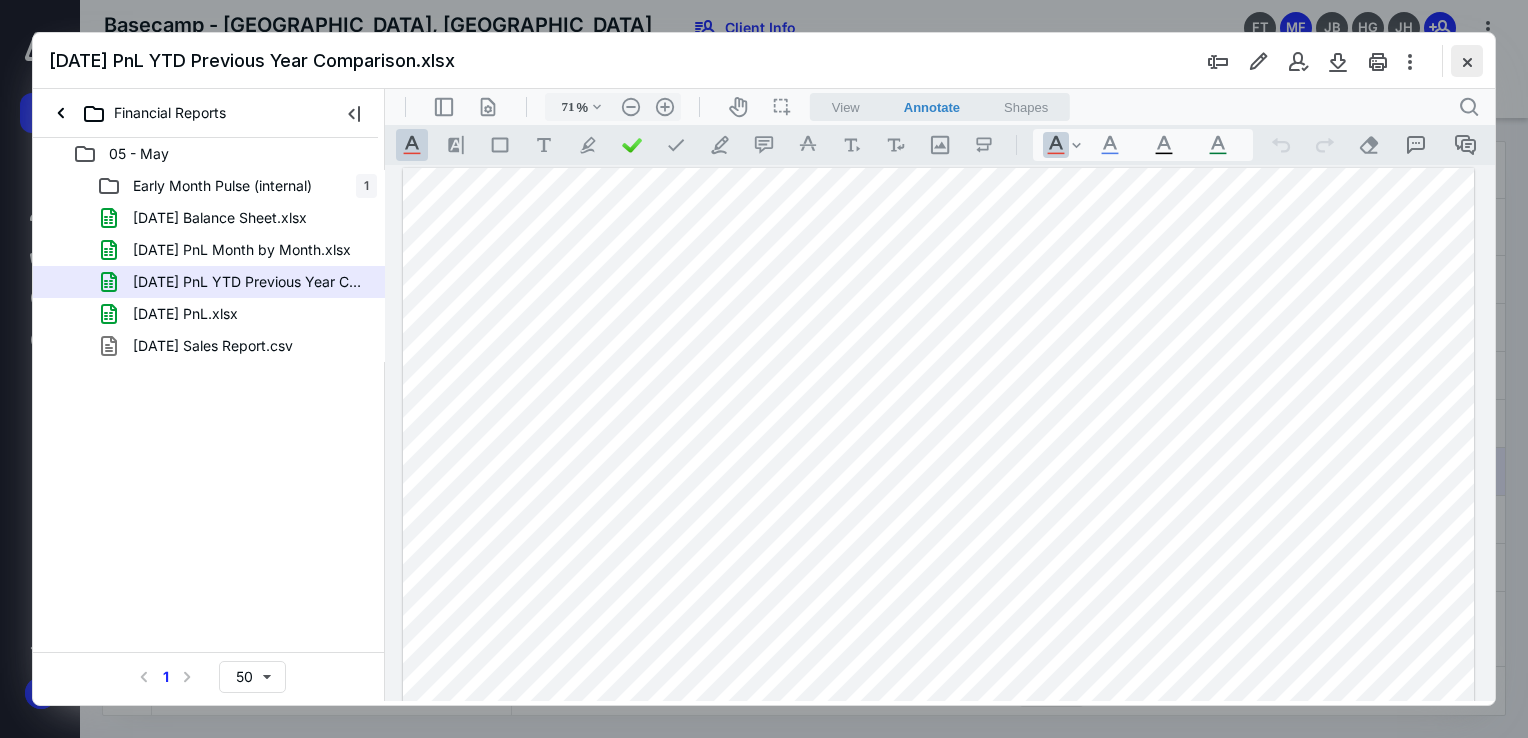 click at bounding box center [1467, 61] 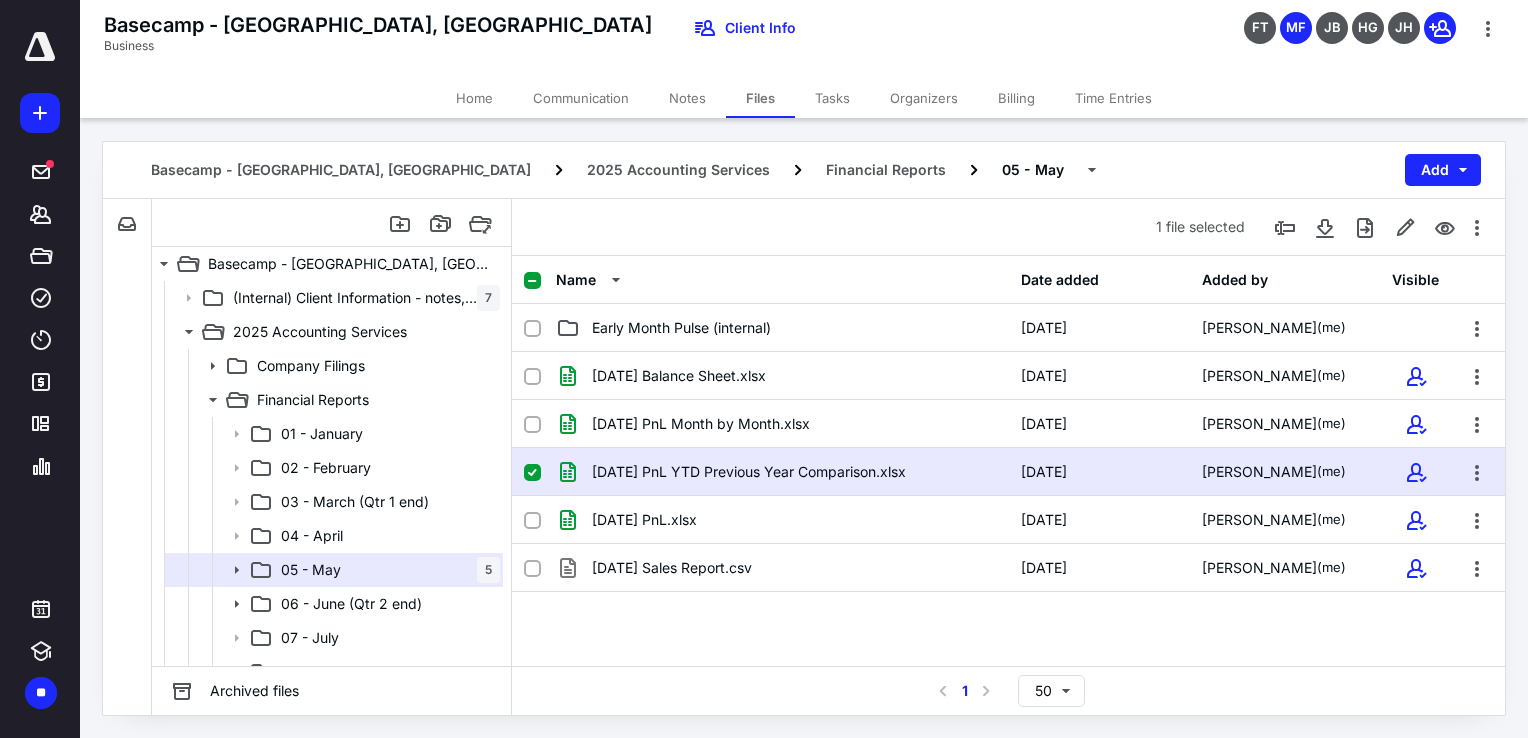 click at bounding box center [532, 473] 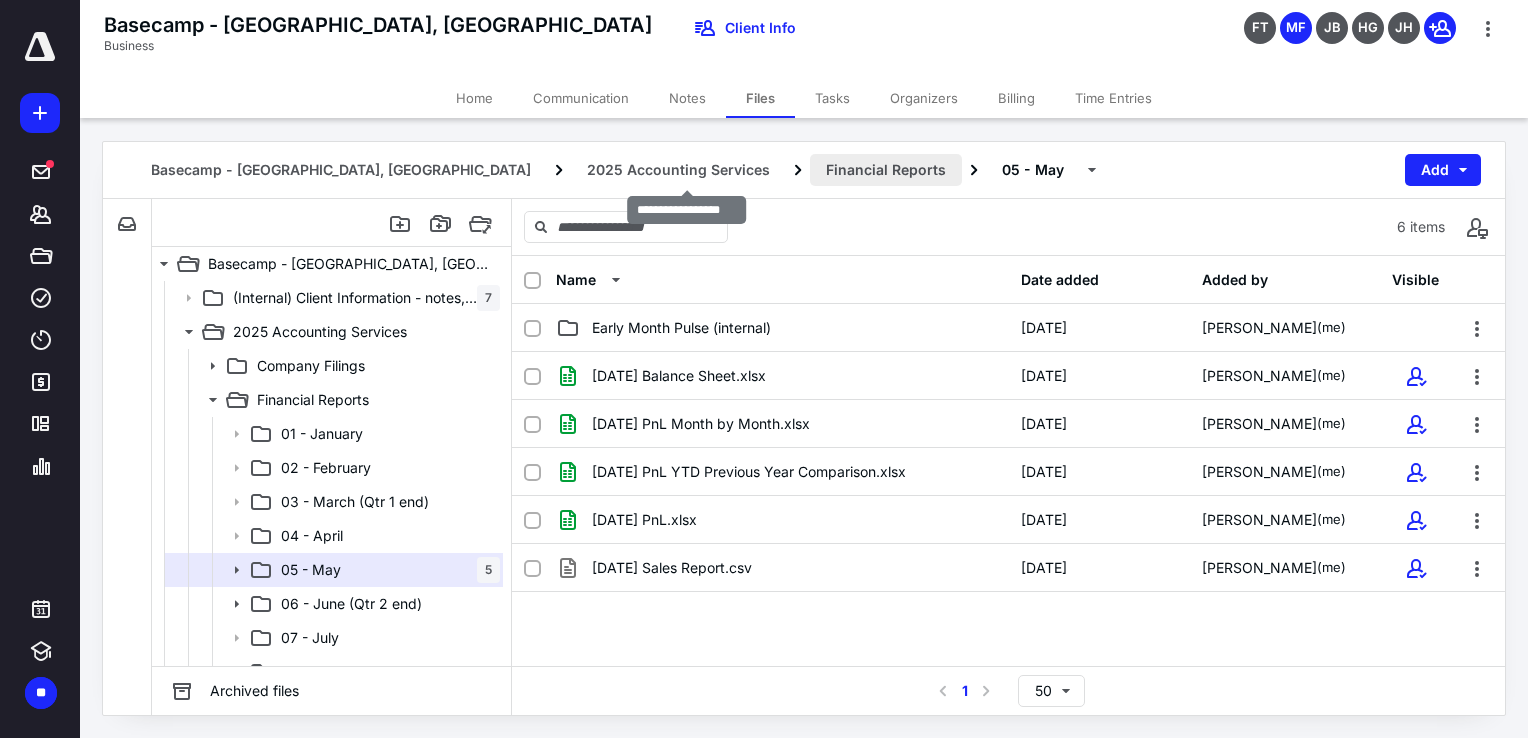 click on "Financial Reports" at bounding box center (886, 170) 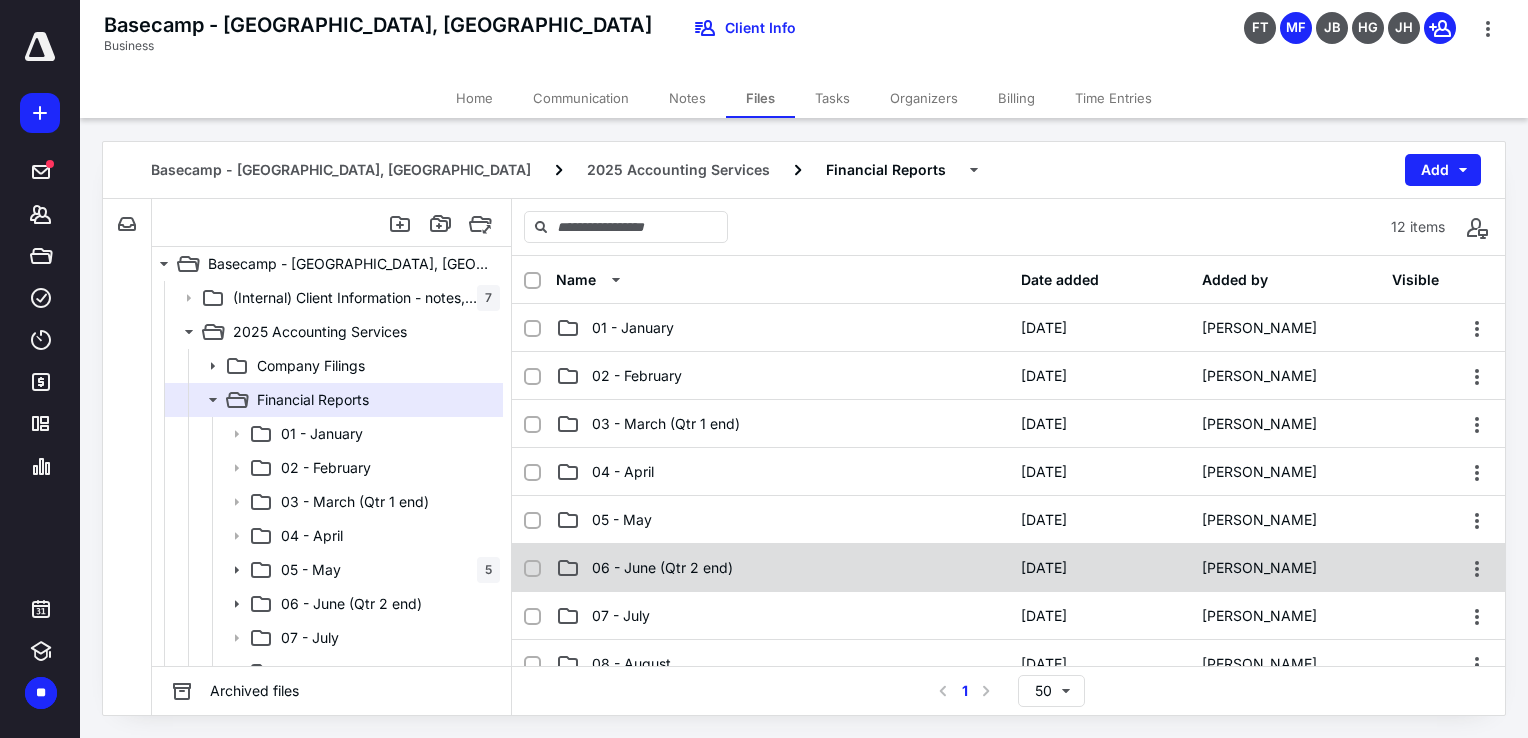 click on "06 - June (Qtr 2 end)" at bounding box center (662, 568) 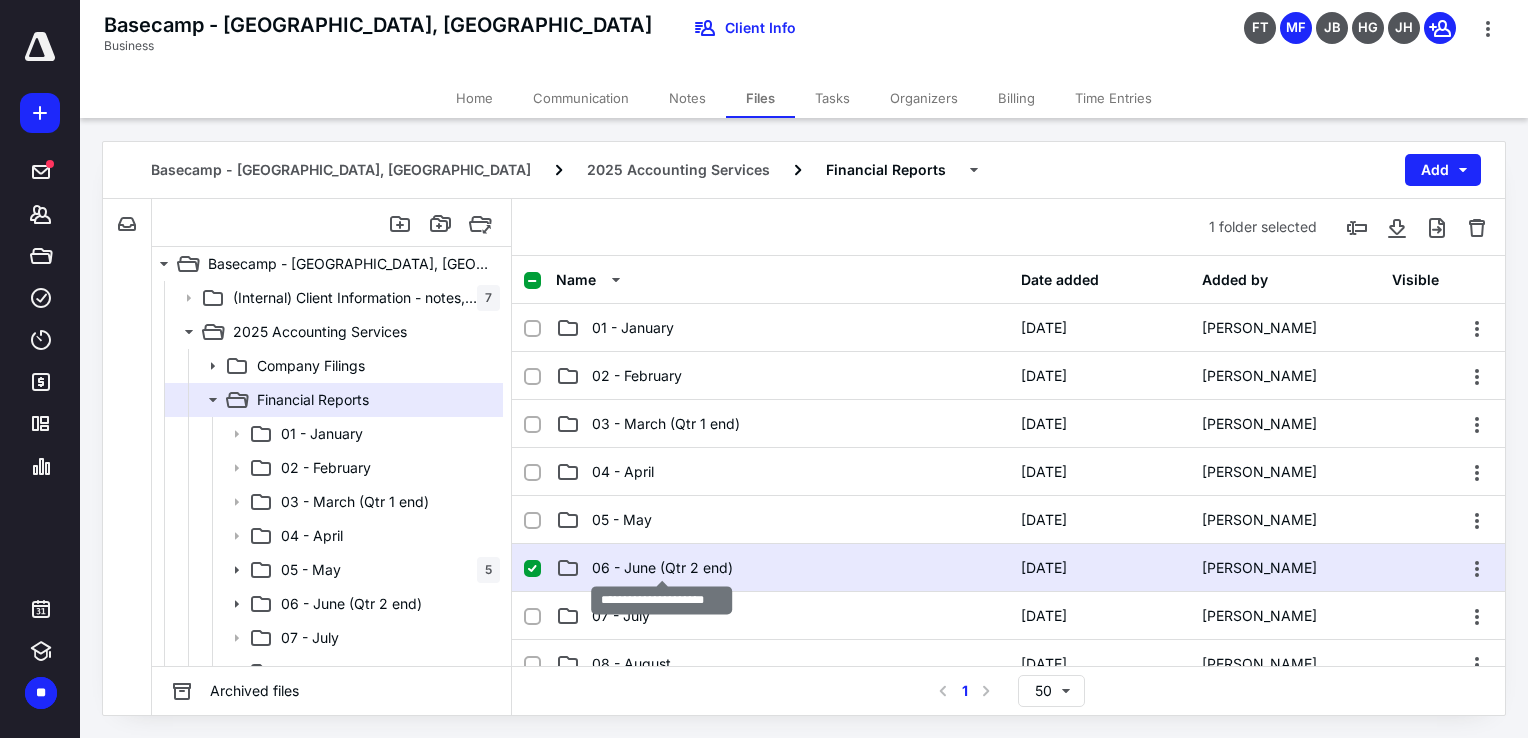 click on "06 - June (Qtr 2 end)" at bounding box center (662, 568) 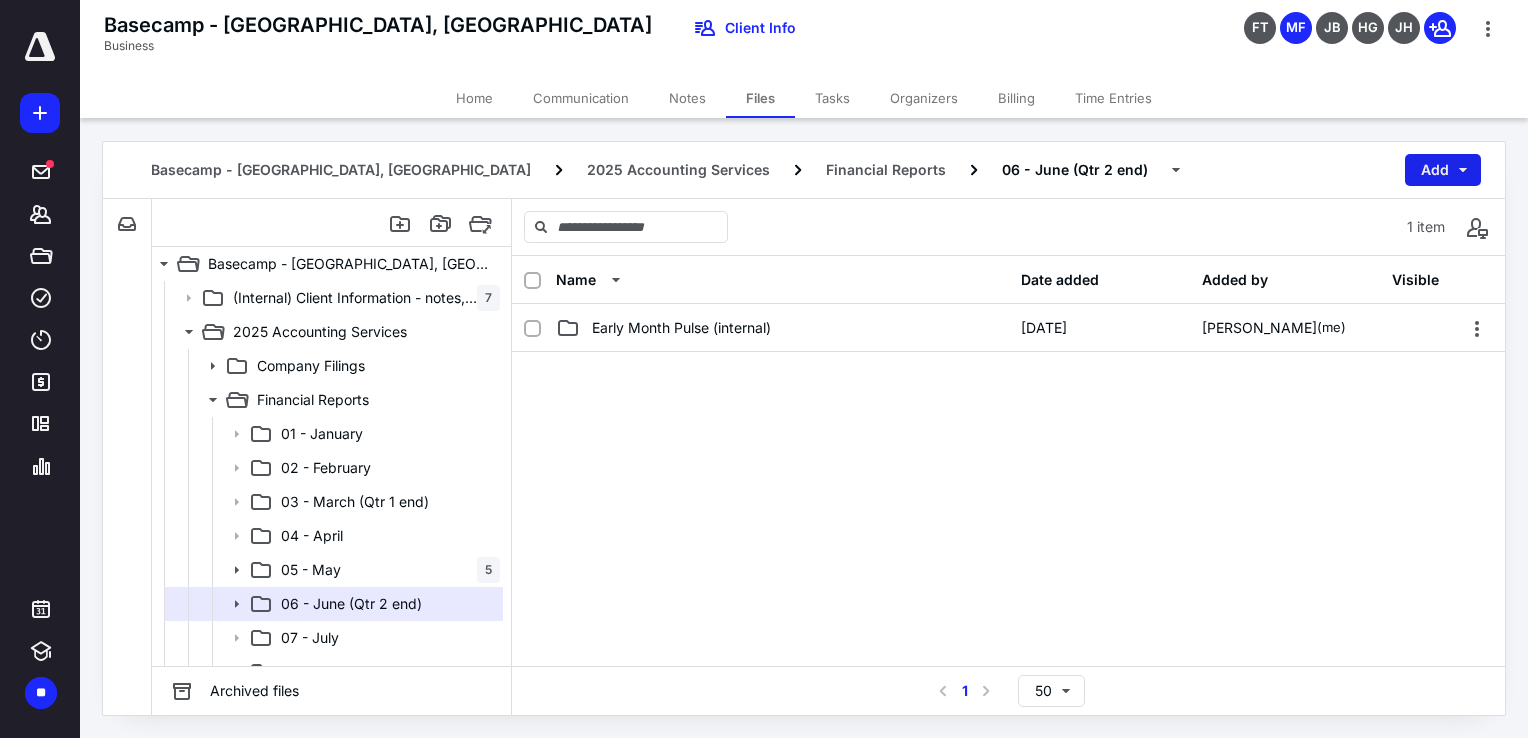 click on "Add" at bounding box center [1443, 170] 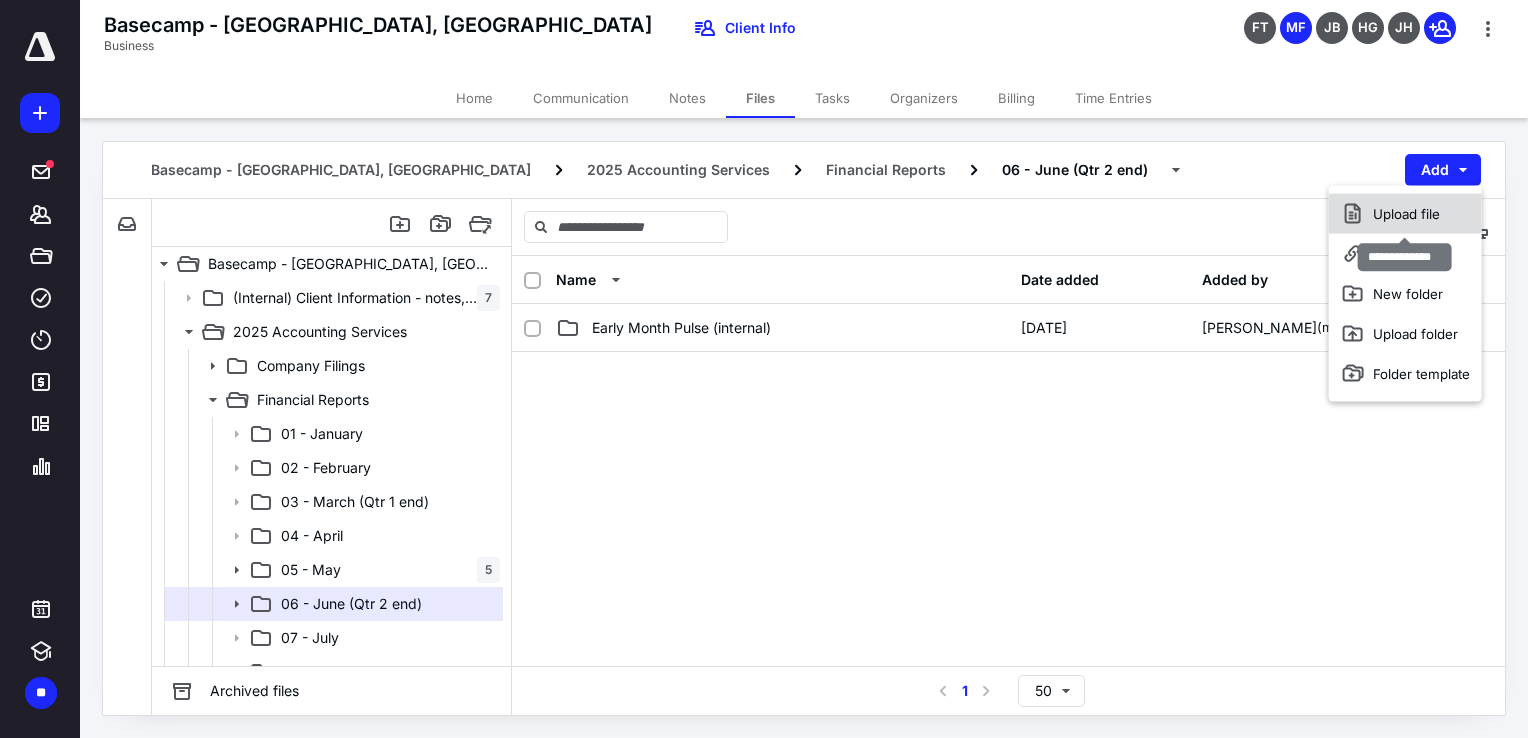click on "Upload file" at bounding box center [1405, 214] 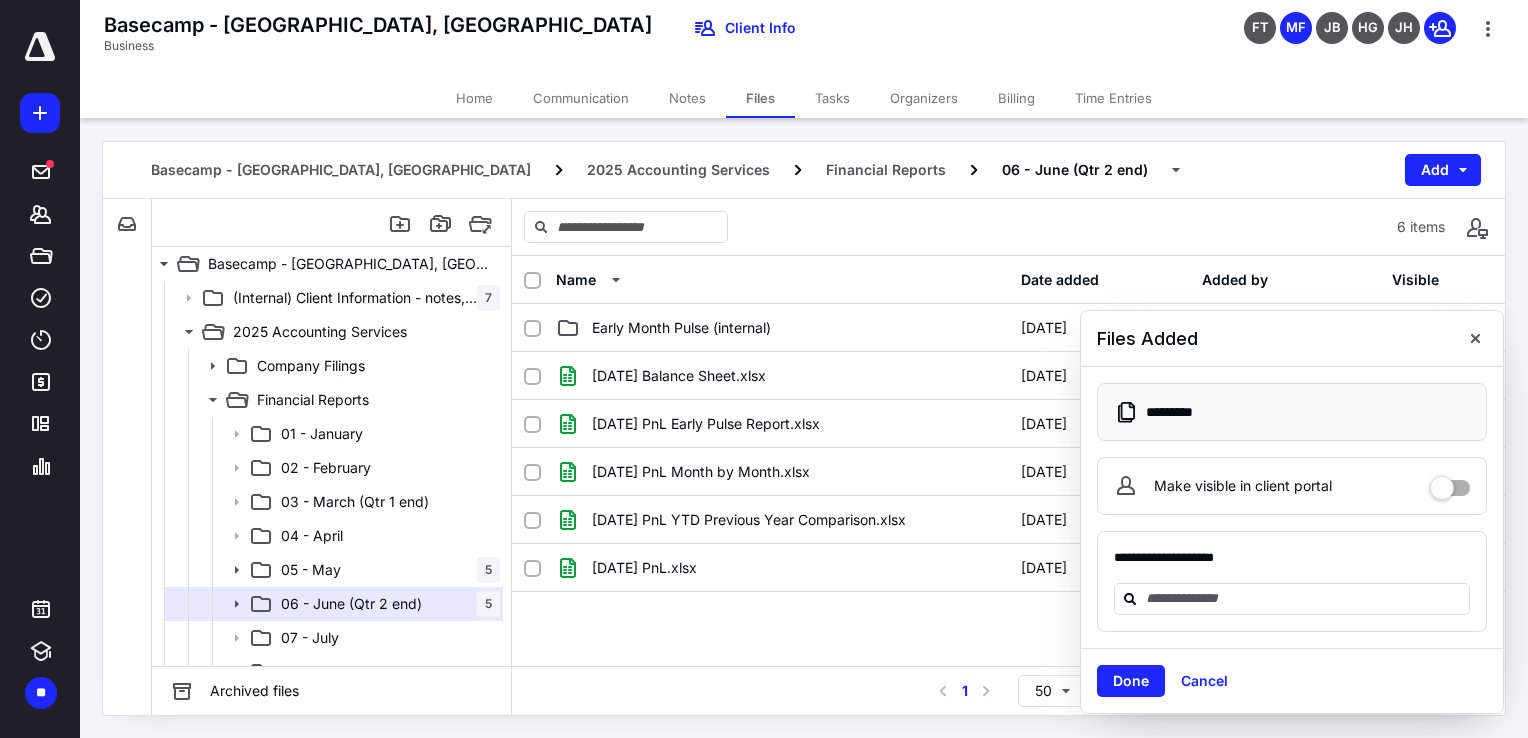 click at bounding box center (1450, 481) 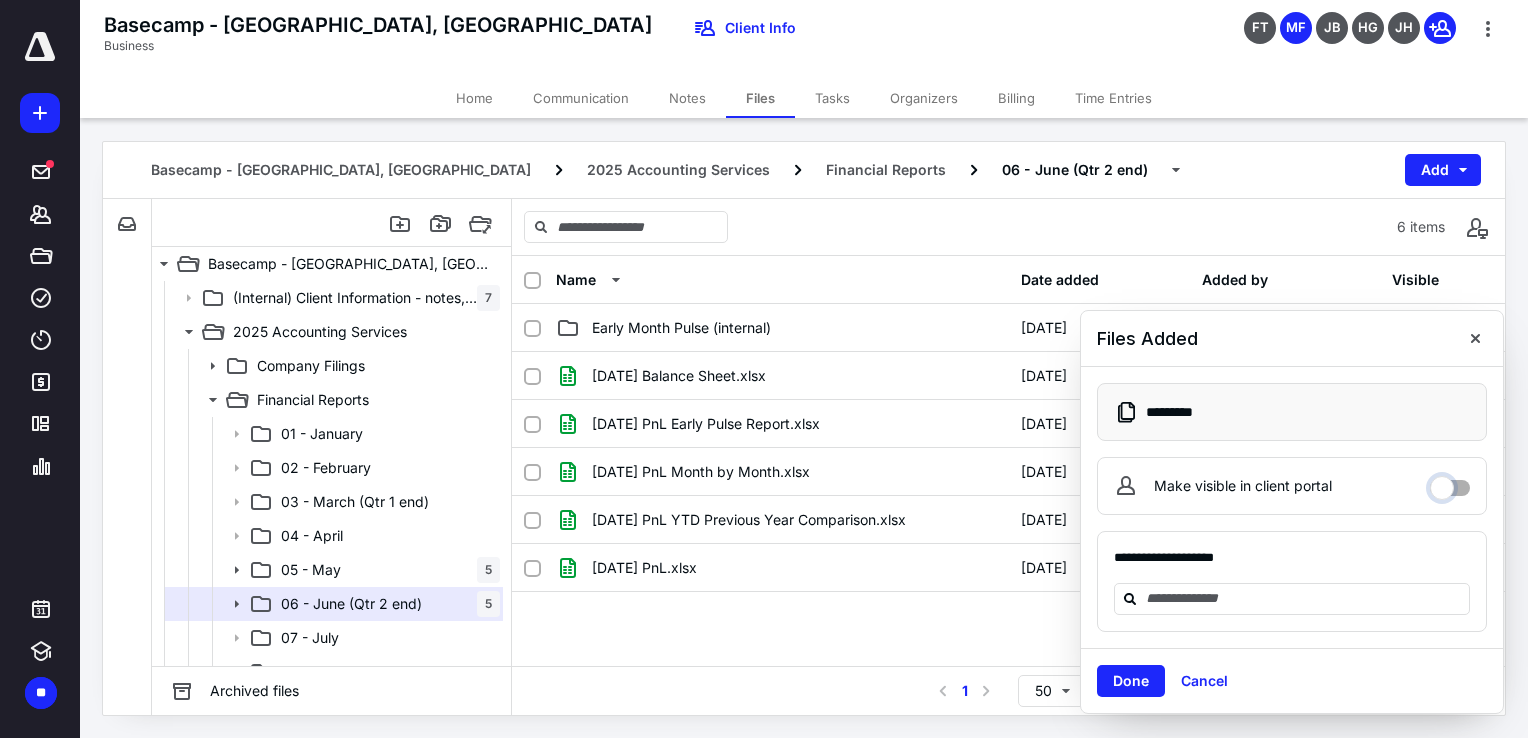 click on "Make visible in client portal" at bounding box center [1450, 483] 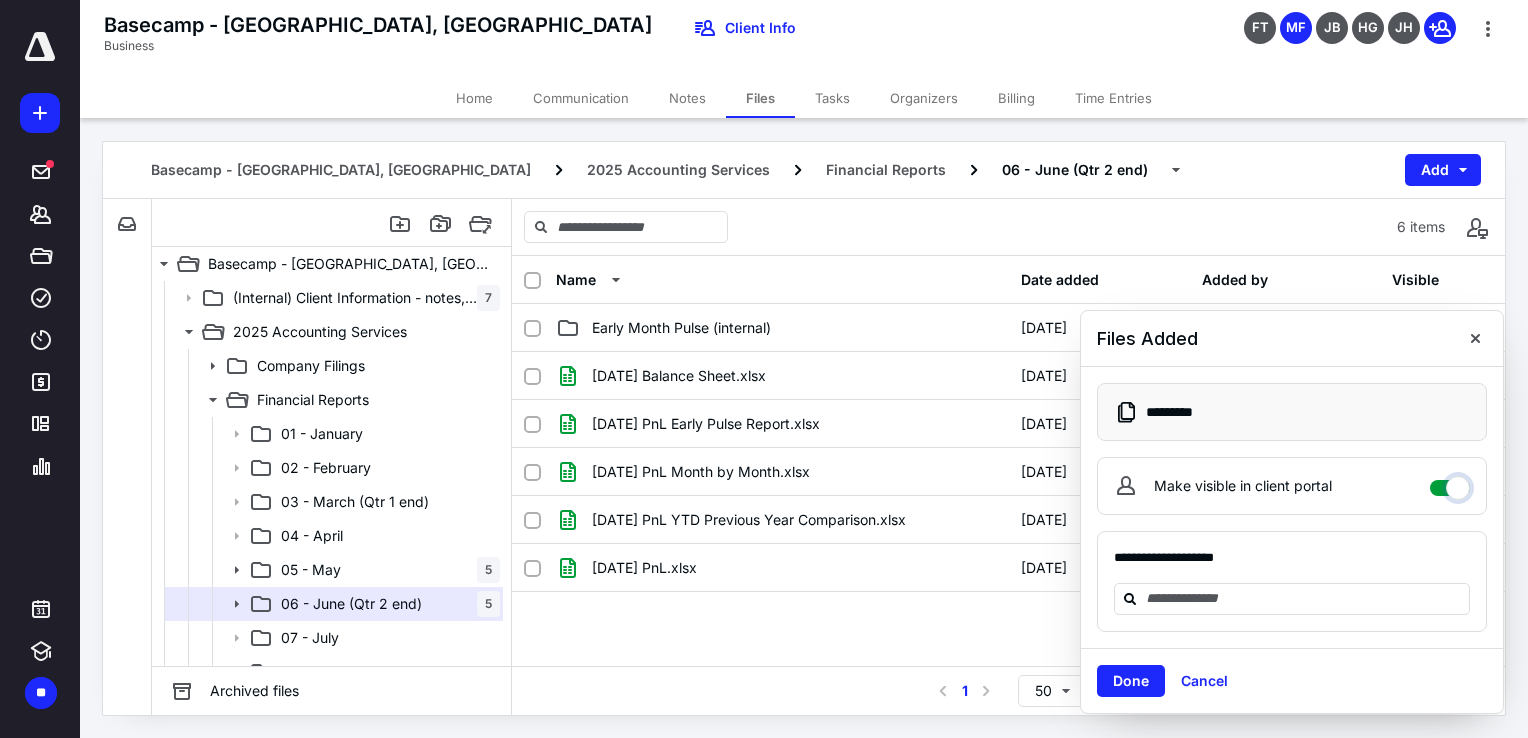 checkbox on "****" 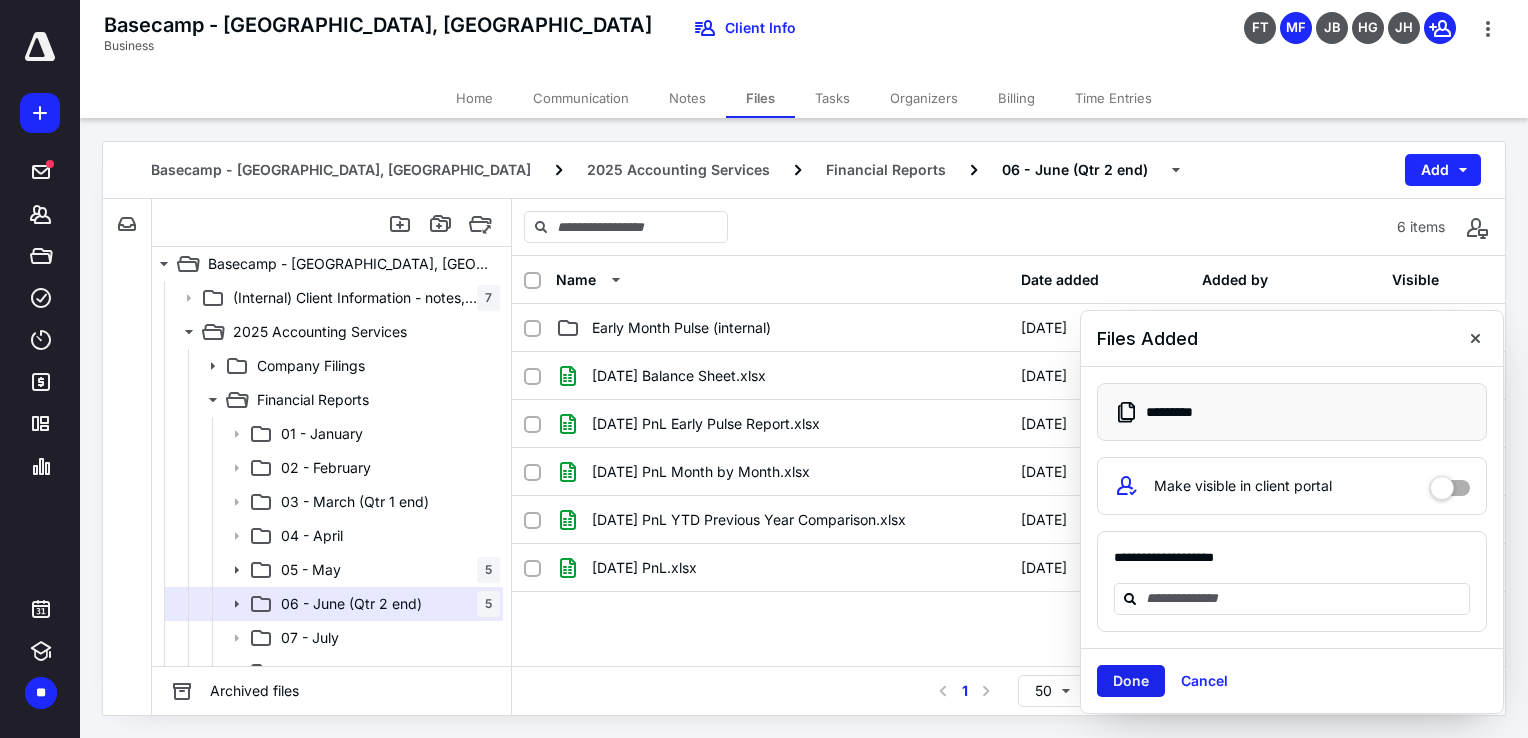 click on "Done" at bounding box center (1131, 681) 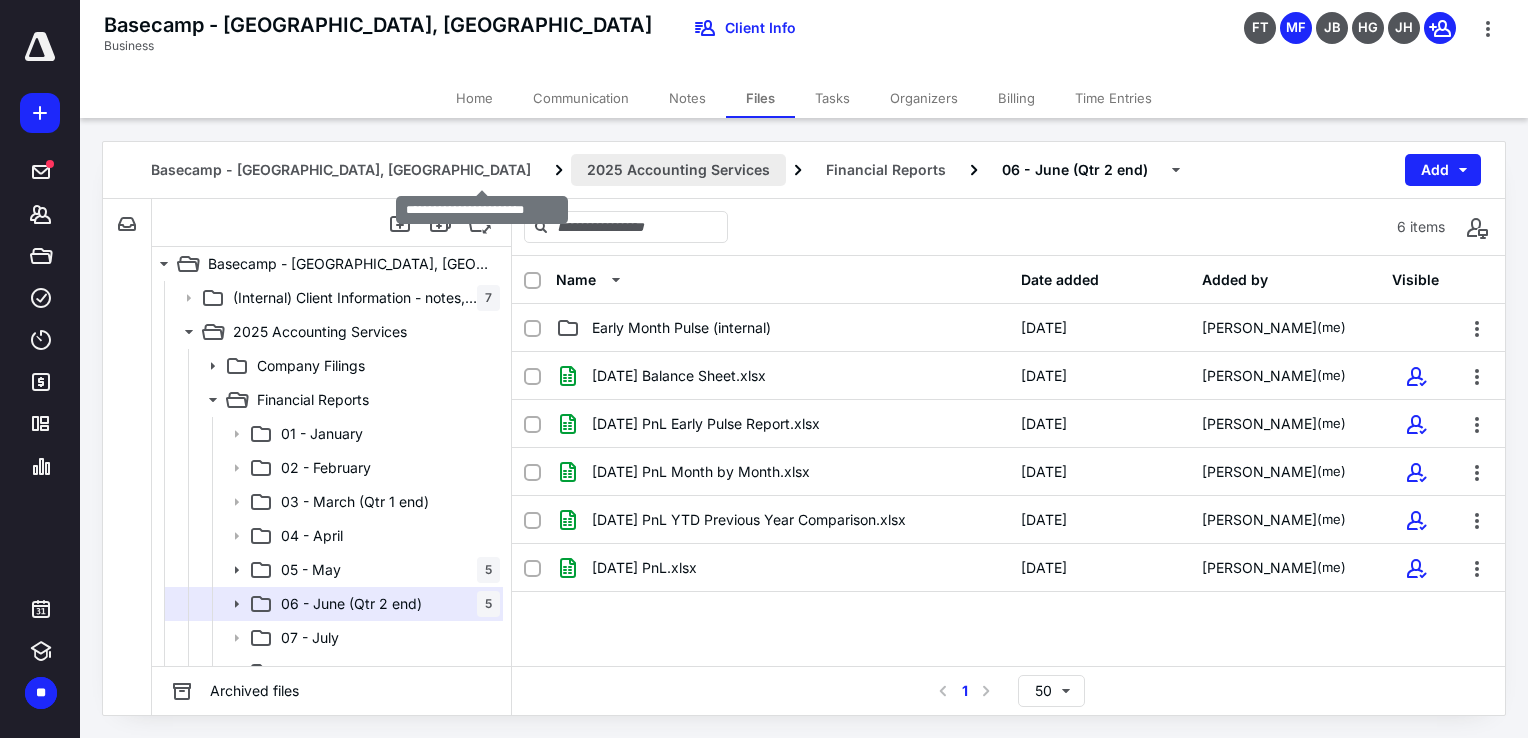 click on "2025 Accounting Services" at bounding box center (678, 170) 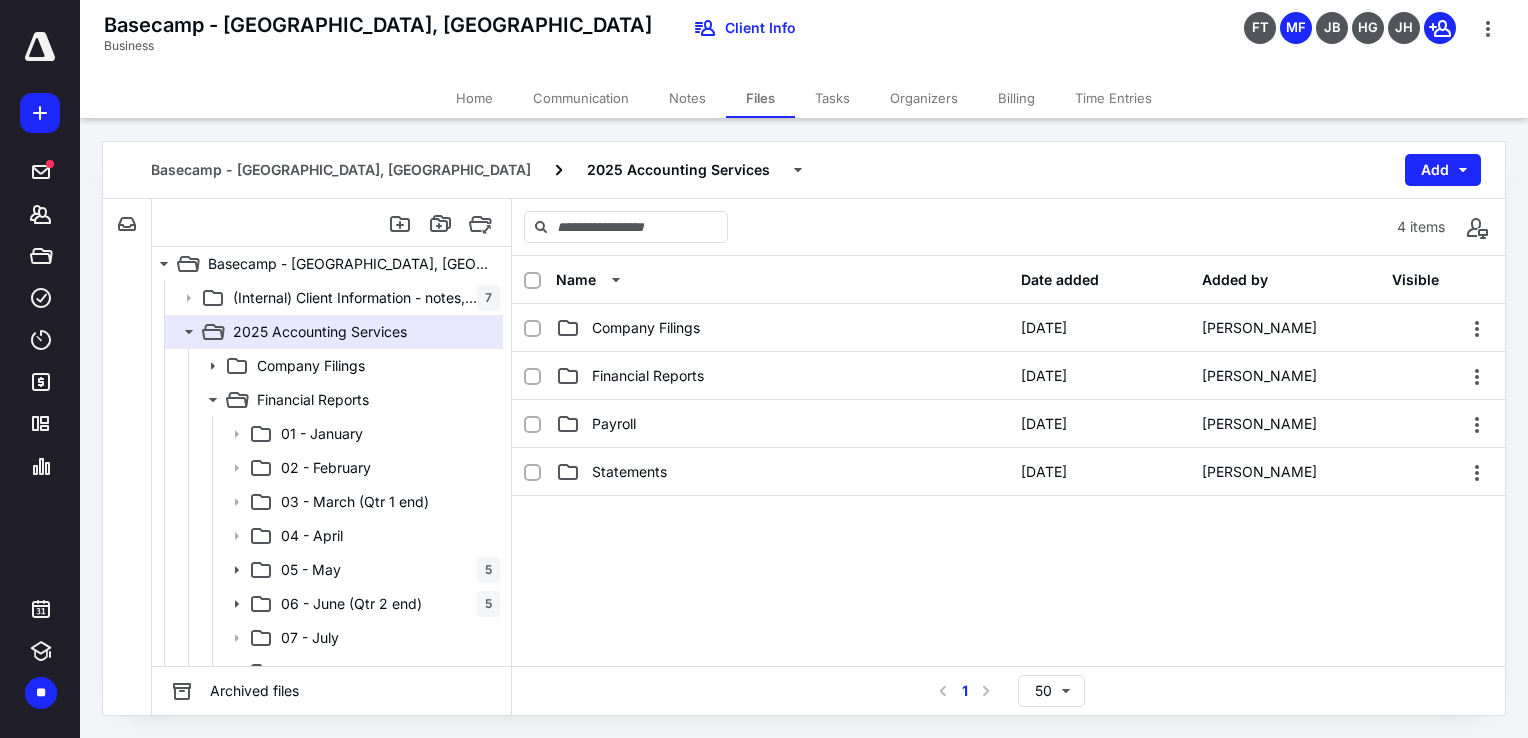click at bounding box center [40, 58] 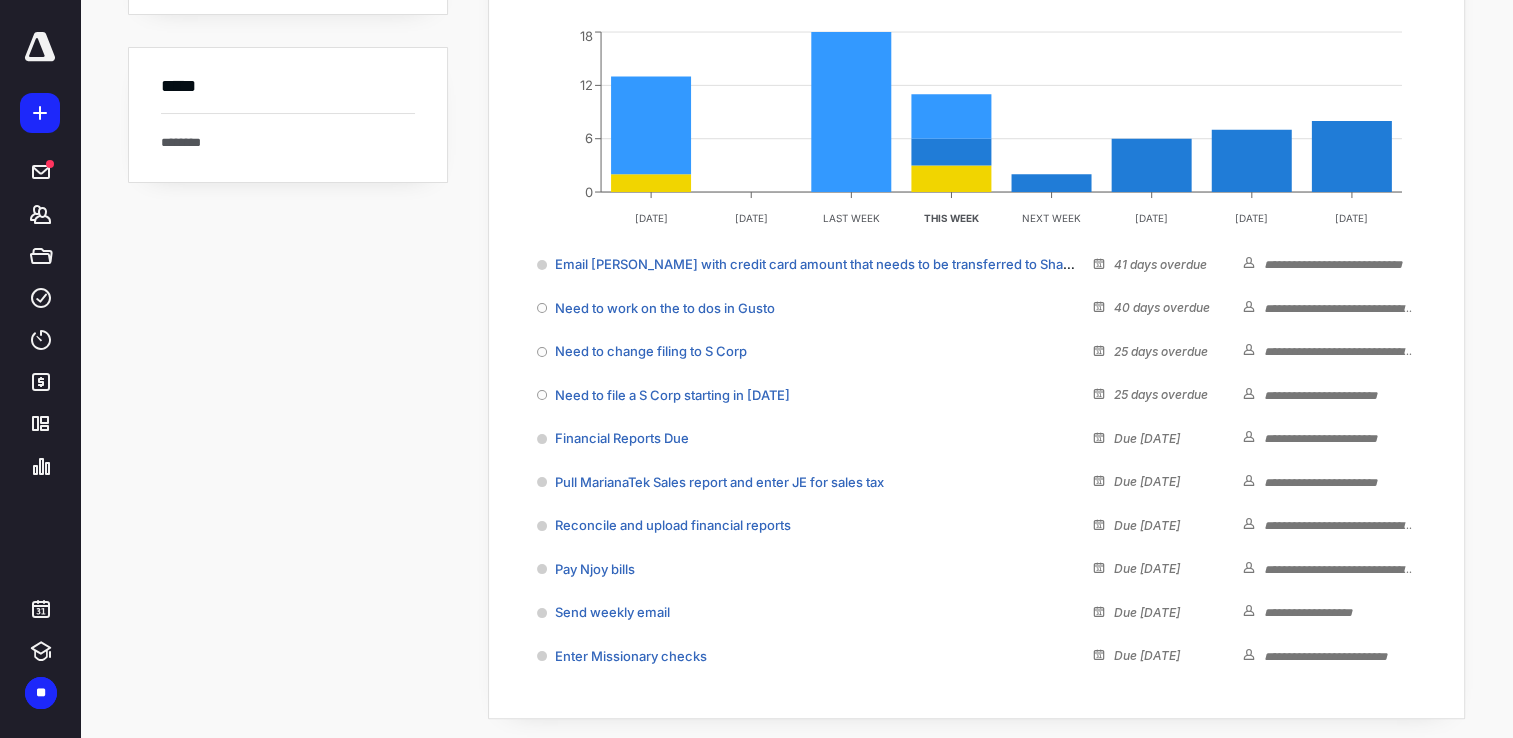 scroll, scrollTop: 268, scrollLeft: 0, axis: vertical 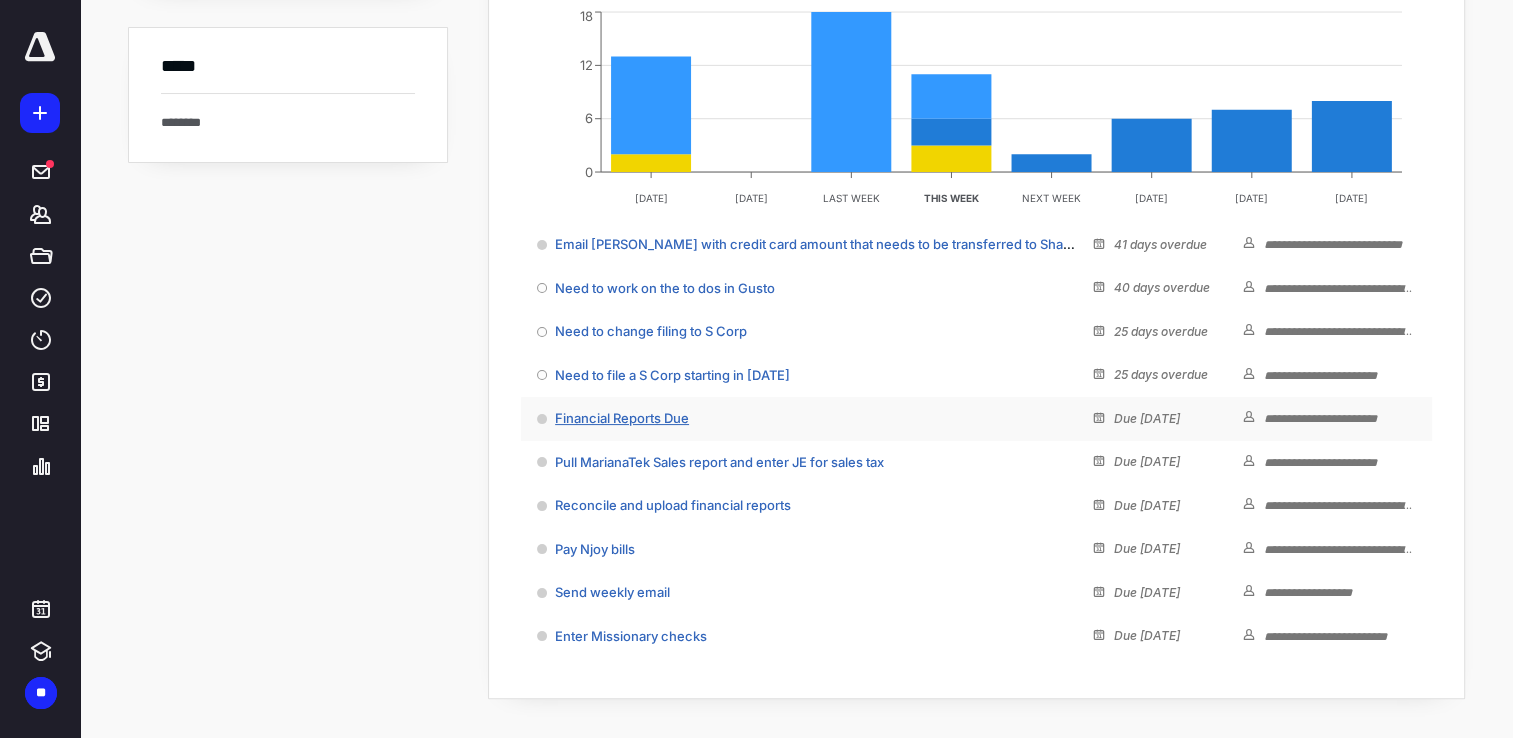 click on "Financial Reports Due" at bounding box center (622, 418) 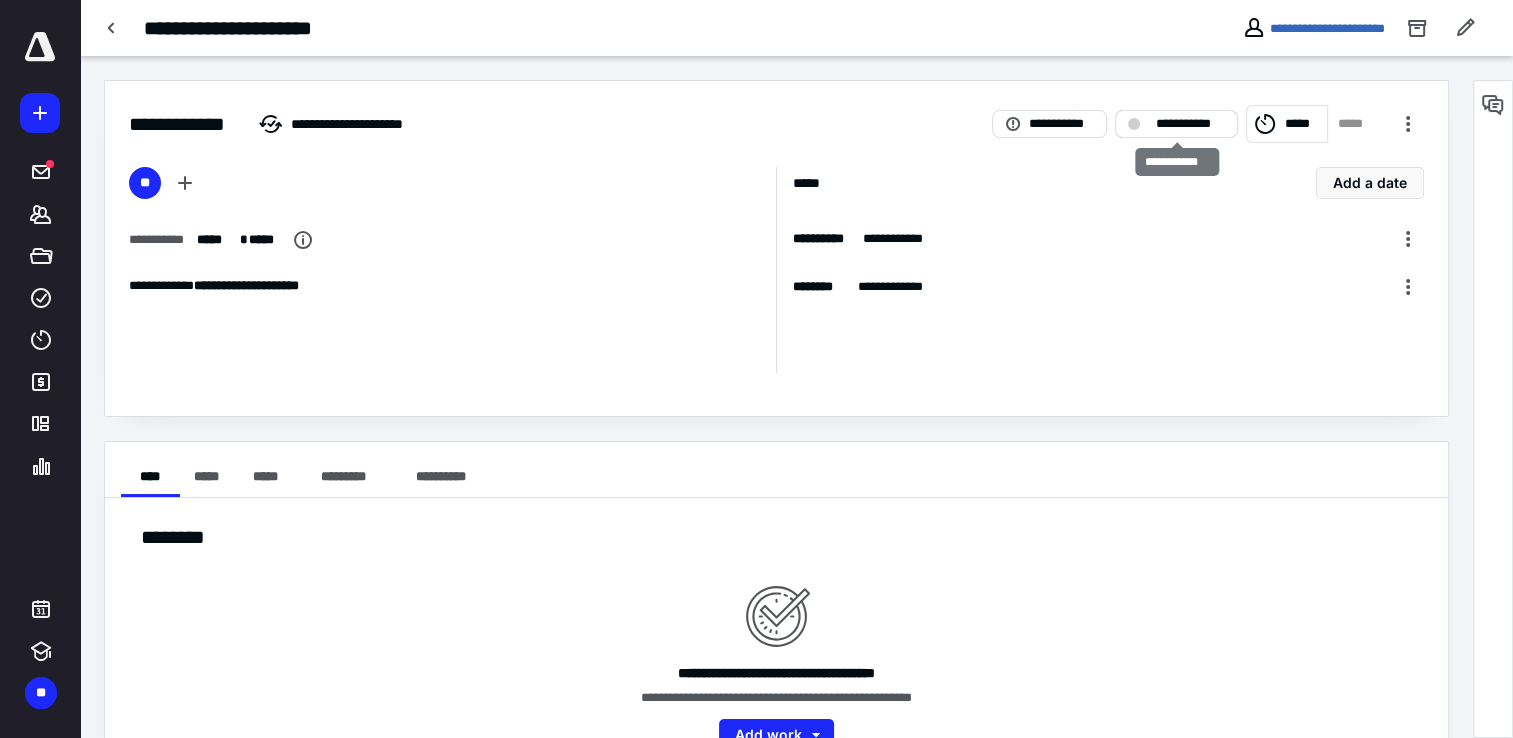 click on "**********" at bounding box center (1190, 124) 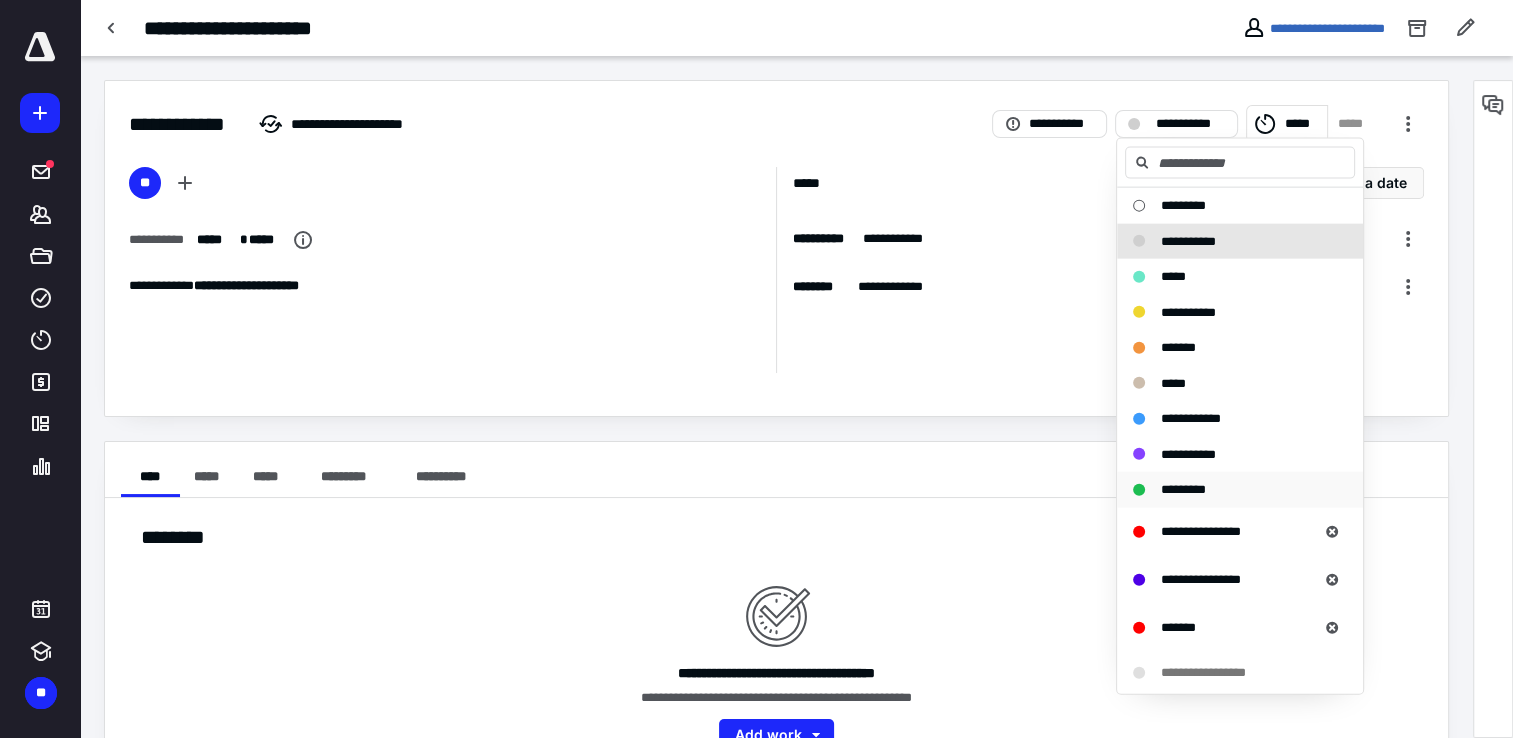 click on "*********" at bounding box center [1183, 489] 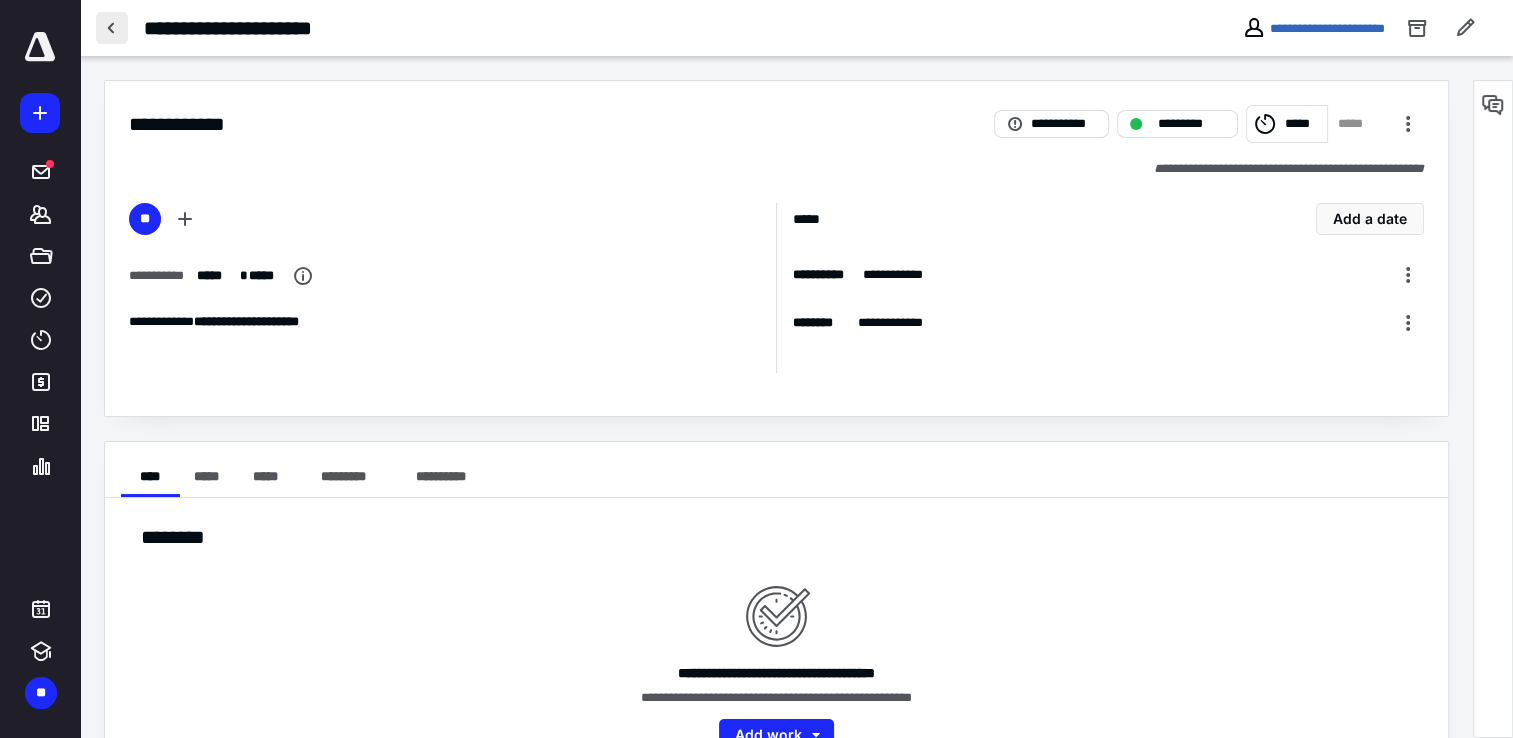 click at bounding box center (112, 28) 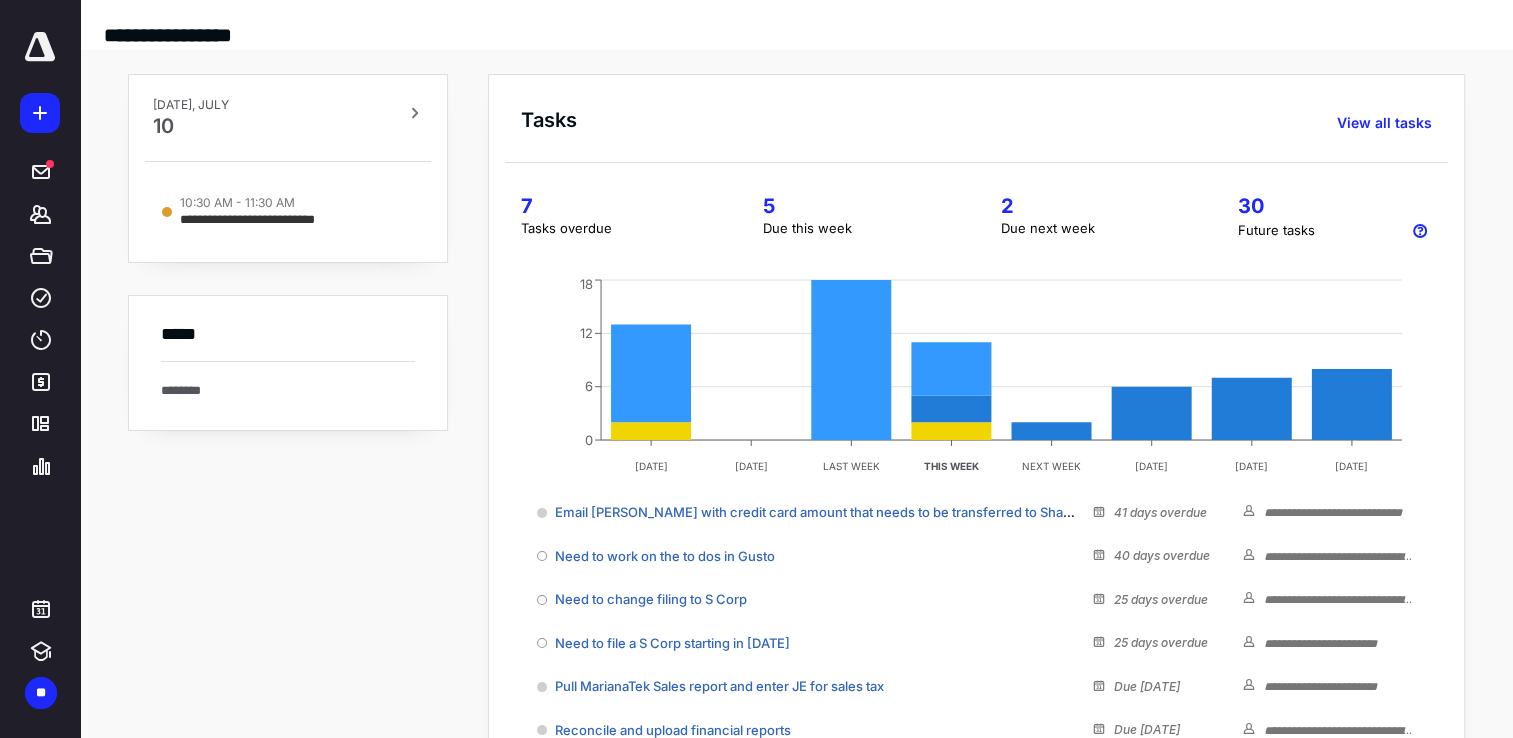 scroll, scrollTop: 268, scrollLeft: 0, axis: vertical 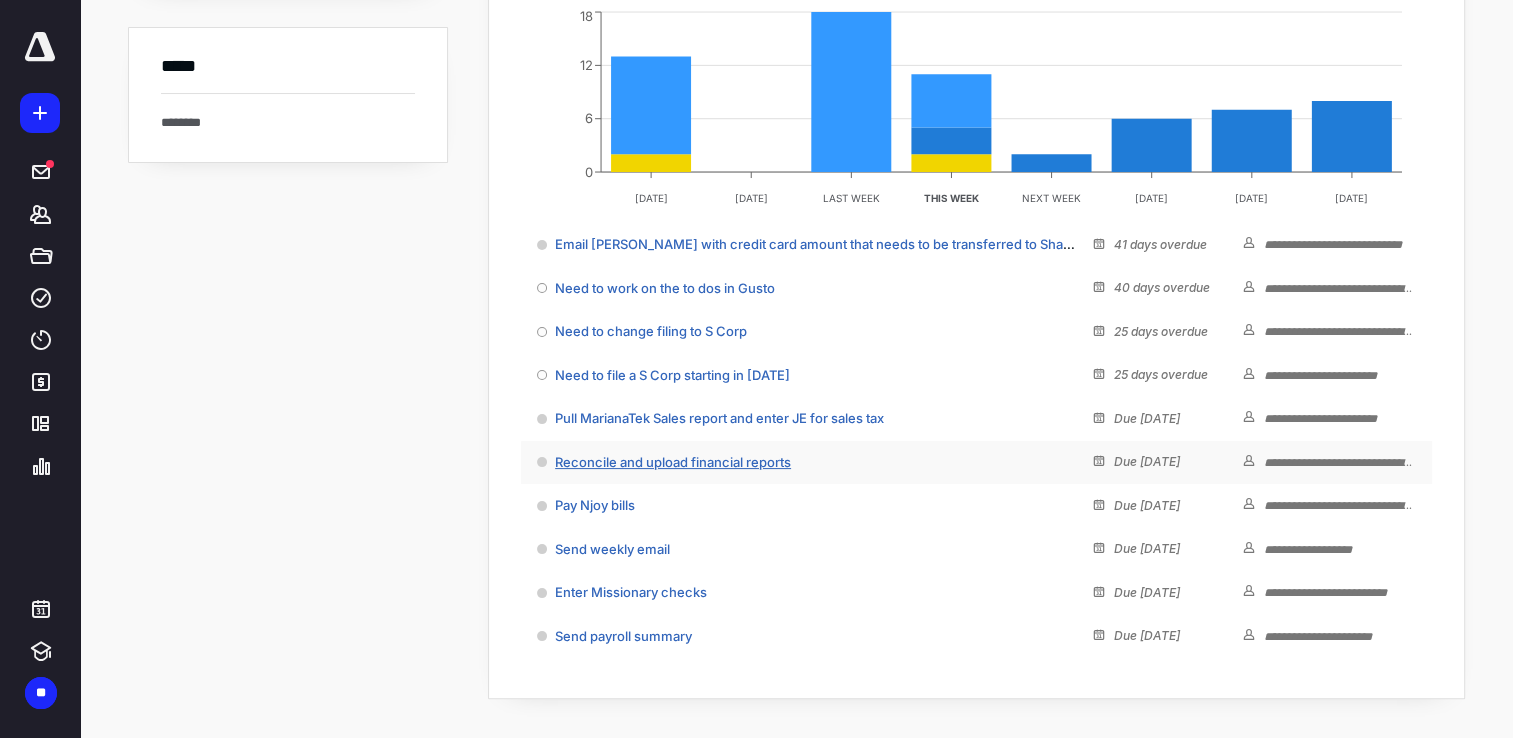click on "Reconcile and upload financial reports" at bounding box center (673, 462) 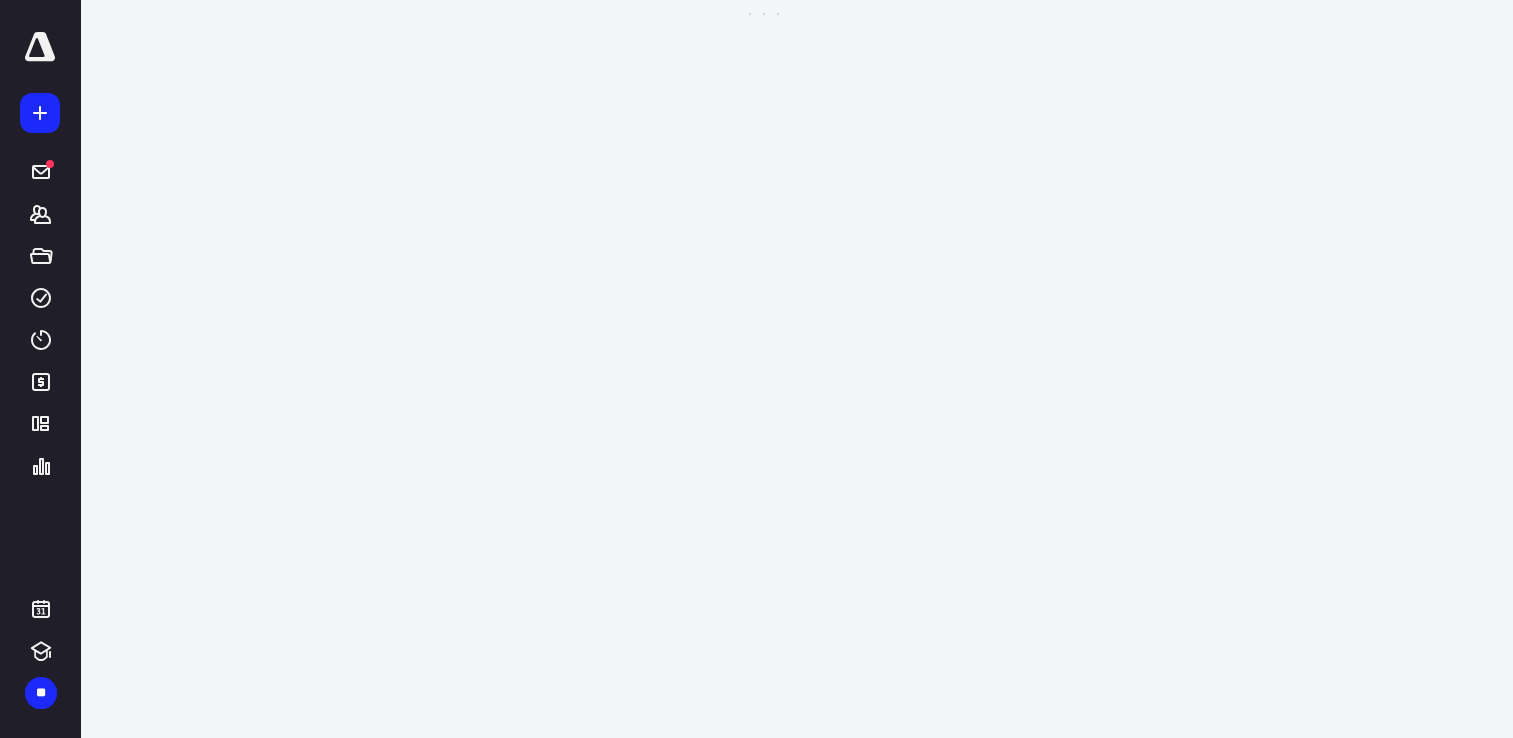 scroll, scrollTop: 0, scrollLeft: 0, axis: both 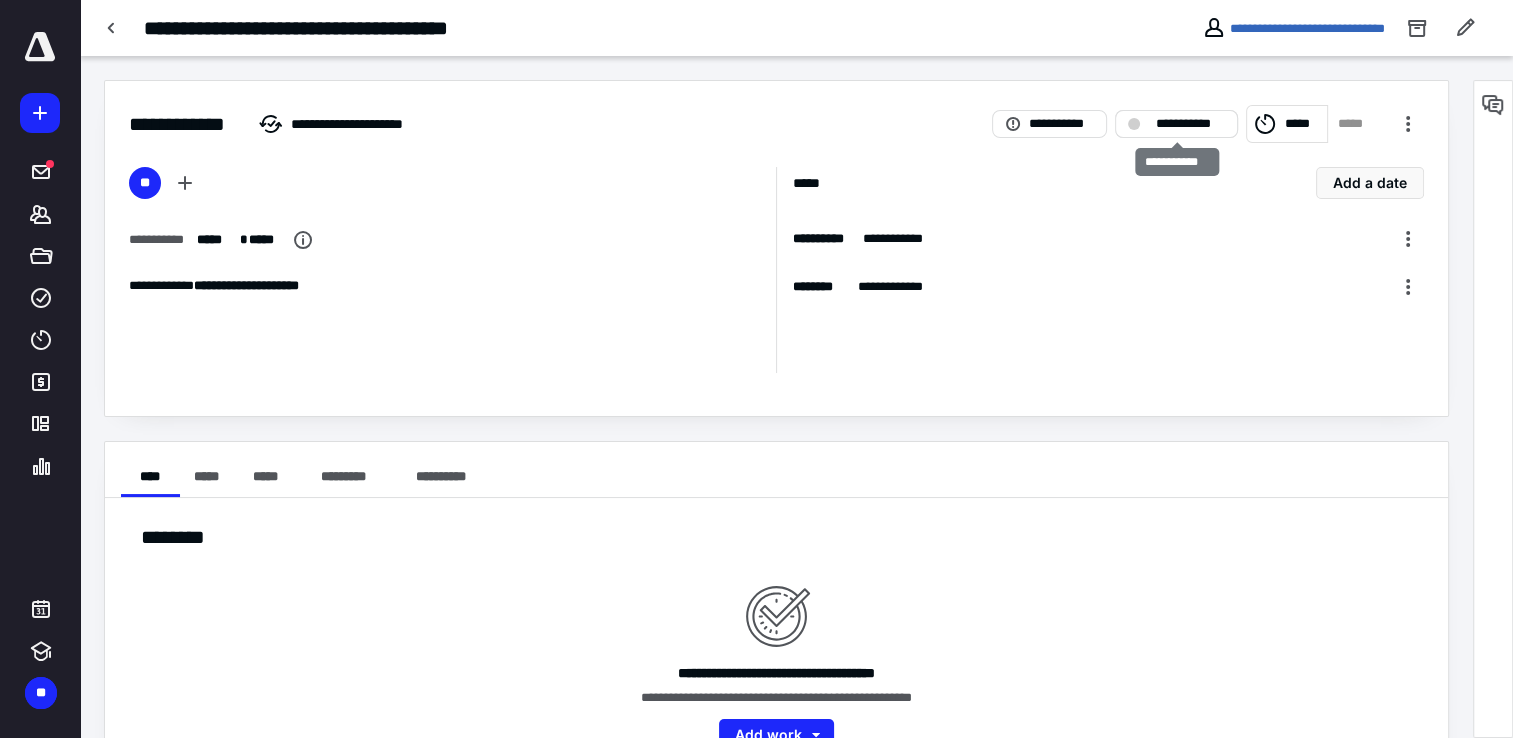 click at bounding box center (1134, 124) 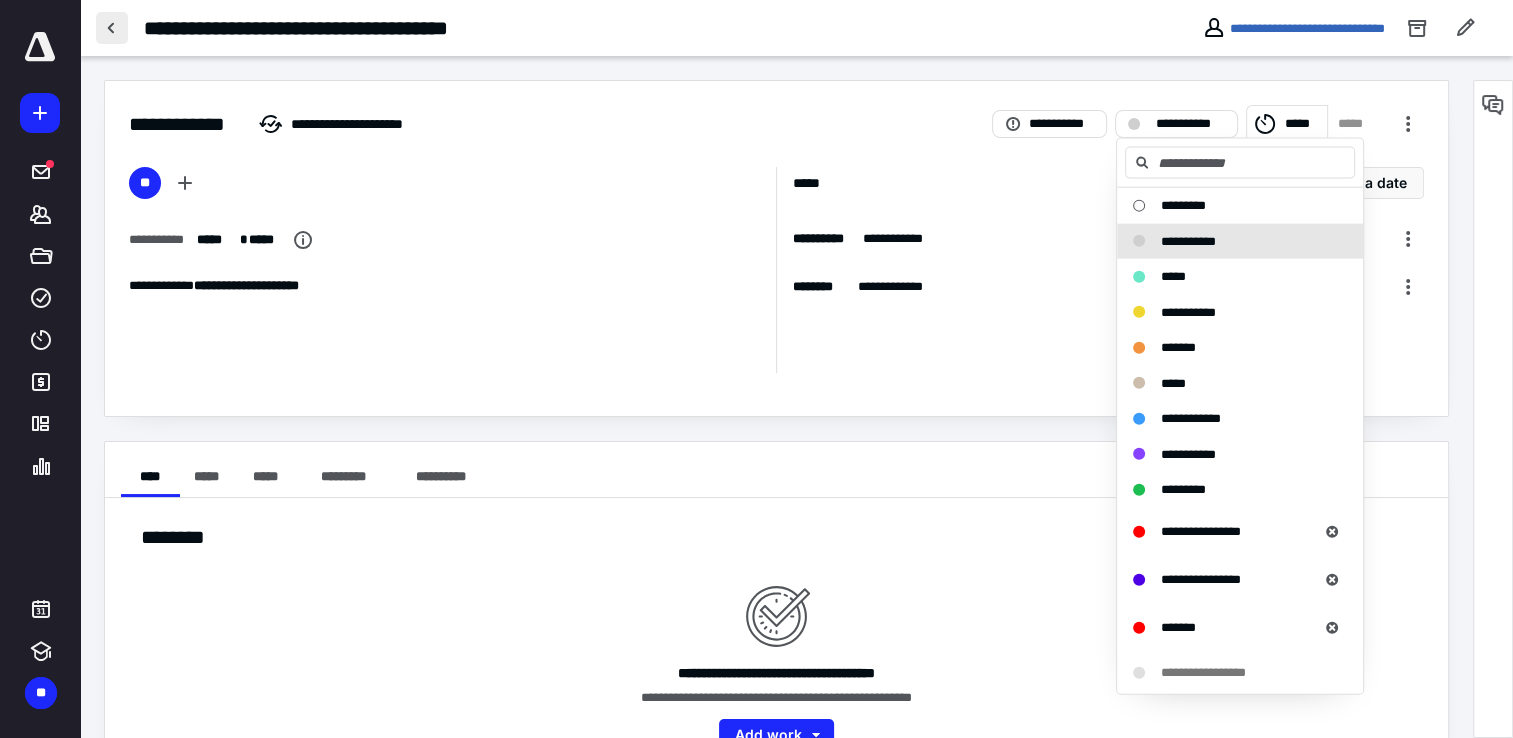 click at bounding box center (112, 28) 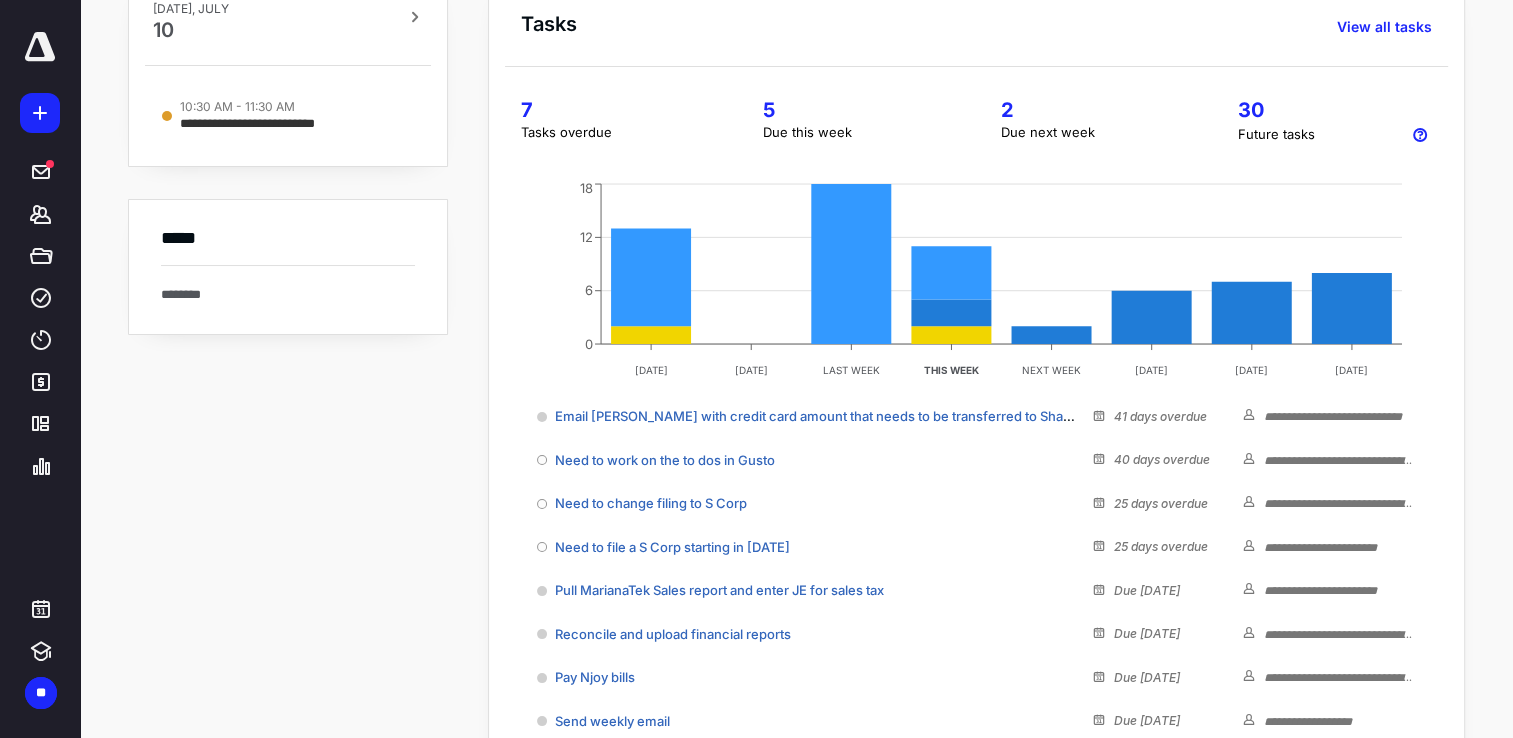 scroll, scrollTop: 172, scrollLeft: 0, axis: vertical 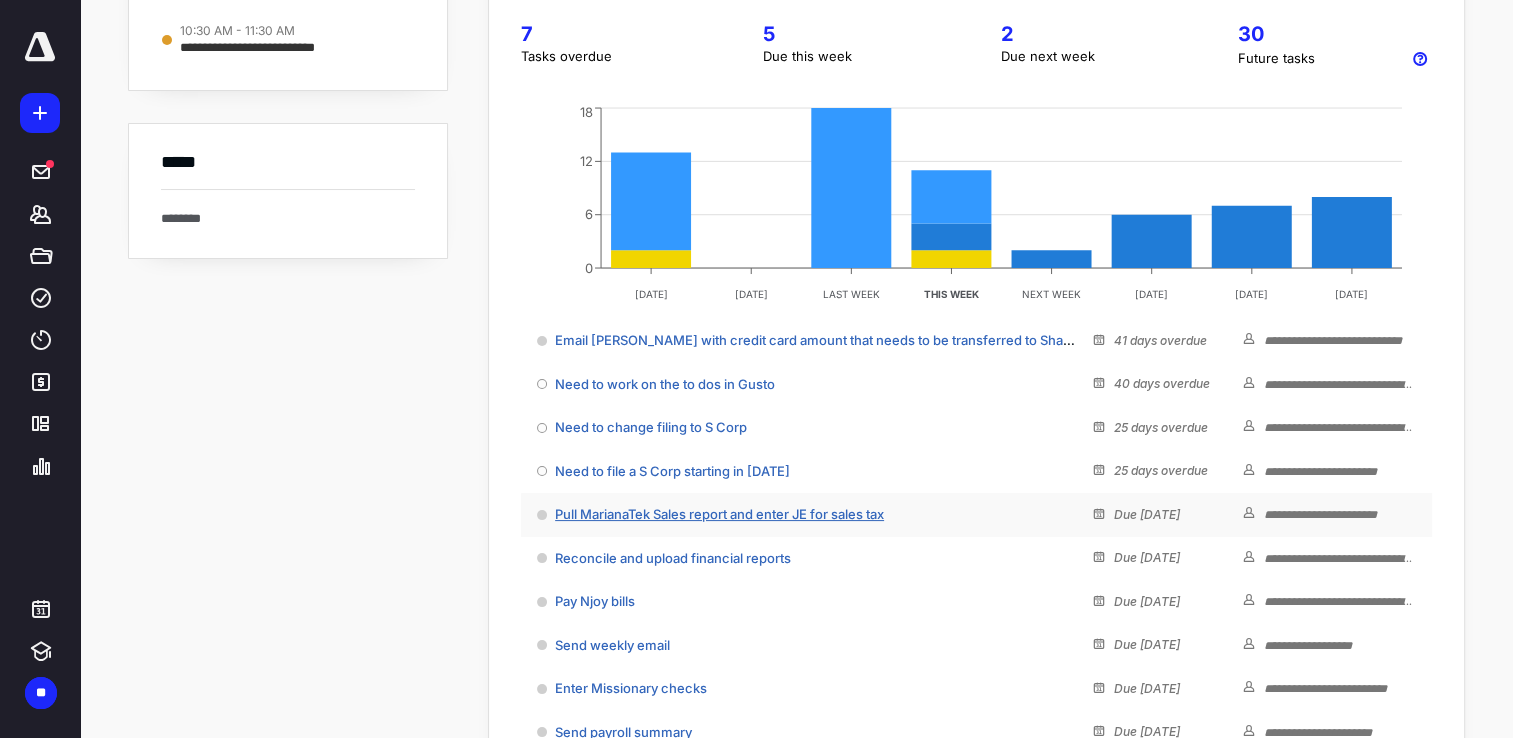 click on "Pull MarianaTek Sales report and enter JE for sales tax" at bounding box center (719, 514) 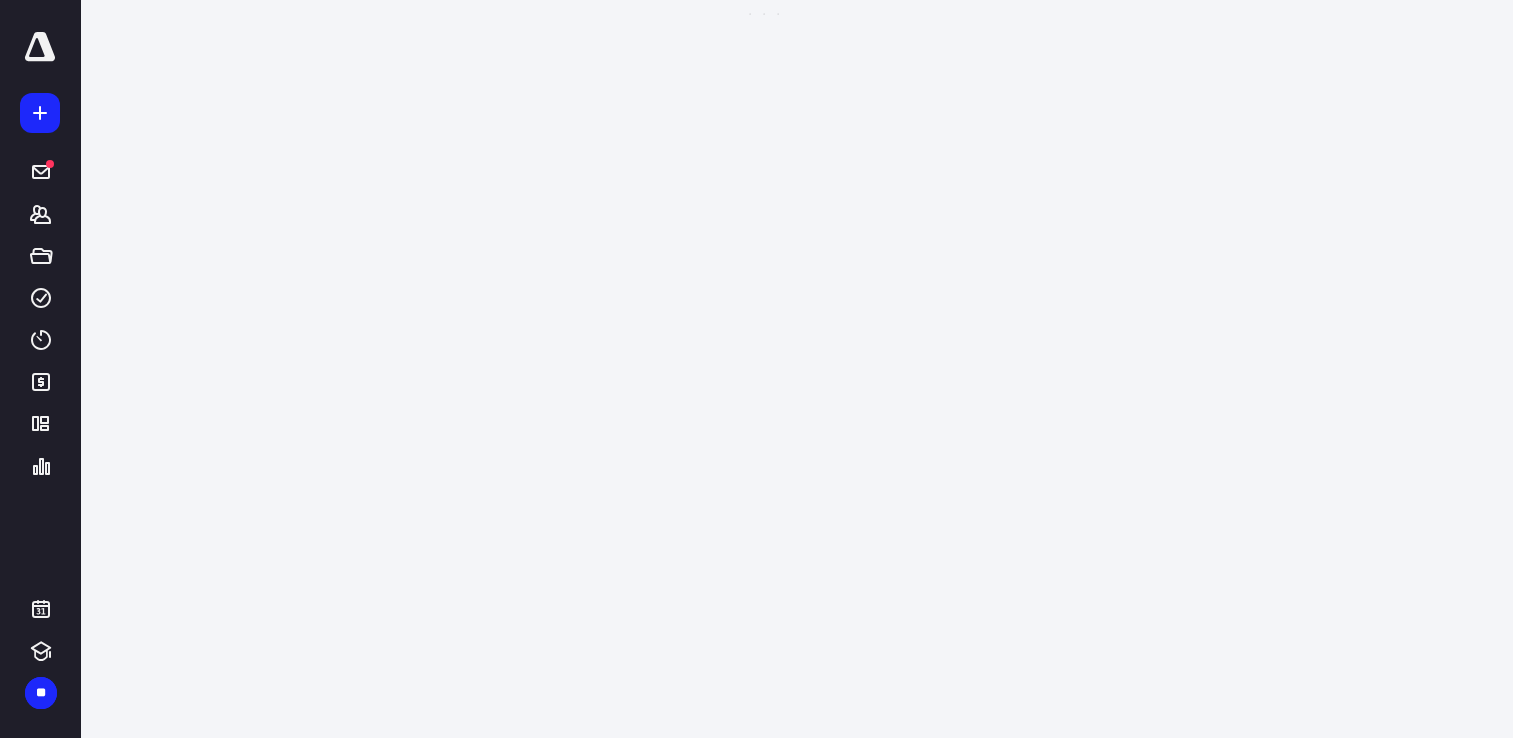 scroll, scrollTop: 0, scrollLeft: 0, axis: both 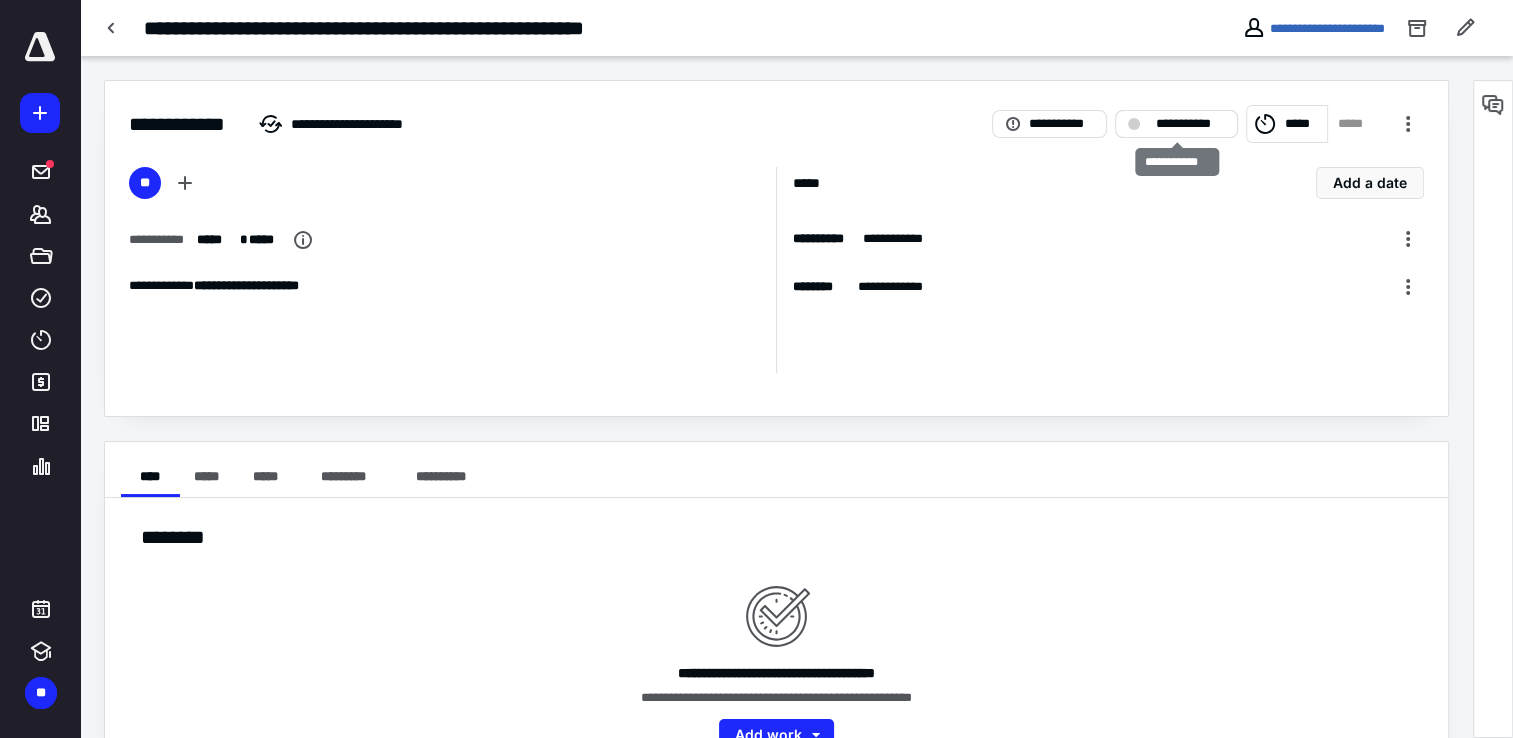 click on "**********" at bounding box center [1176, 124] 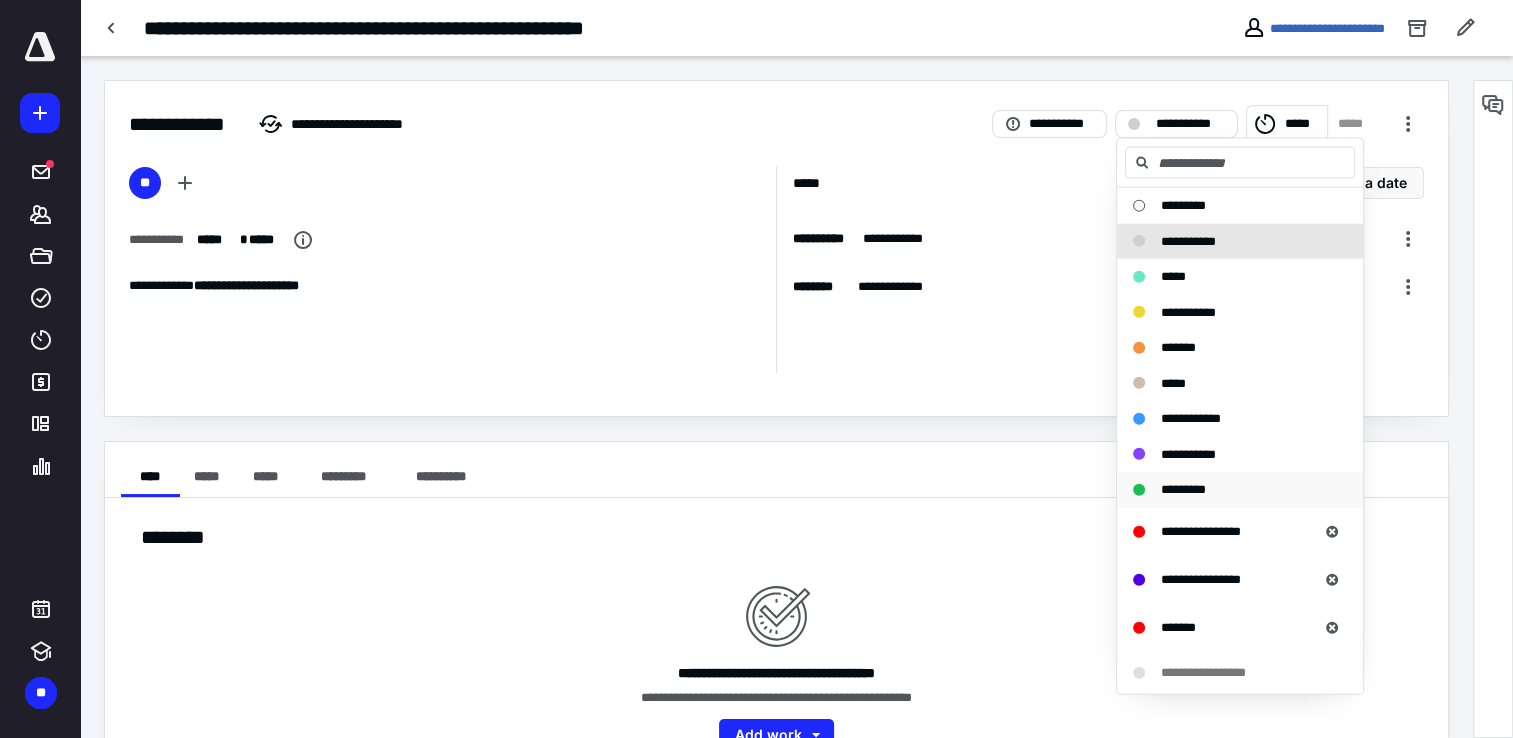 click on "*********" at bounding box center [1228, 490] 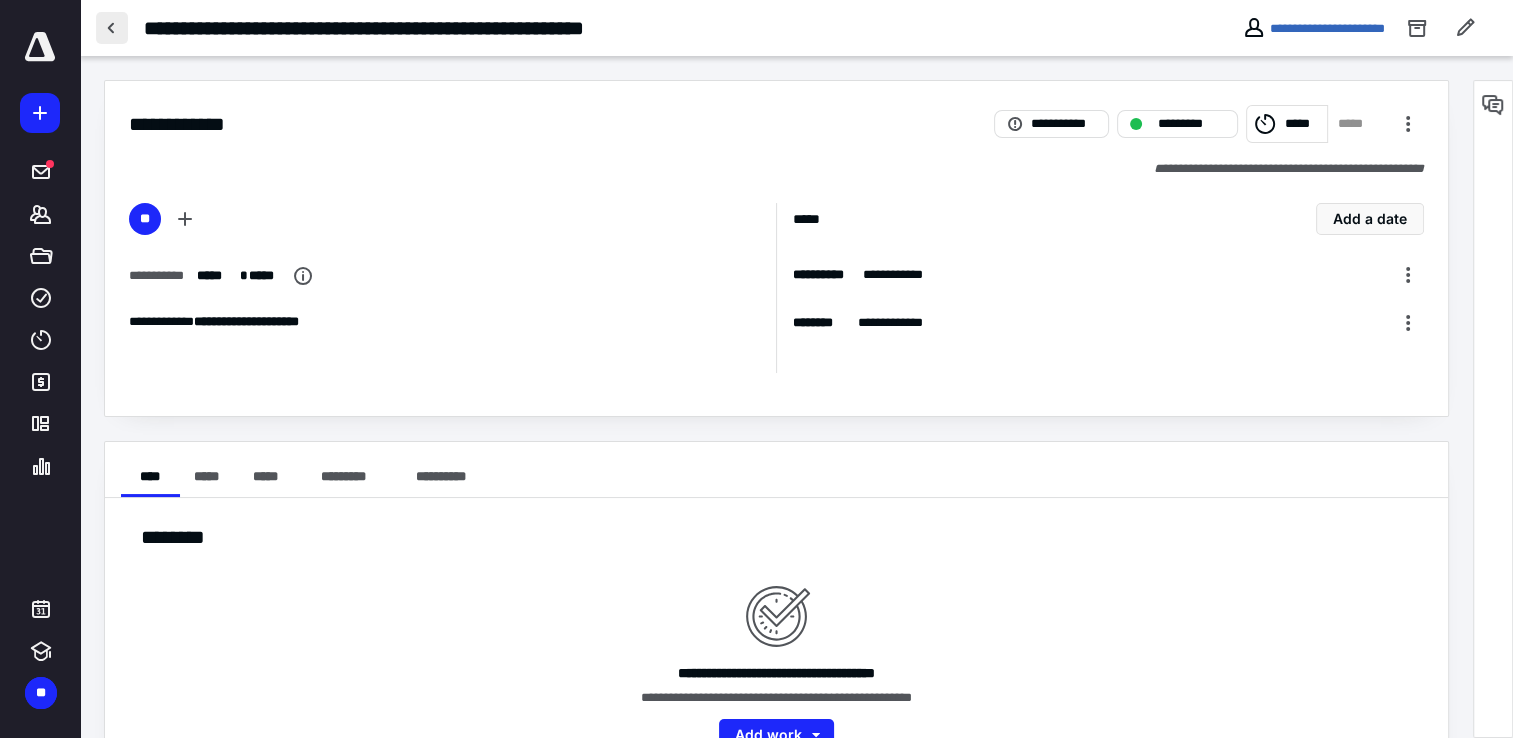 click at bounding box center (112, 28) 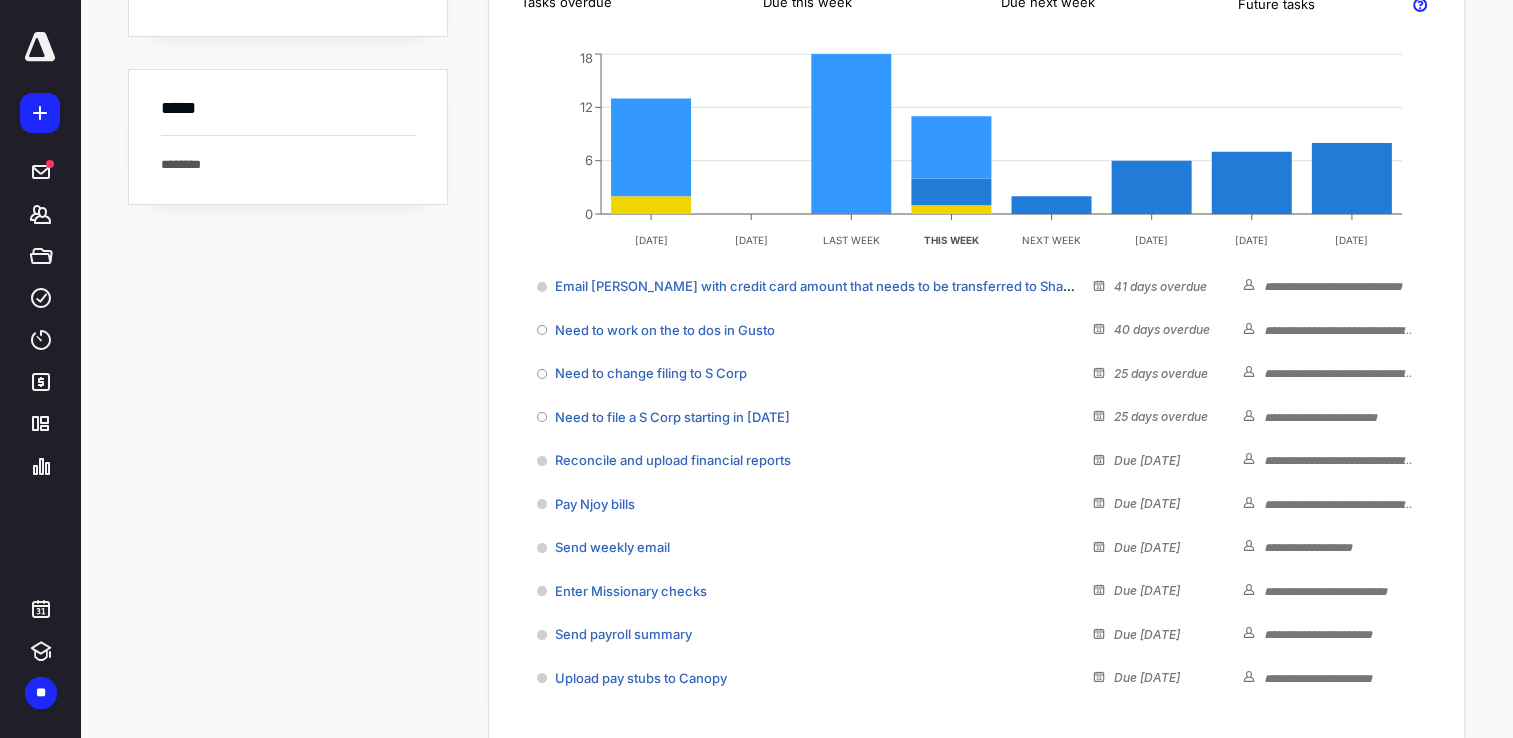scroll, scrollTop: 228, scrollLeft: 0, axis: vertical 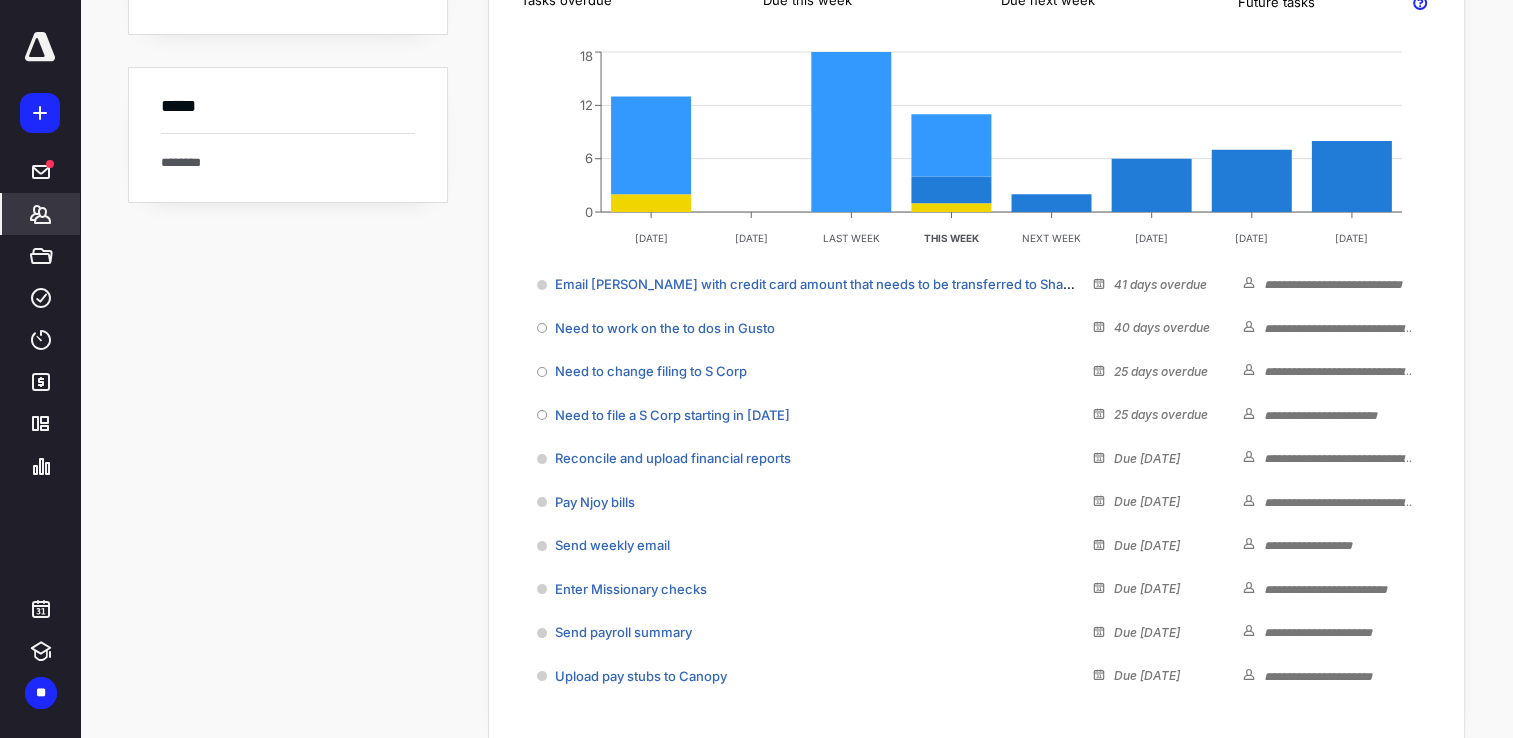 click on "*******" at bounding box center [41, 214] 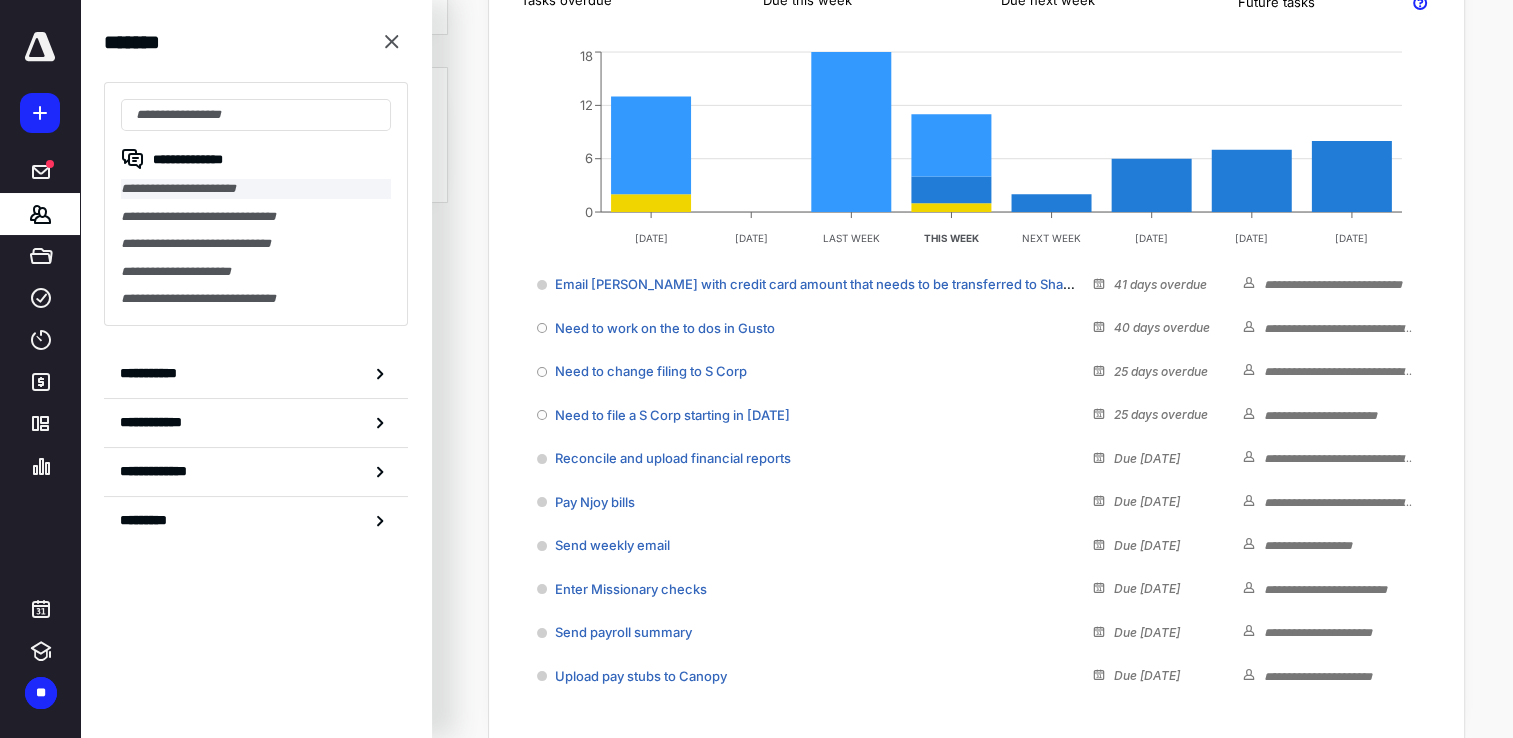 click on "**********" at bounding box center (256, 189) 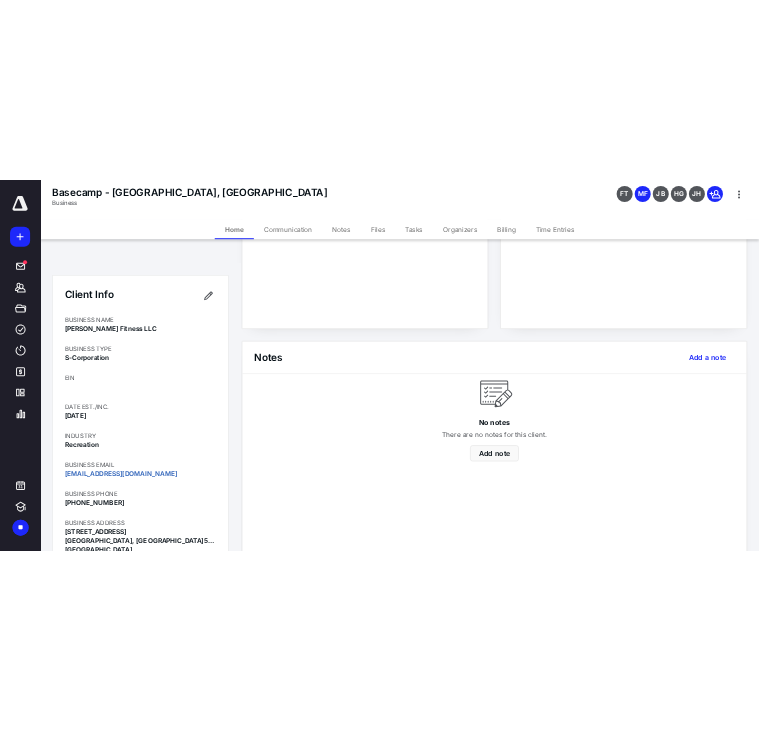 scroll, scrollTop: 0, scrollLeft: 0, axis: both 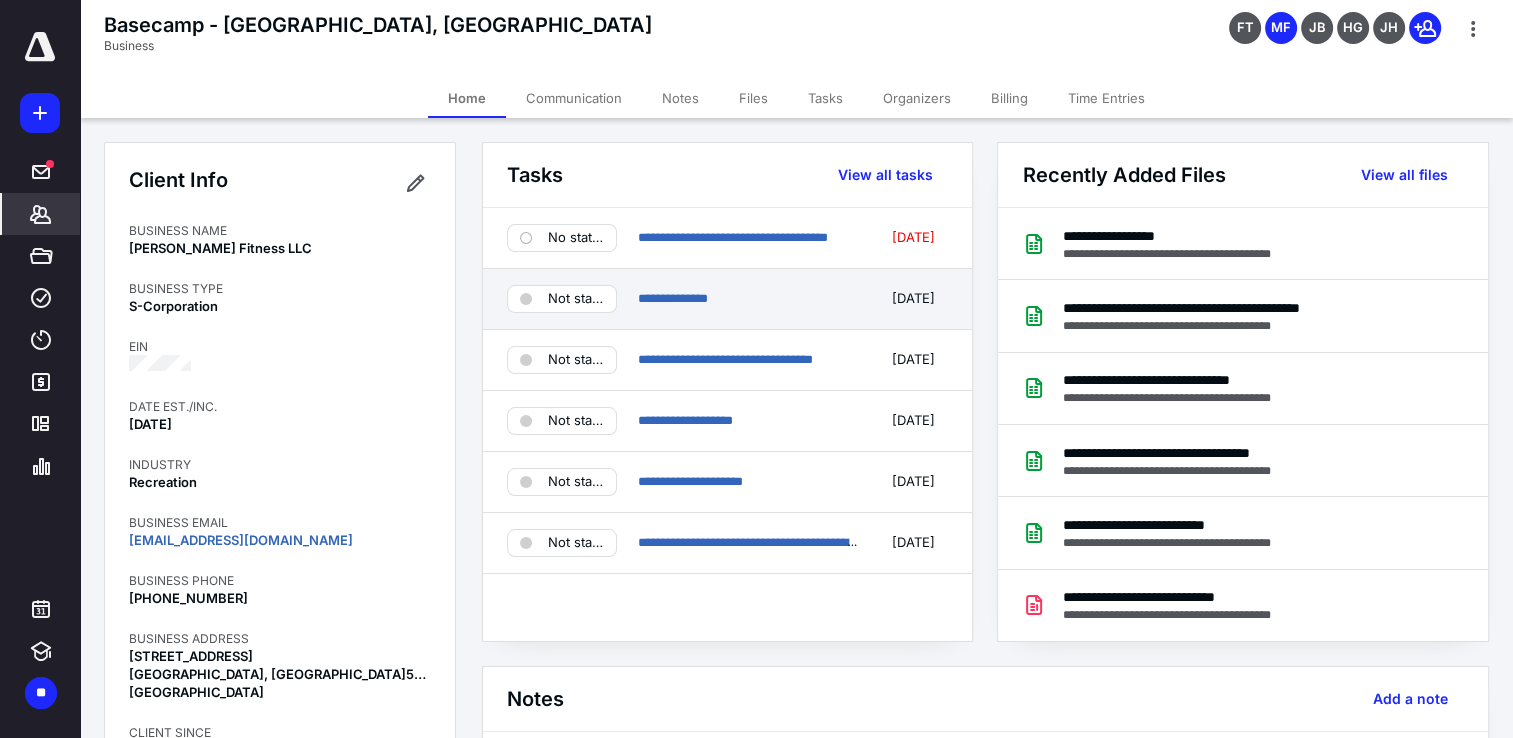 click on "Not started" at bounding box center [576, 299] 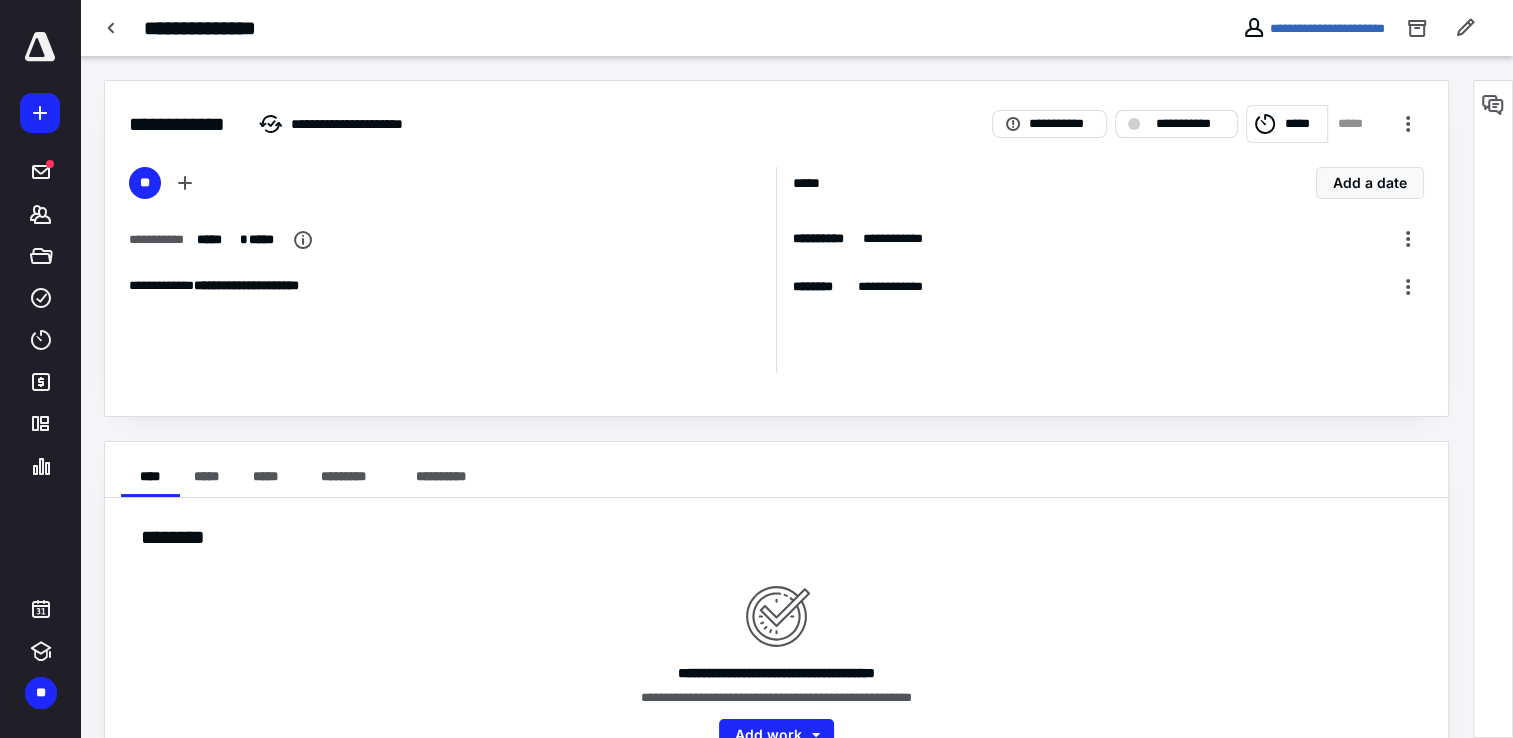 click on "**********" at bounding box center (1176, 124) 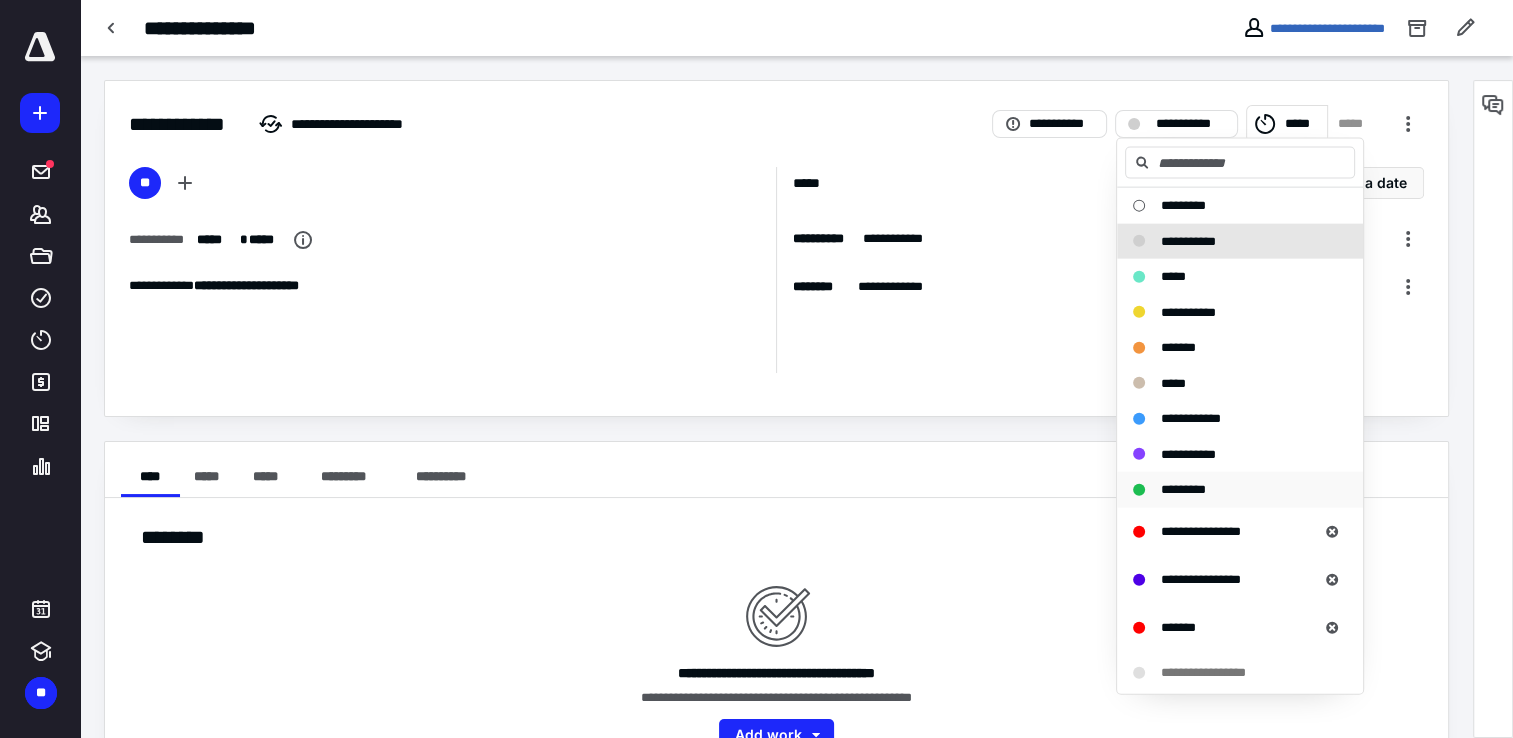 click on "*********" at bounding box center [1183, 489] 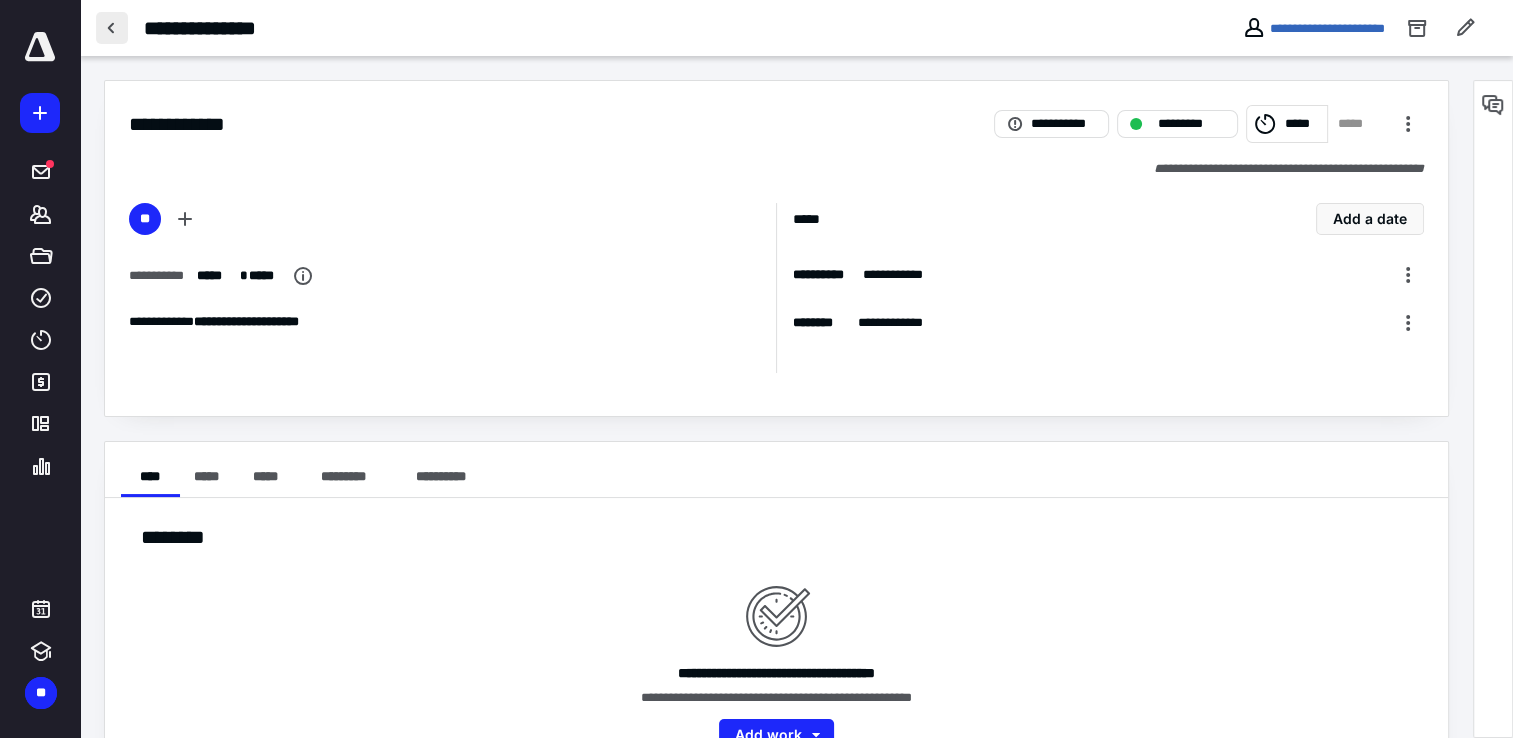 click at bounding box center (112, 28) 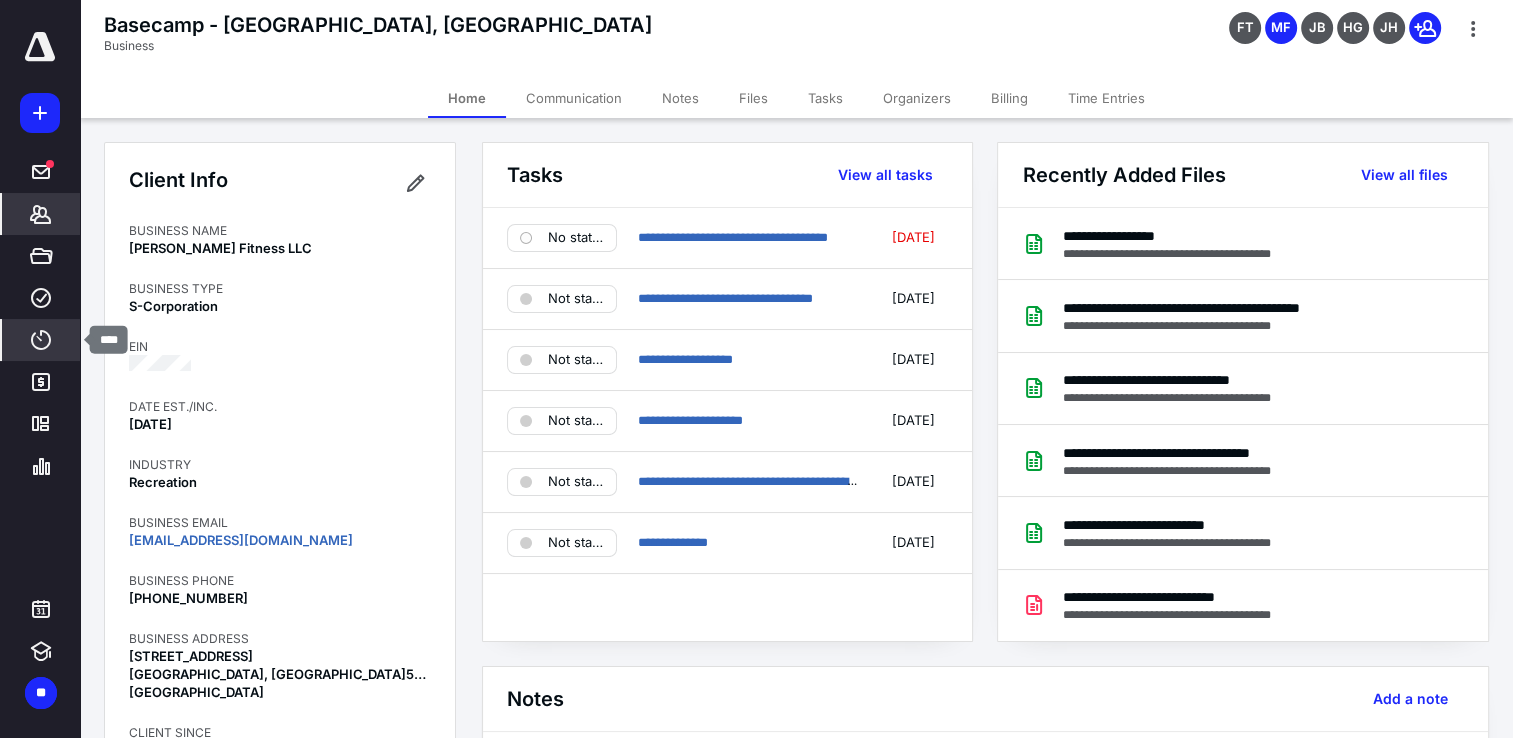 click 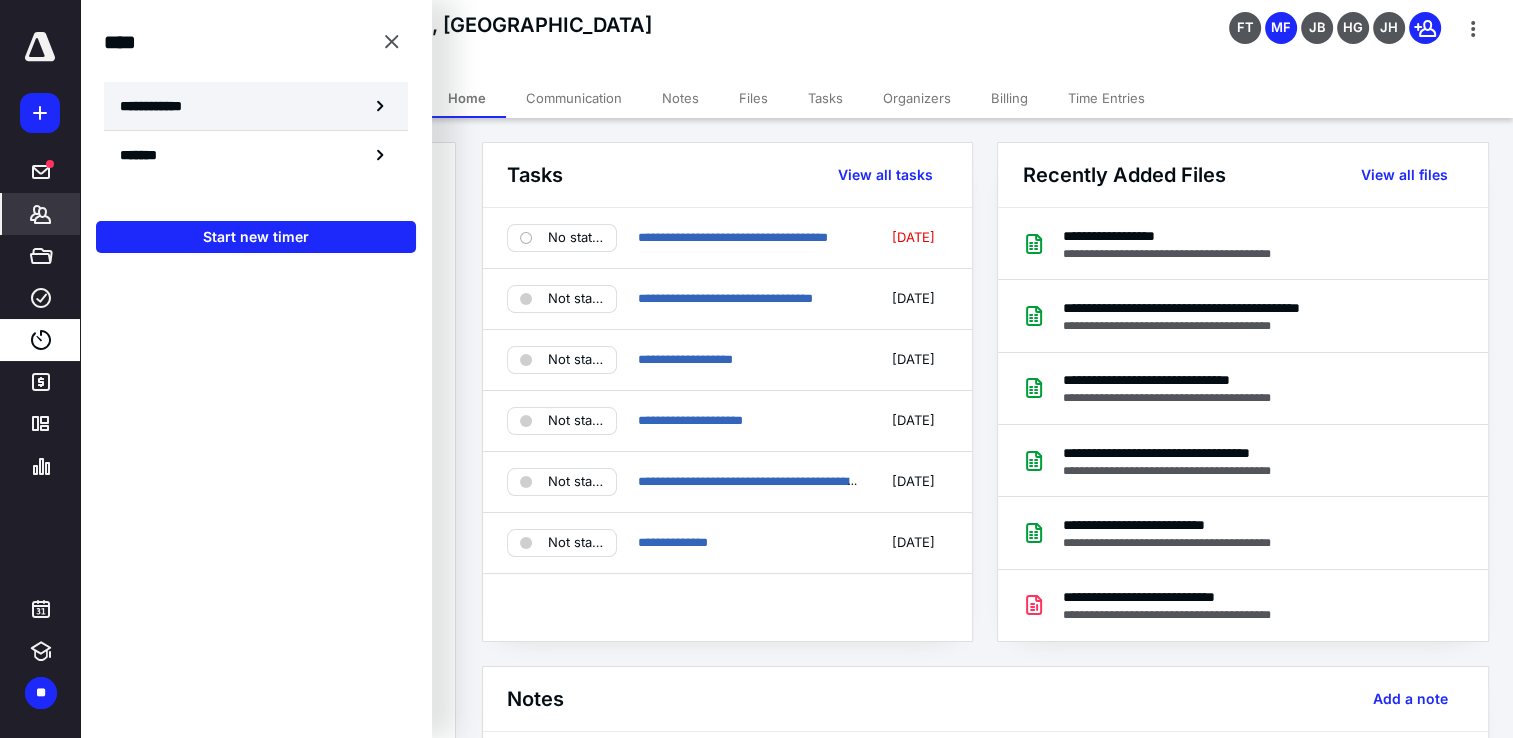 click on "**********" at bounding box center (256, 106) 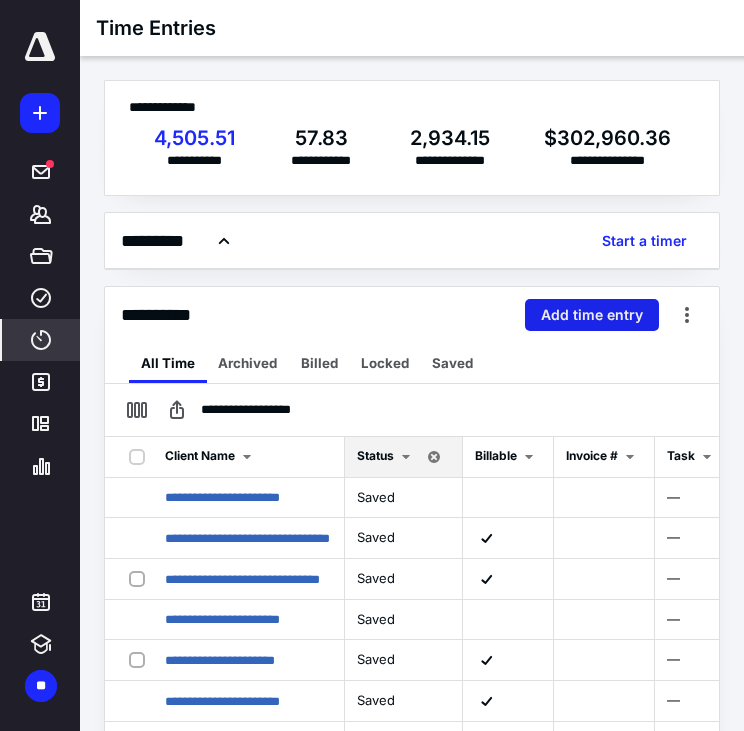 click on "Add time entry" at bounding box center [592, 315] 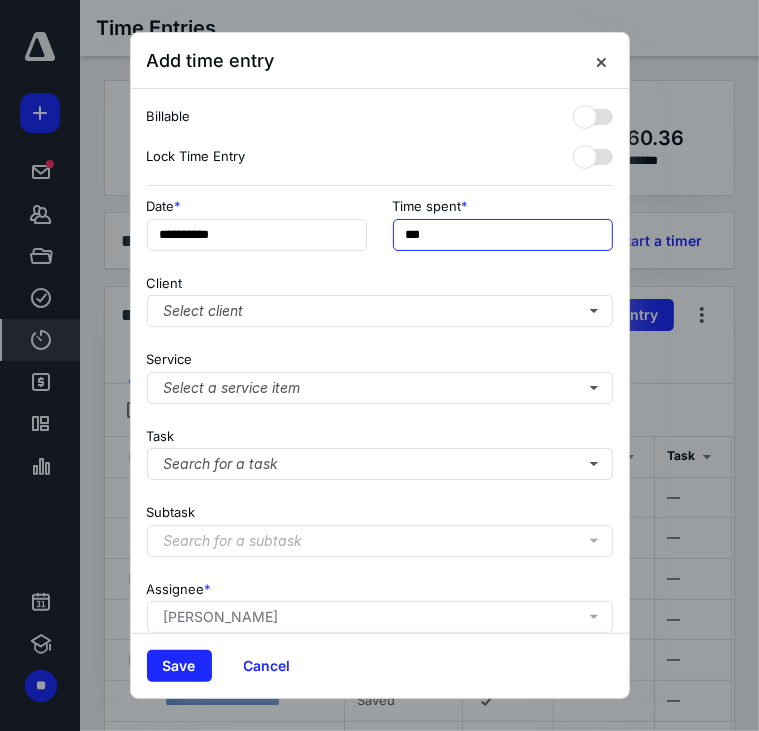 drag, startPoint x: 442, startPoint y: 247, endPoint x: 396, endPoint y: 247, distance: 46 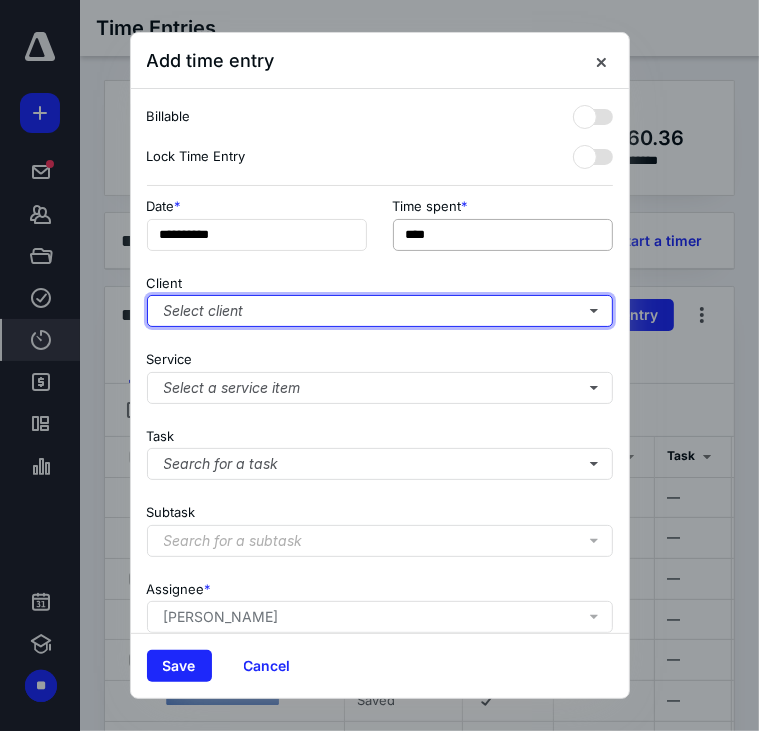 type on "******" 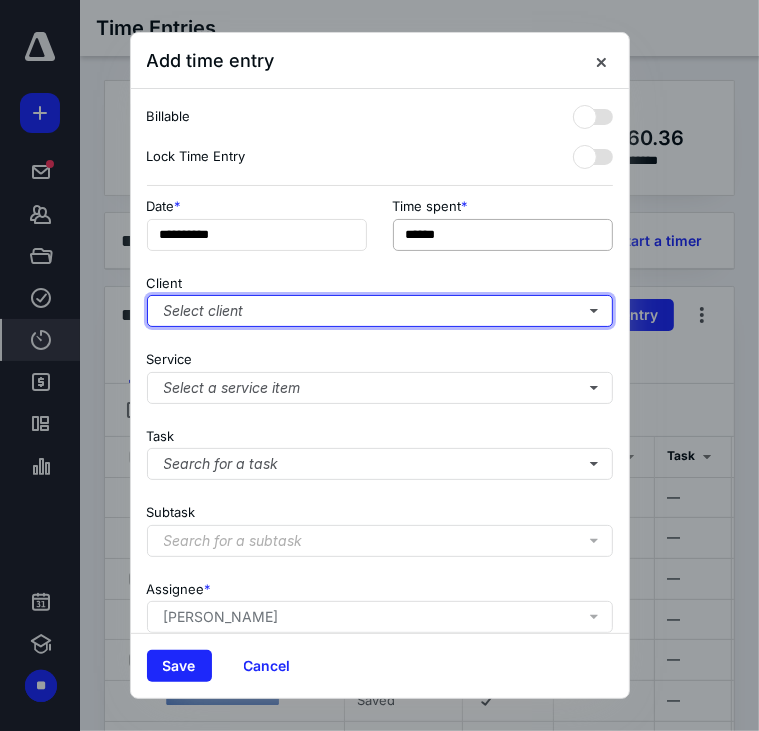 type 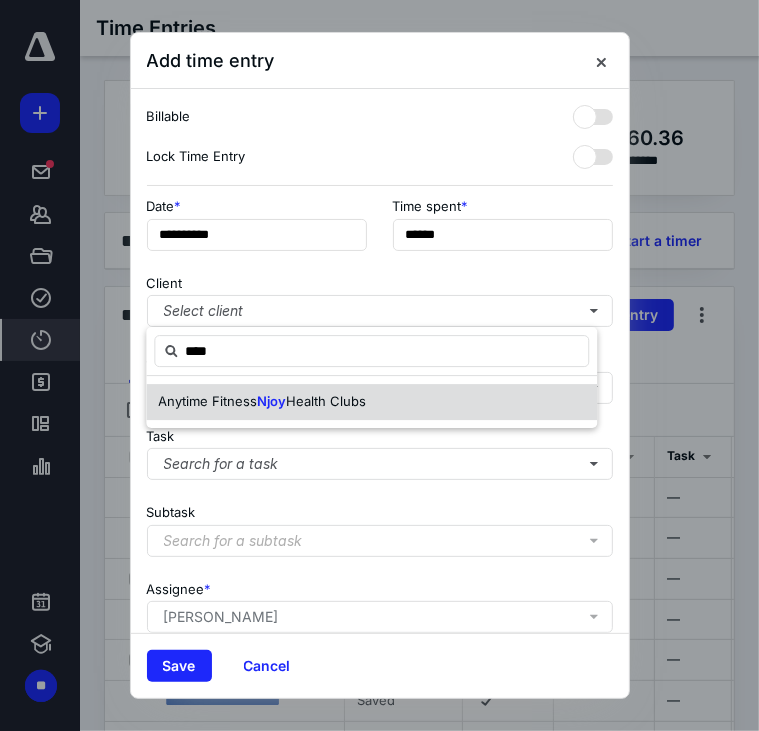 click on "Health Clubs" at bounding box center (326, 401) 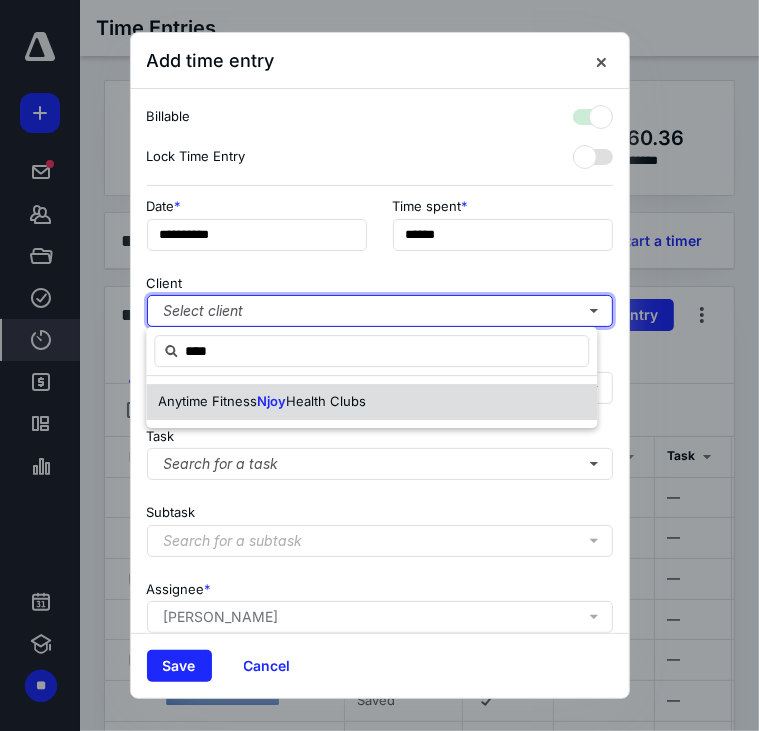 checkbox on "true" 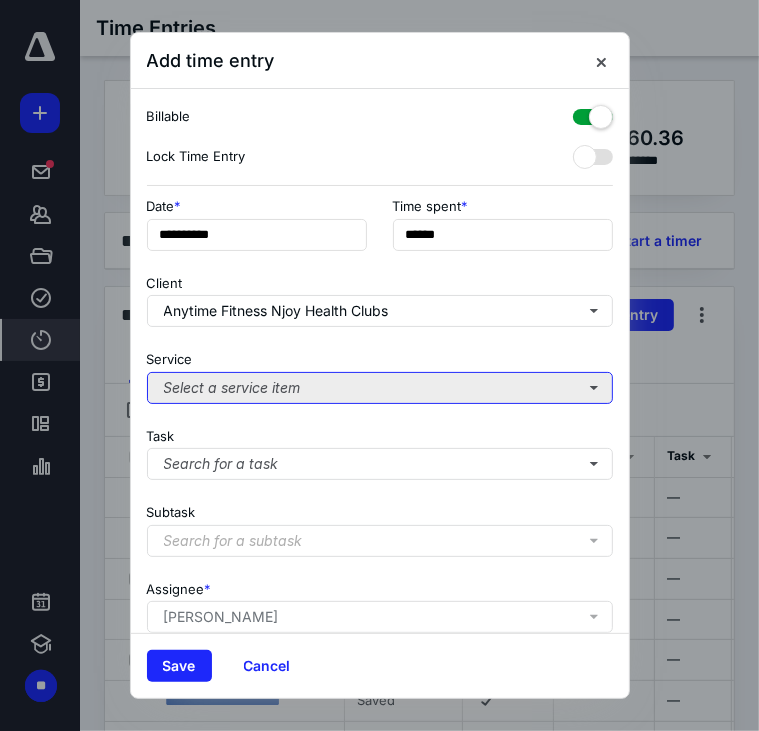 click on "Select a service item" at bounding box center (380, 388) 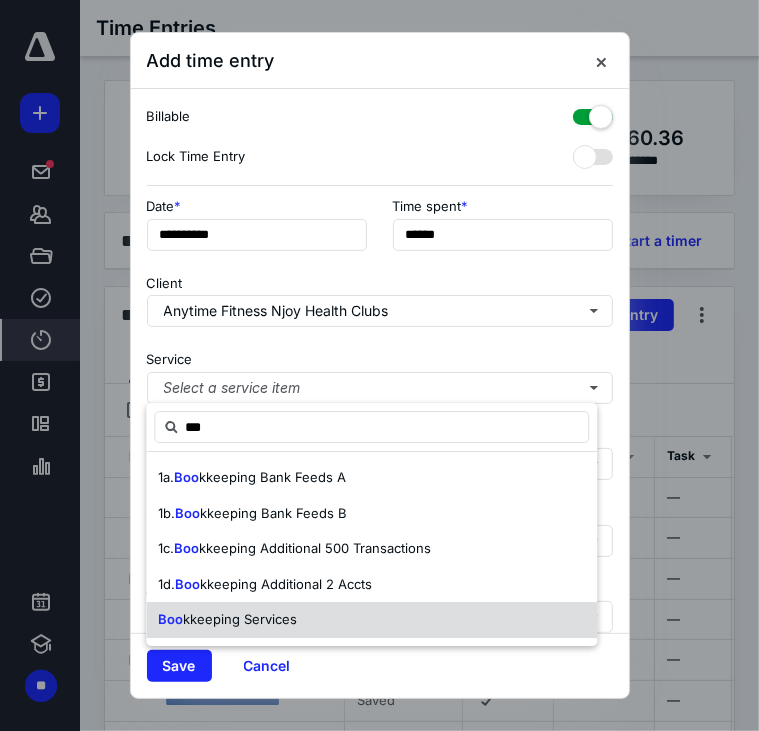 click on "Boo kkeeping Services" at bounding box center [371, 620] 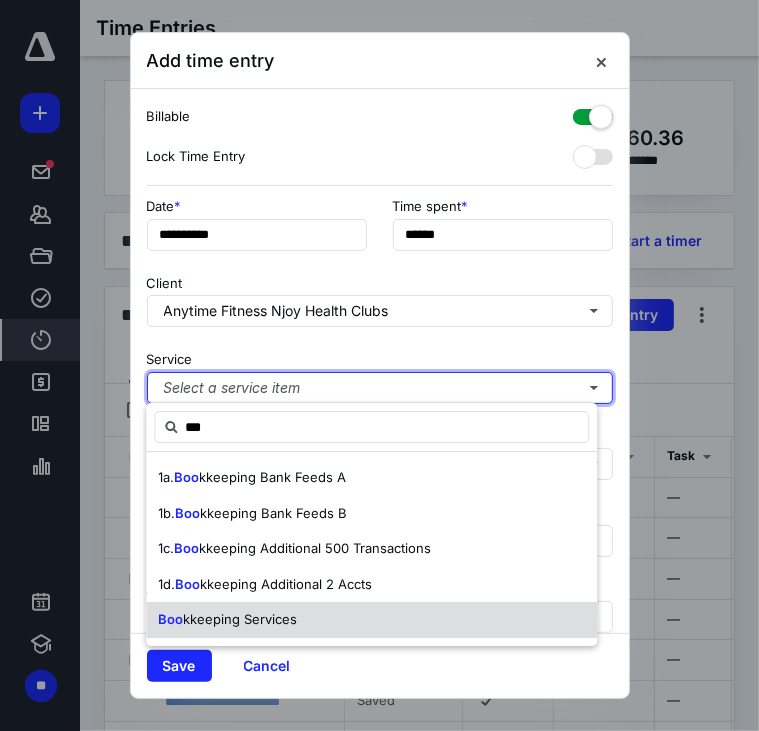 type 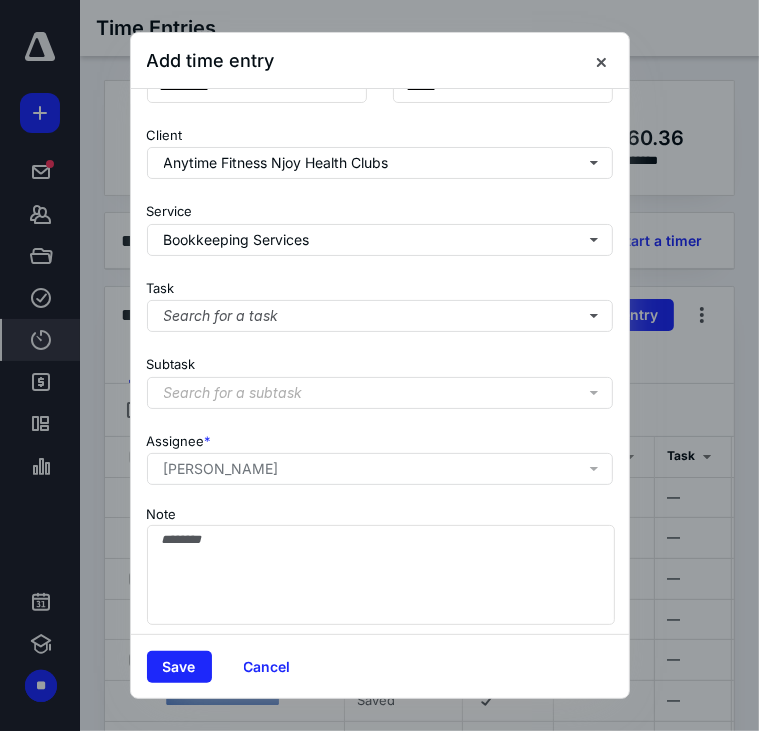 scroll, scrollTop: 169, scrollLeft: 0, axis: vertical 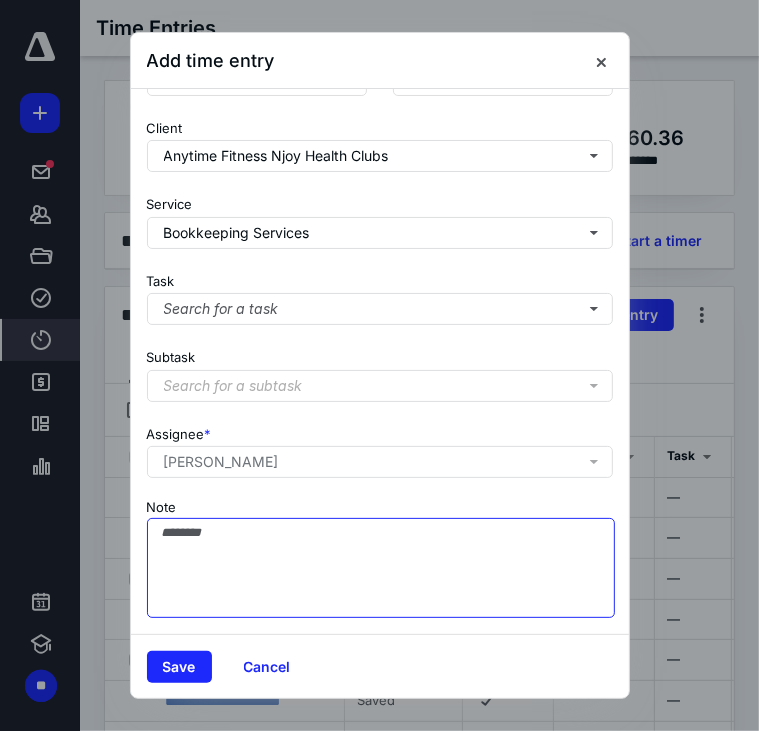 click on "Note" at bounding box center (381, 568) 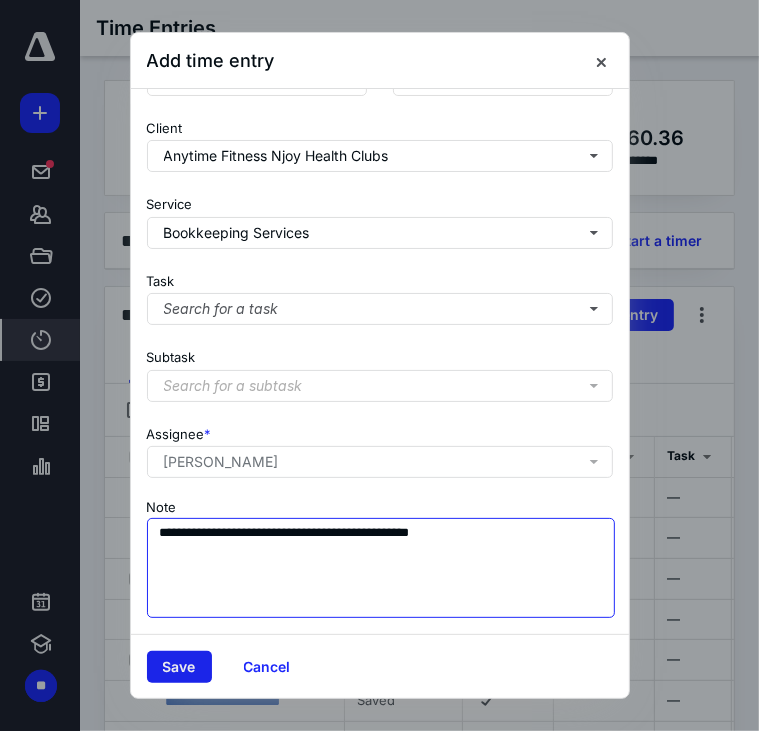 type on "**********" 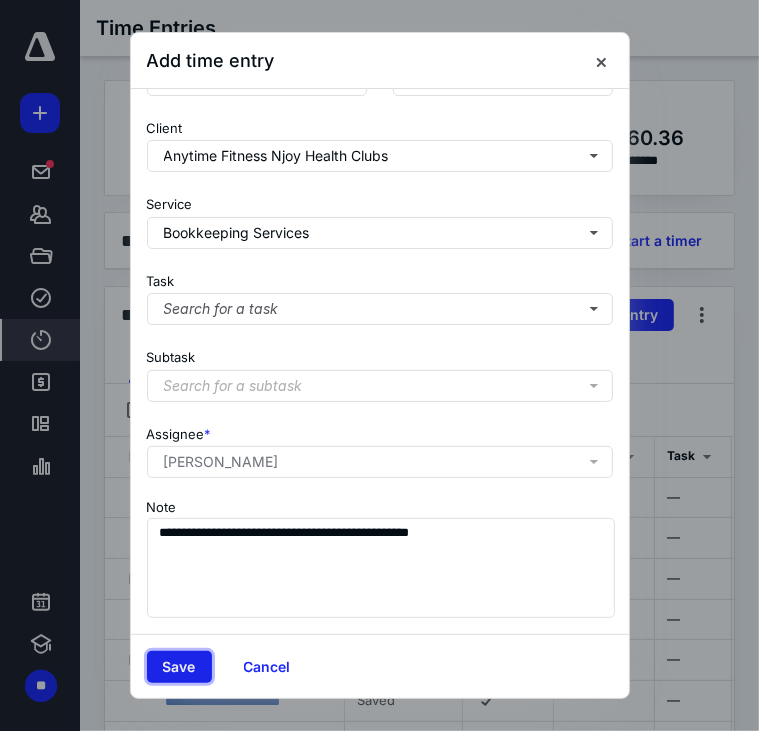click on "Save" at bounding box center [179, 667] 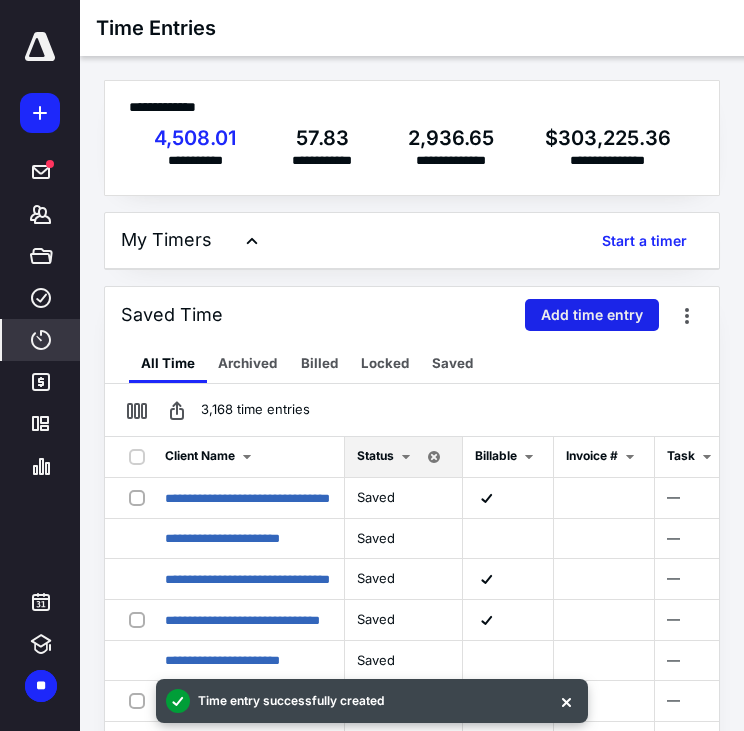 click on "Add time entry" at bounding box center [592, 315] 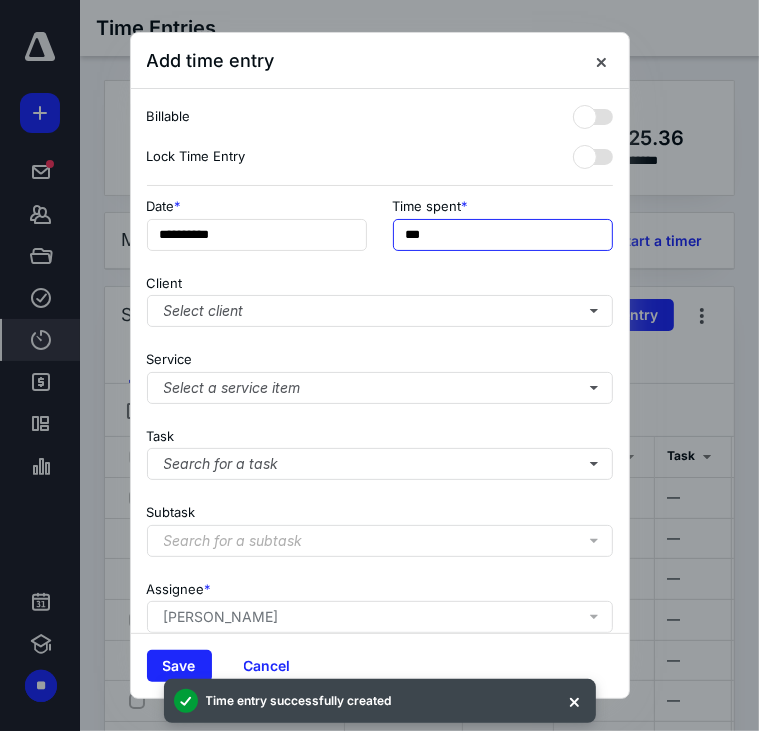 drag, startPoint x: 456, startPoint y: 227, endPoint x: 400, endPoint y: 226, distance: 56.008926 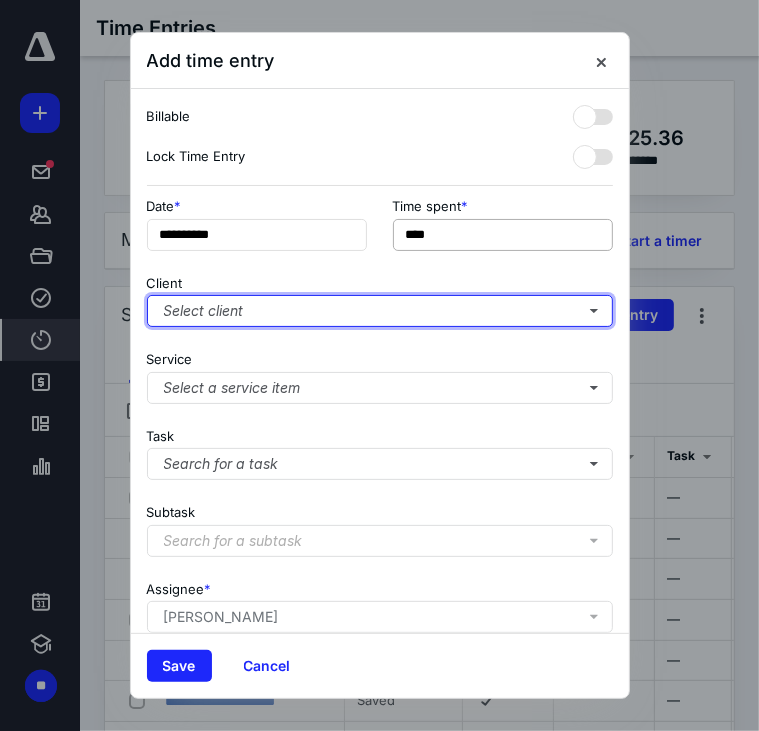 type on "******" 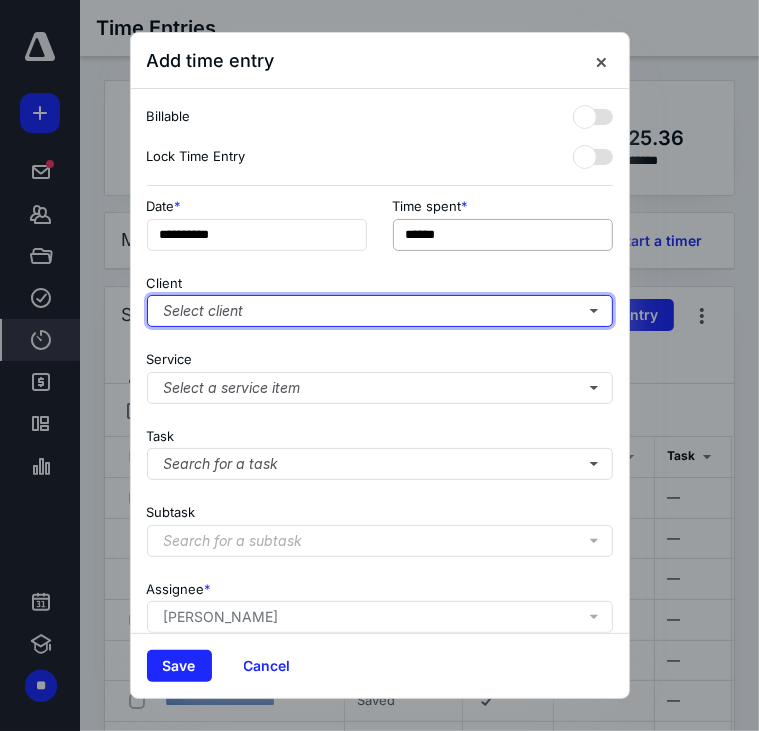 type 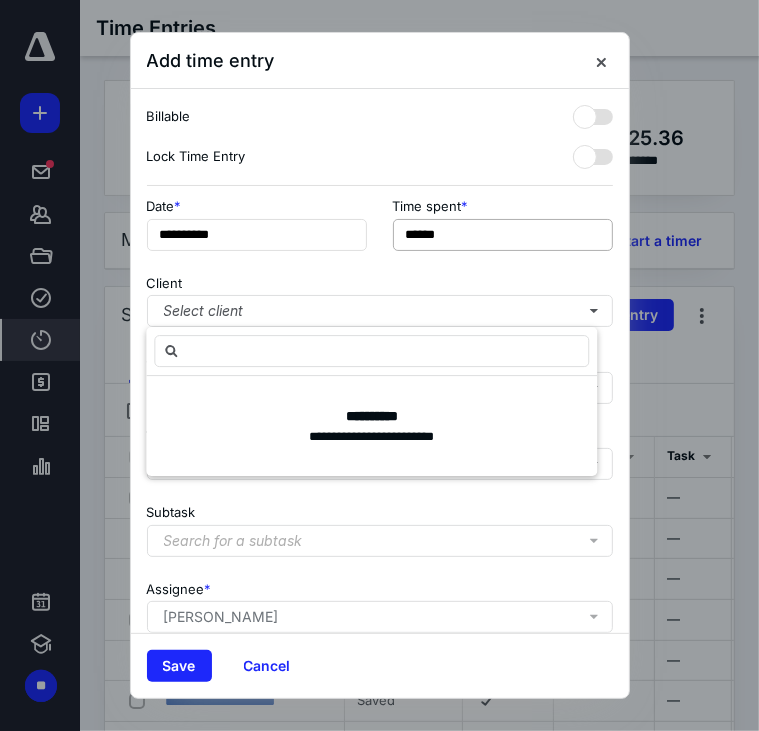 type on "*" 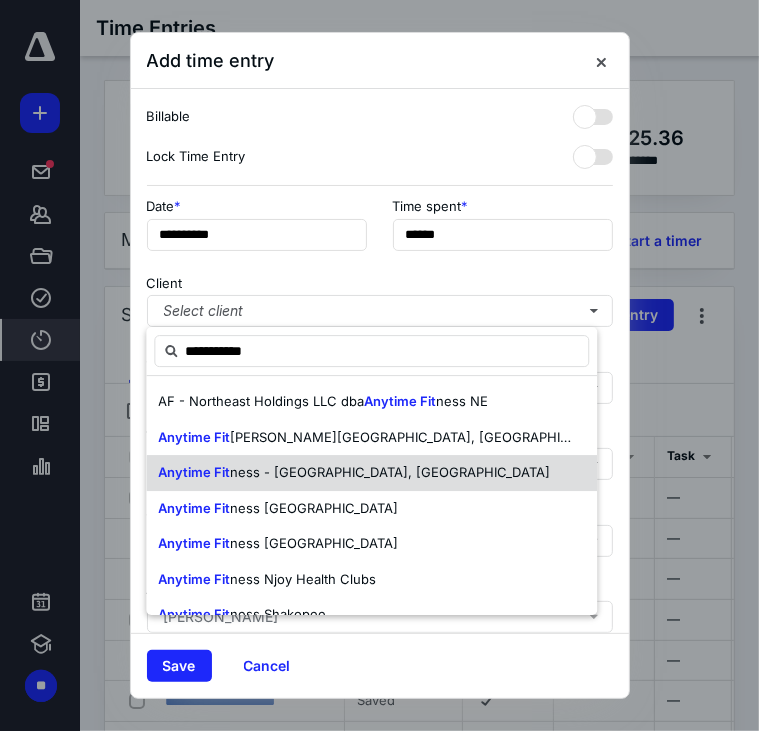 click on "Anytime Fit ness - [GEOGRAPHIC_DATA], [GEOGRAPHIC_DATA]" at bounding box center (371, 473) 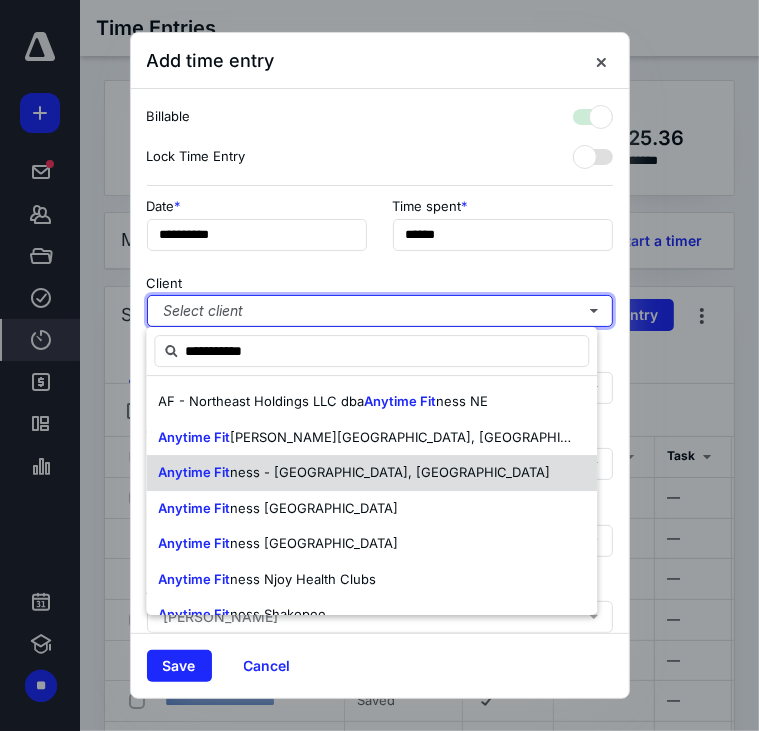 checkbox on "true" 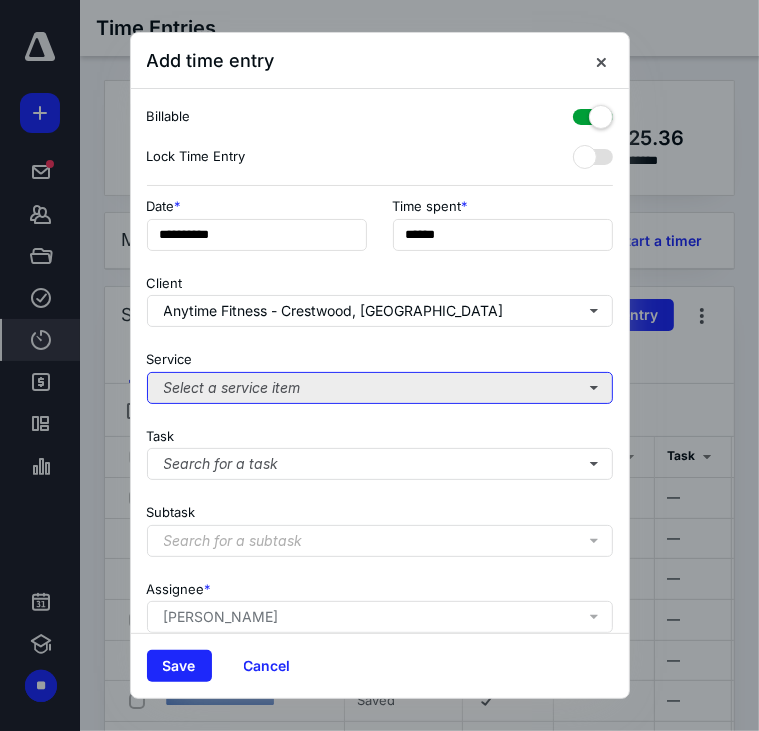 click on "Select a service item" at bounding box center (380, 388) 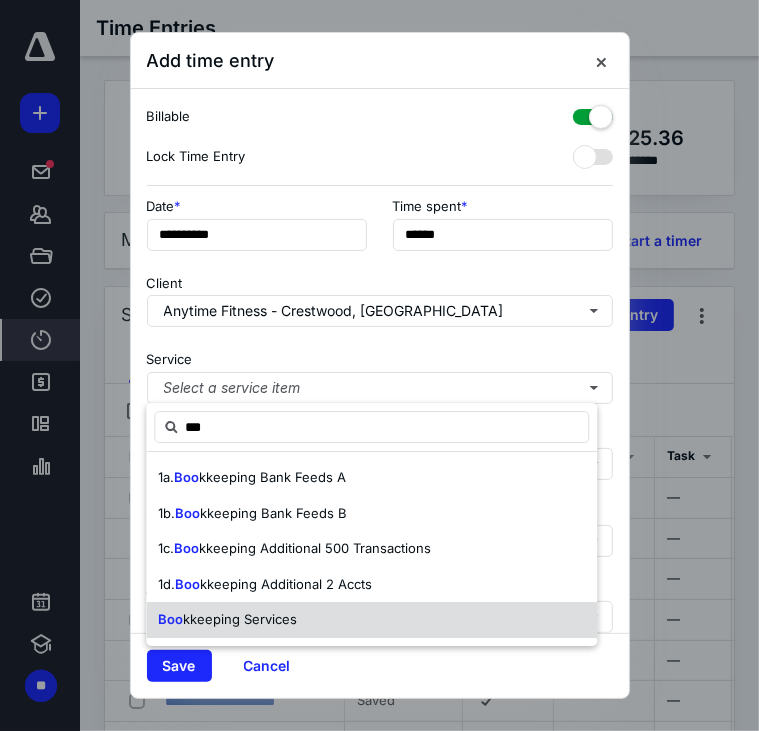 click on "kkeeping Services" at bounding box center (240, 619) 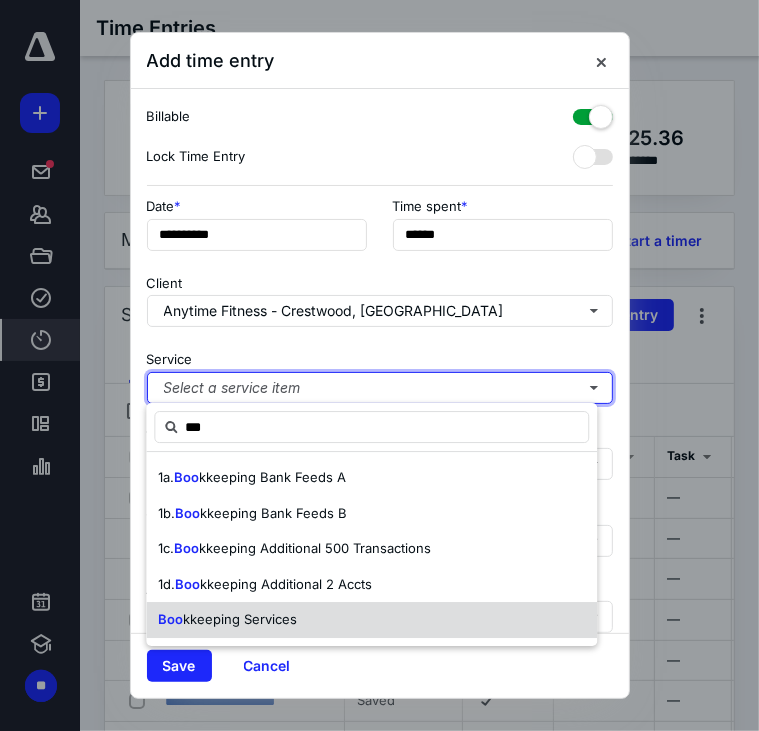 type 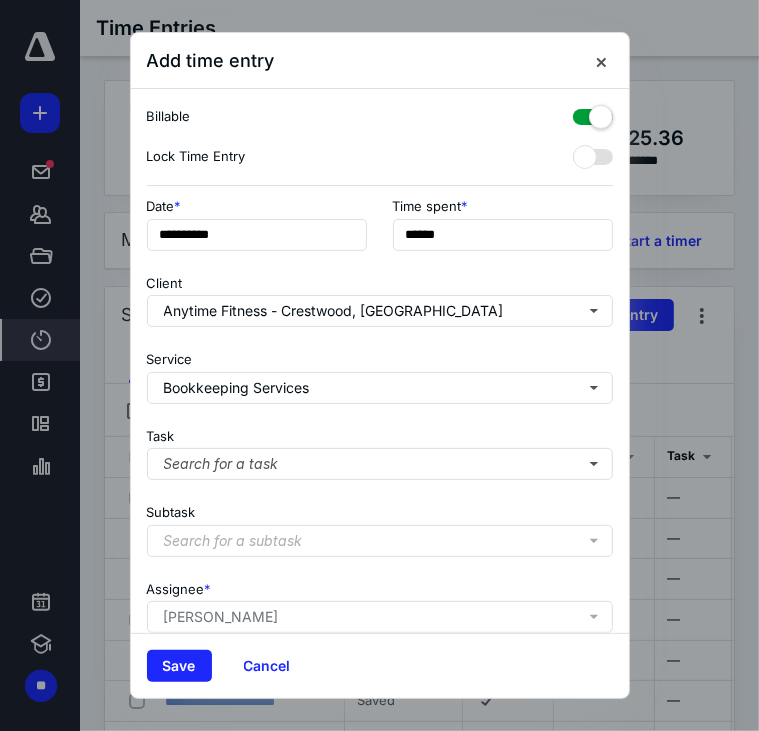 click on "**********" at bounding box center [380, 365] 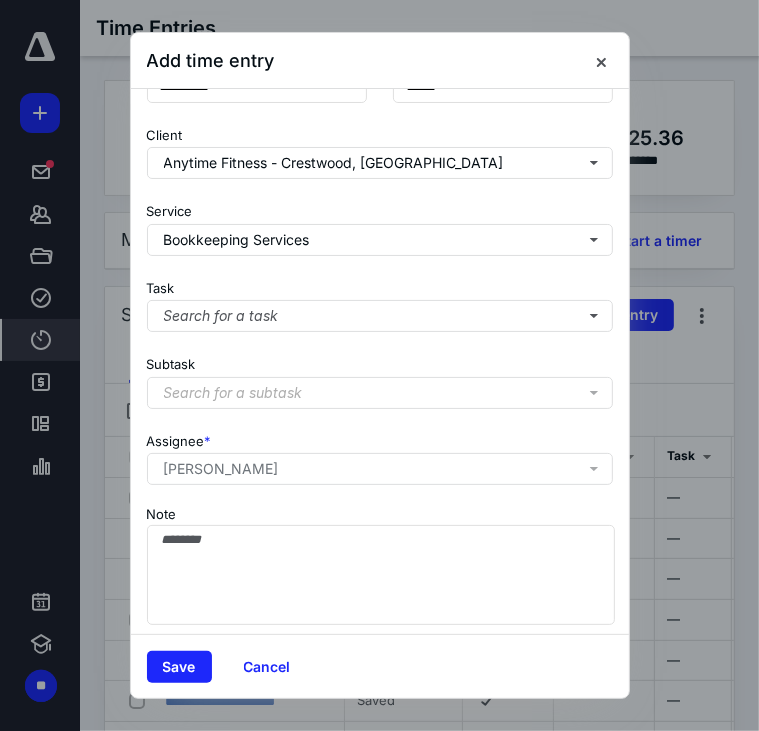 scroll, scrollTop: 169, scrollLeft: 0, axis: vertical 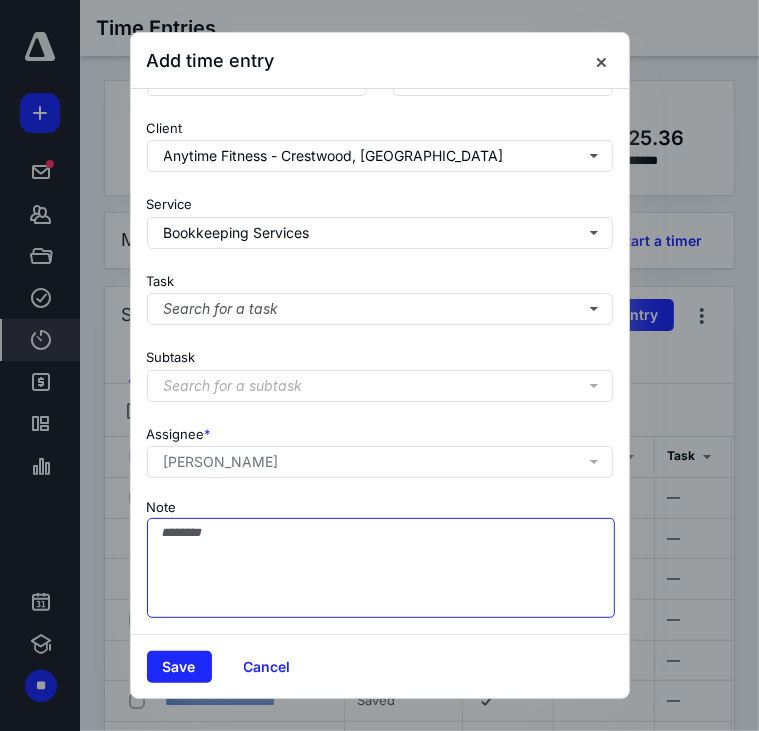 click on "Note" at bounding box center [381, 568] 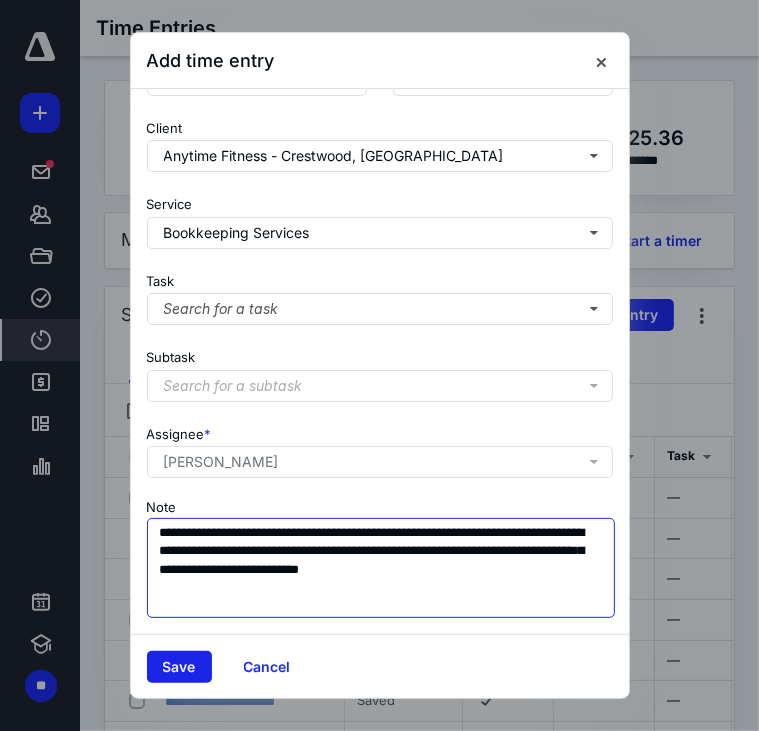 type on "**********" 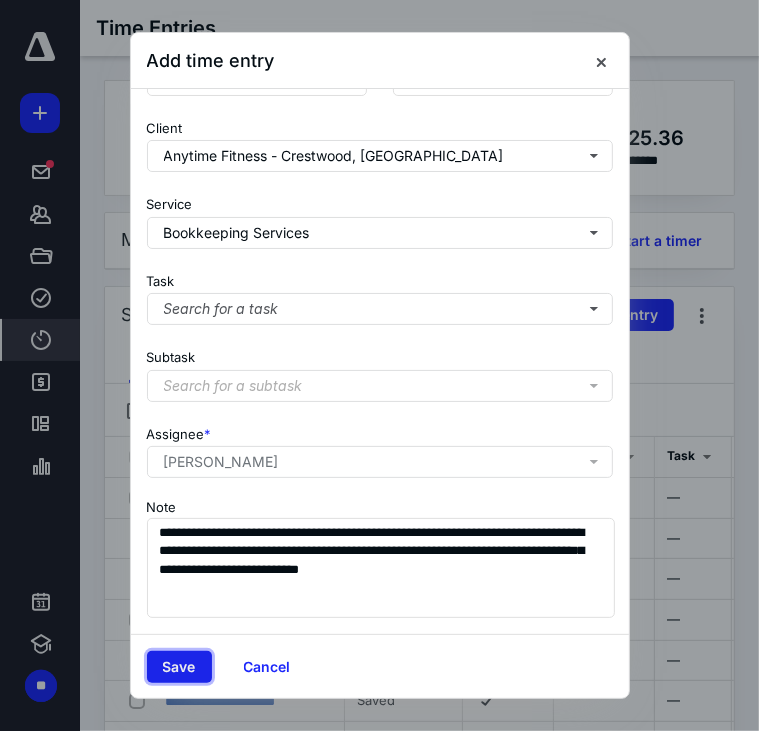 click on "Save" at bounding box center [179, 667] 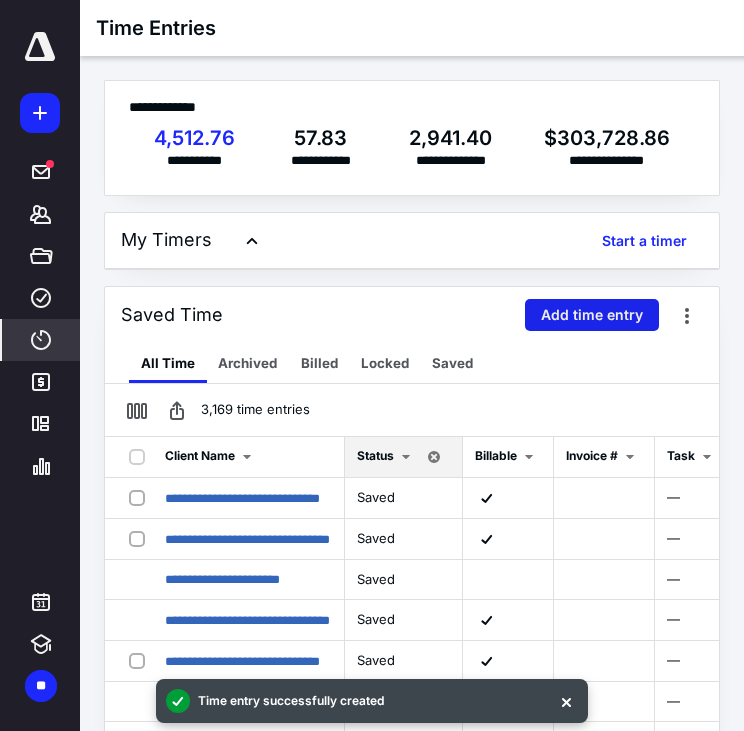 click on "Add time entry" at bounding box center (592, 315) 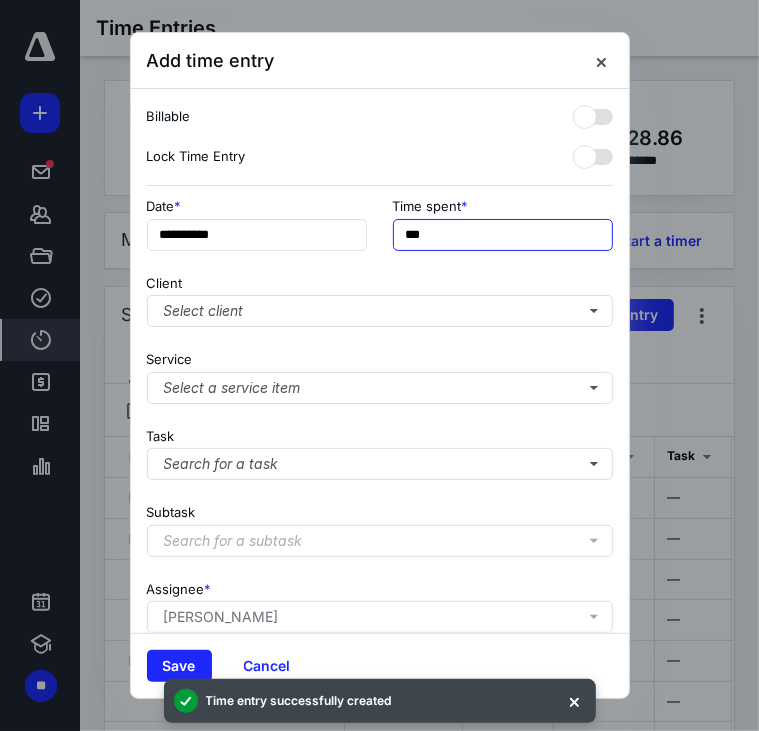 drag, startPoint x: 438, startPoint y: 238, endPoint x: 384, endPoint y: 235, distance: 54.08327 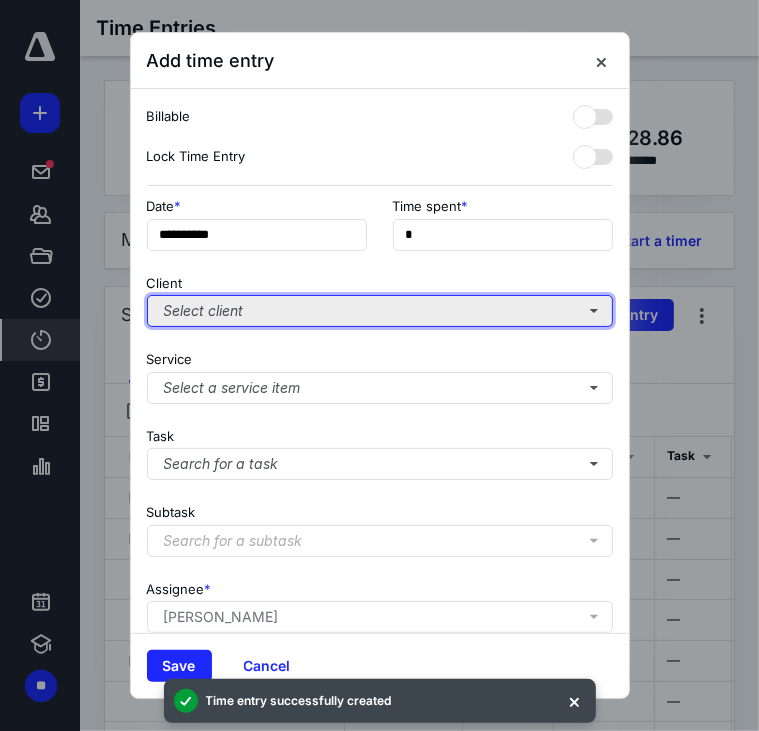 type on "**" 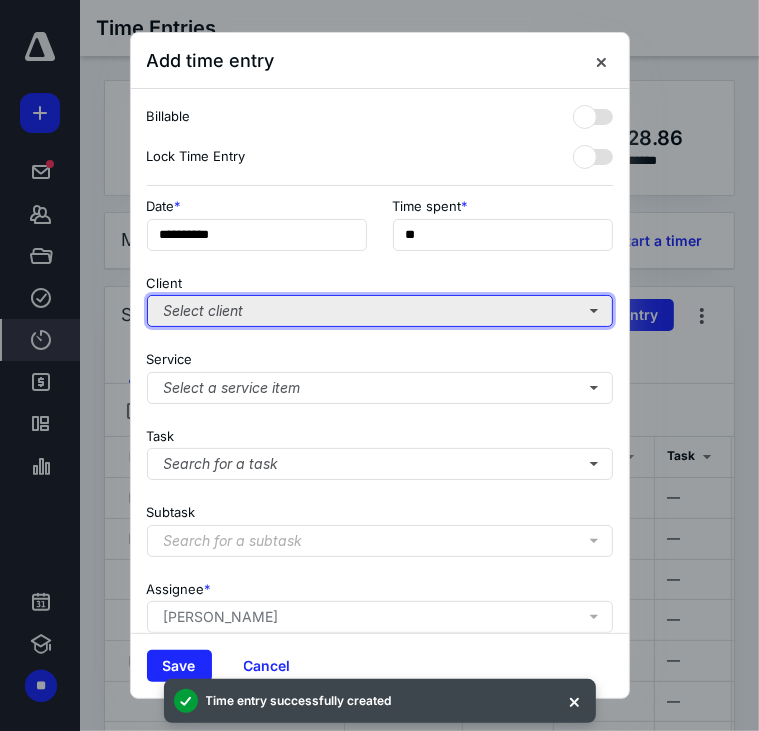 click on "Select client" at bounding box center [380, 311] 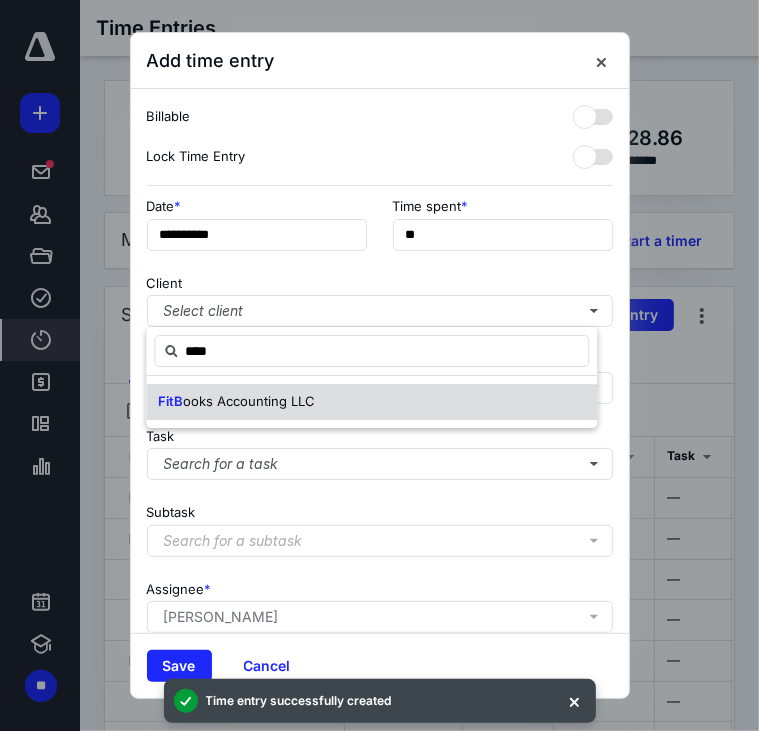 click on "FitB ooks Accounting LLC" at bounding box center (371, 402) 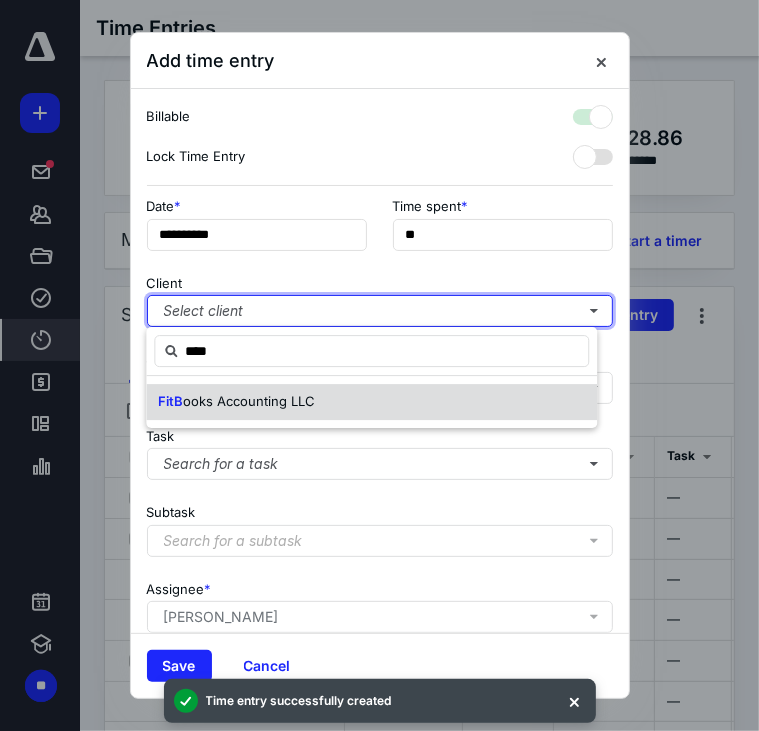 checkbox on "true" 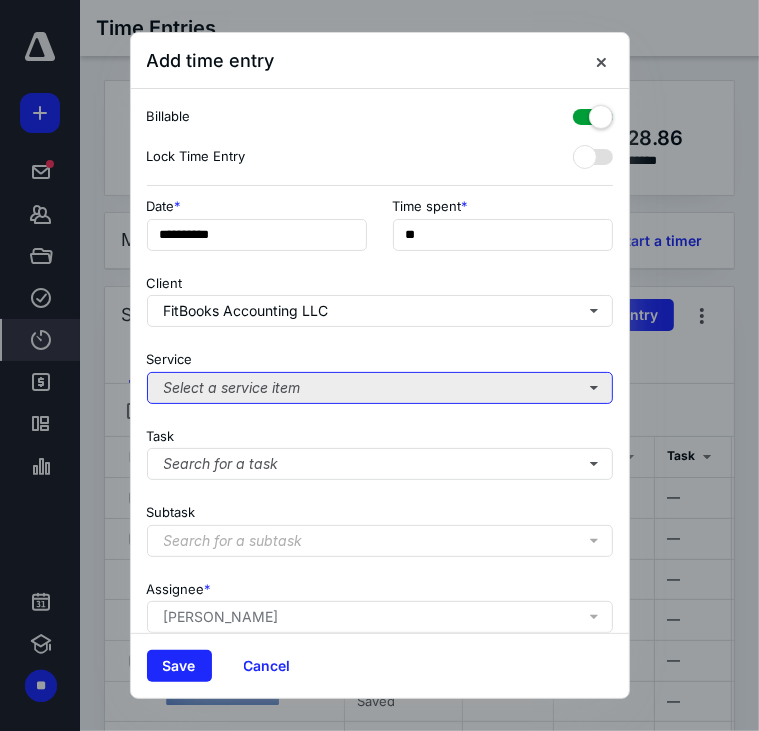 click on "Select a service item" at bounding box center (380, 388) 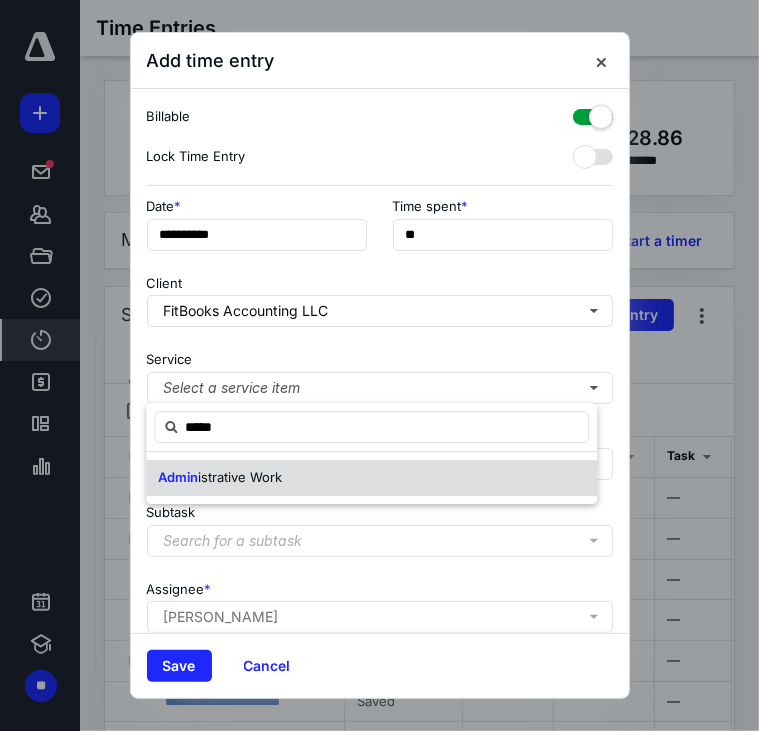 click on "Admin" at bounding box center (178, 477) 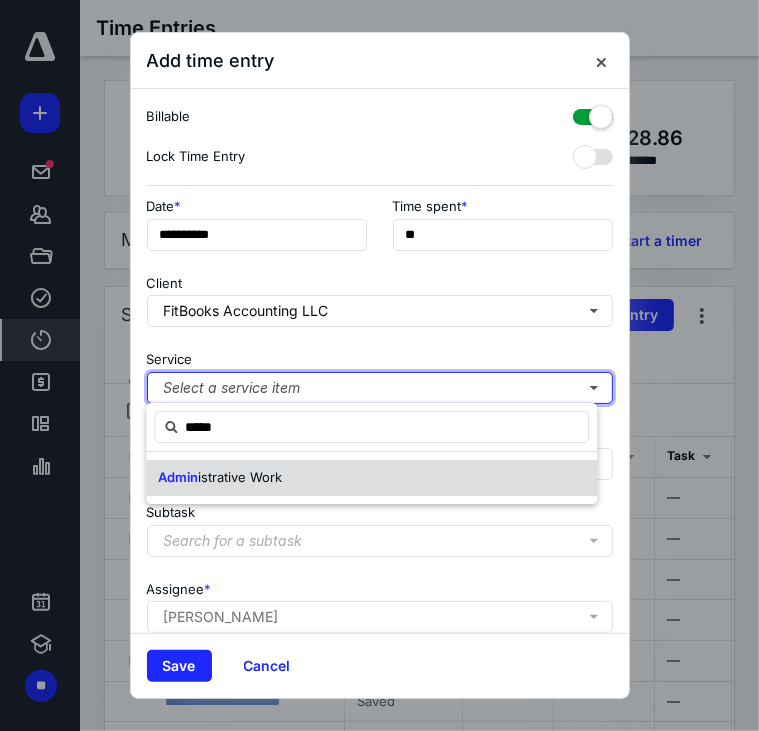 type 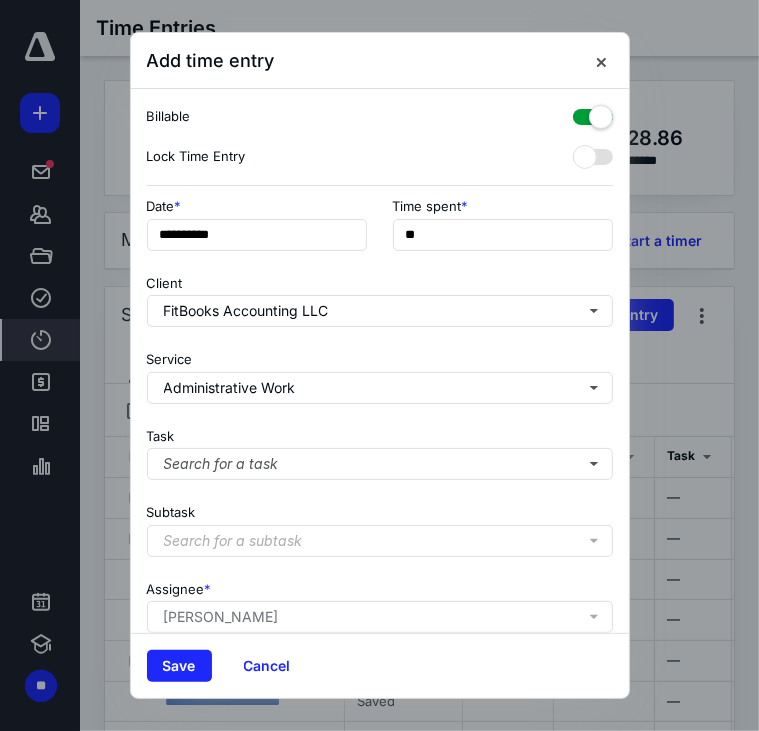 scroll, scrollTop: 169, scrollLeft: 0, axis: vertical 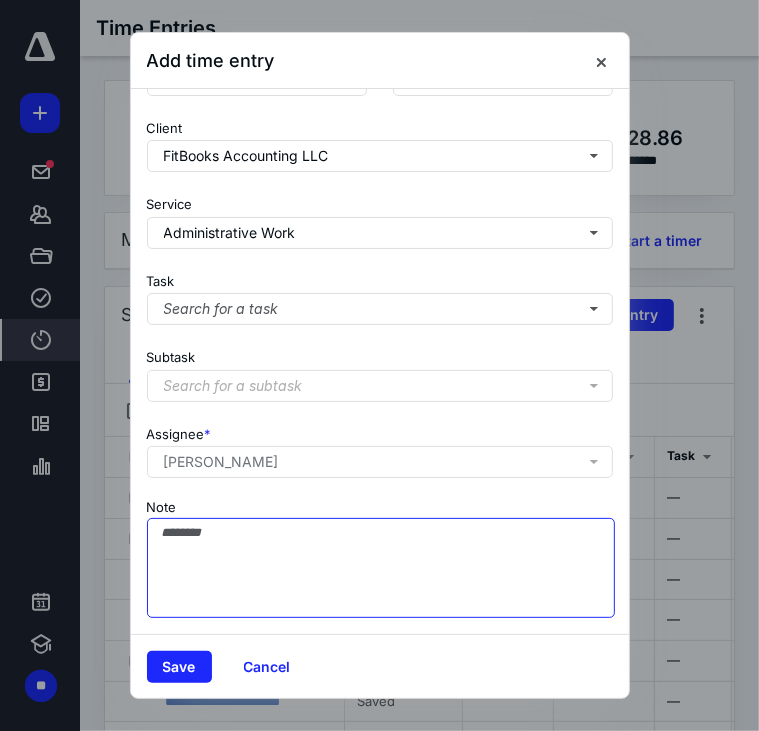 click on "Note" at bounding box center [381, 568] 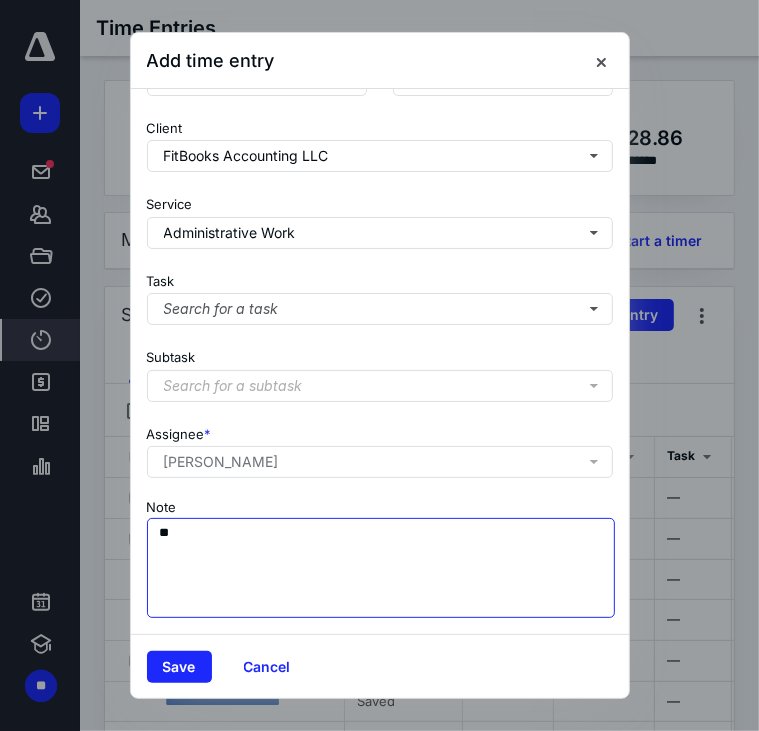 type on "*" 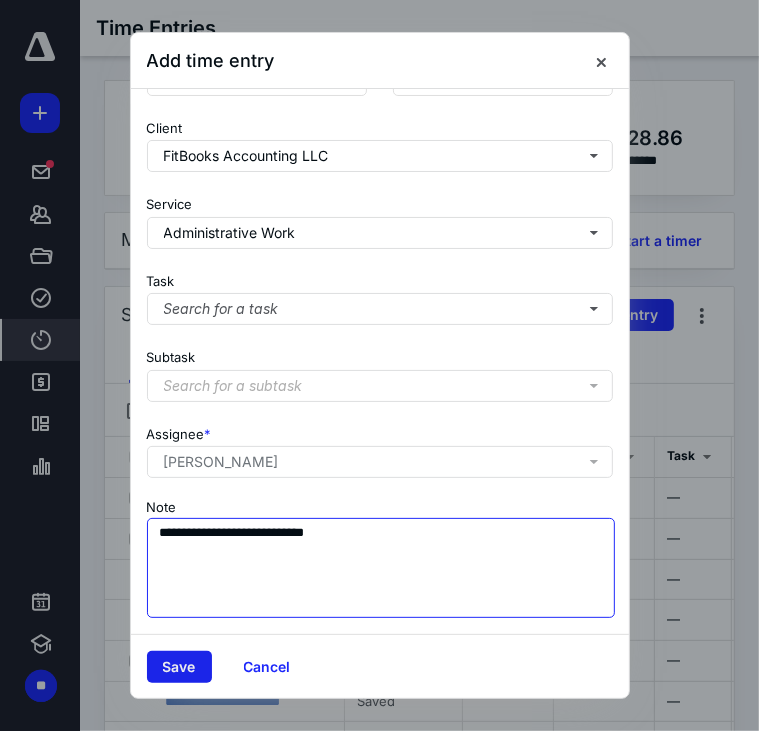 type on "**********" 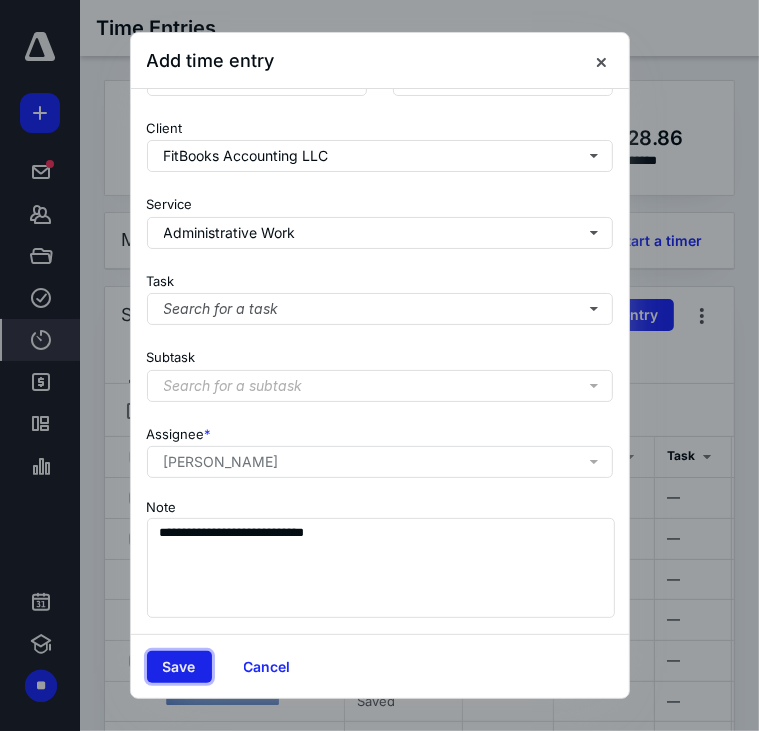 click on "Save" at bounding box center (179, 667) 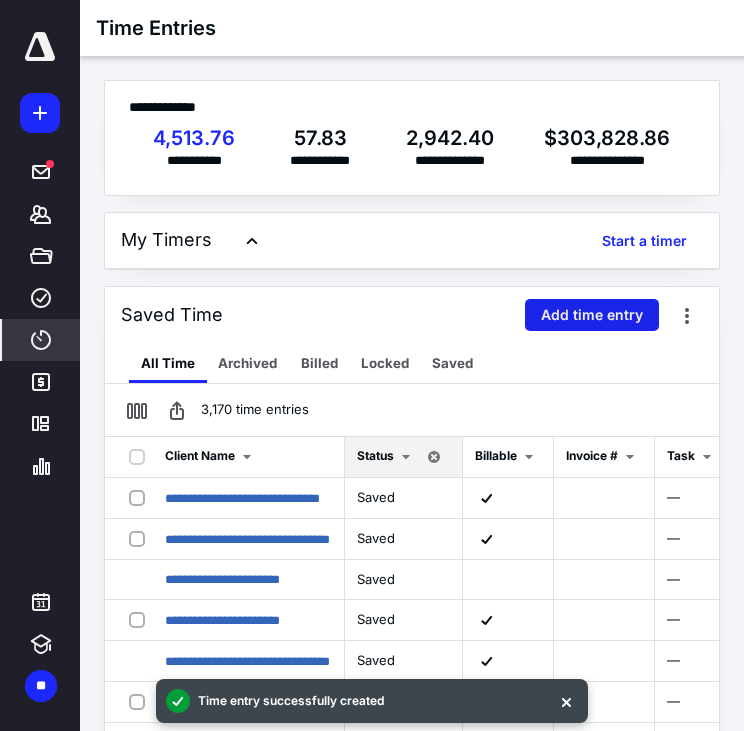 click on "Add time entry" at bounding box center [592, 315] 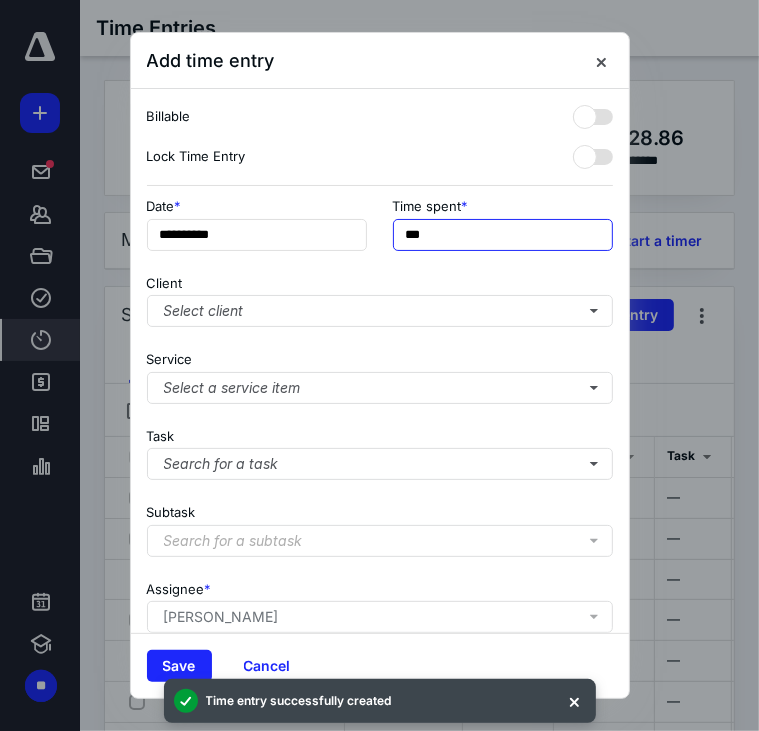 drag, startPoint x: 448, startPoint y: 236, endPoint x: 404, endPoint y: 227, distance: 44.911022 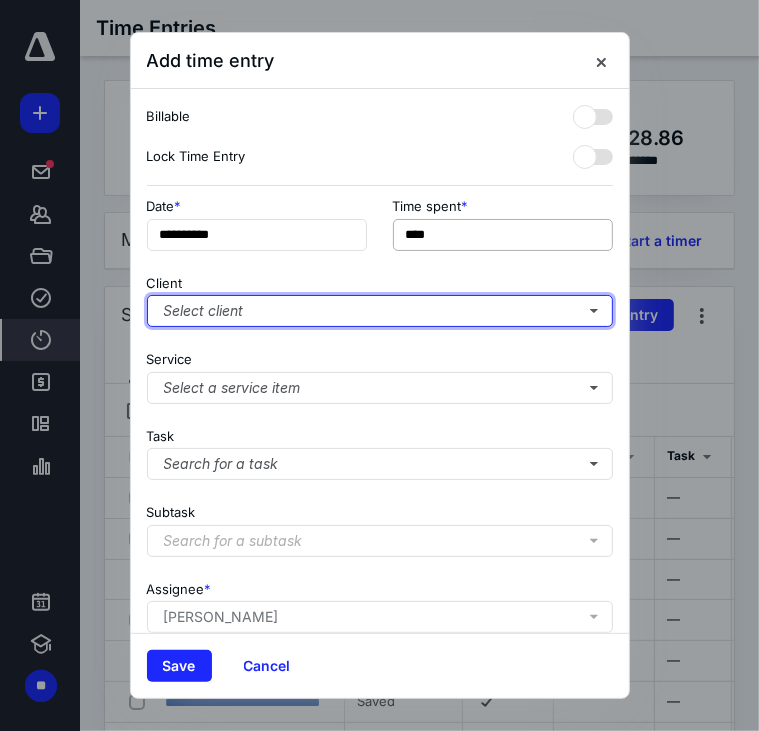 type on "******" 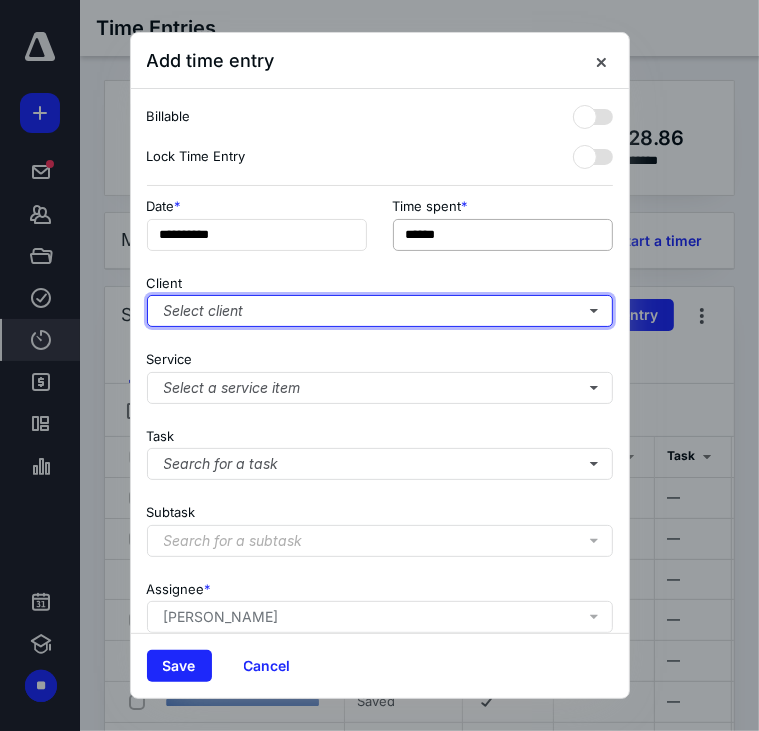 type 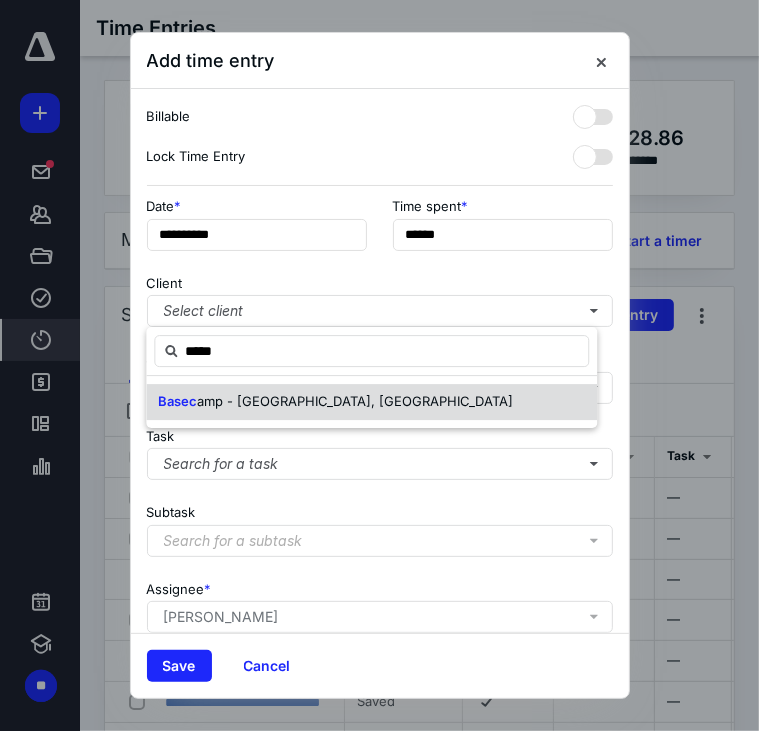click on "Basec amp - [GEOGRAPHIC_DATA], [GEOGRAPHIC_DATA]" at bounding box center (371, 402) 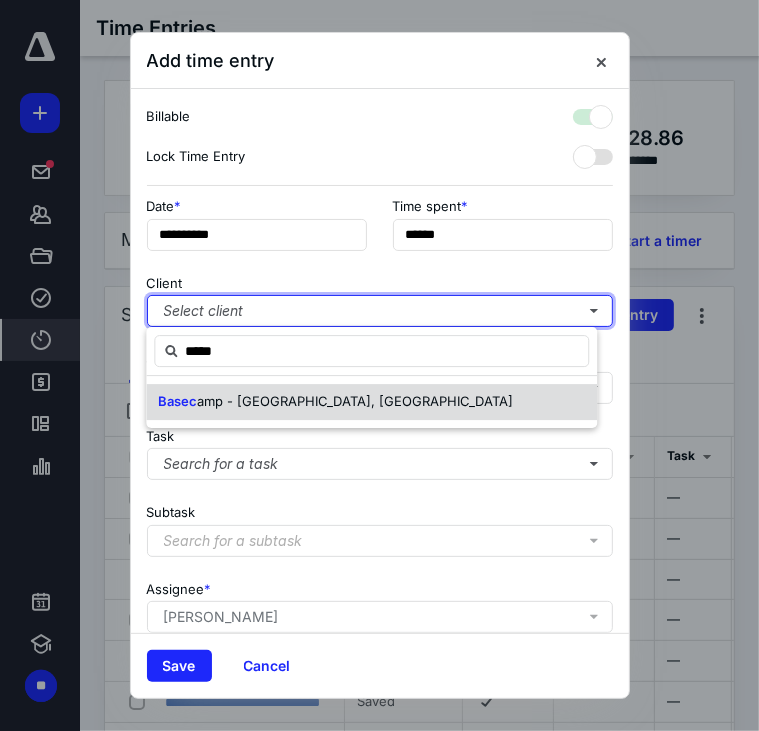 checkbox on "true" 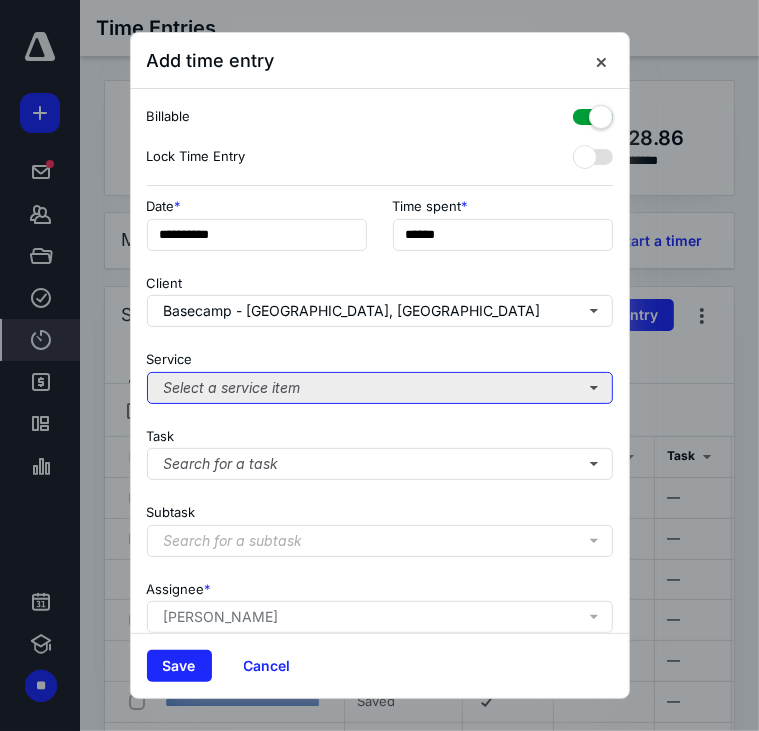 click on "Select a service item" at bounding box center [380, 388] 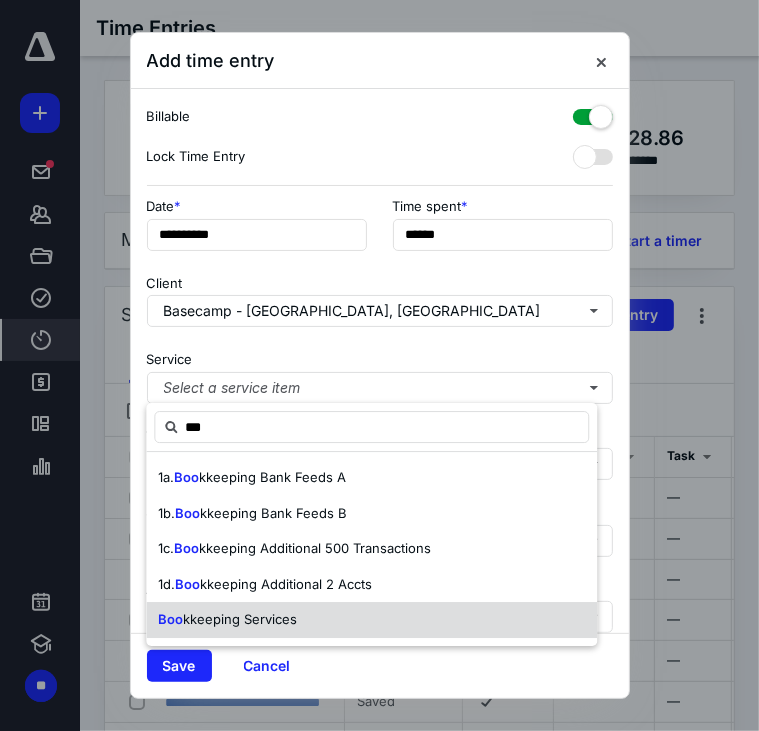 click on "kkeeping Services" at bounding box center [240, 619] 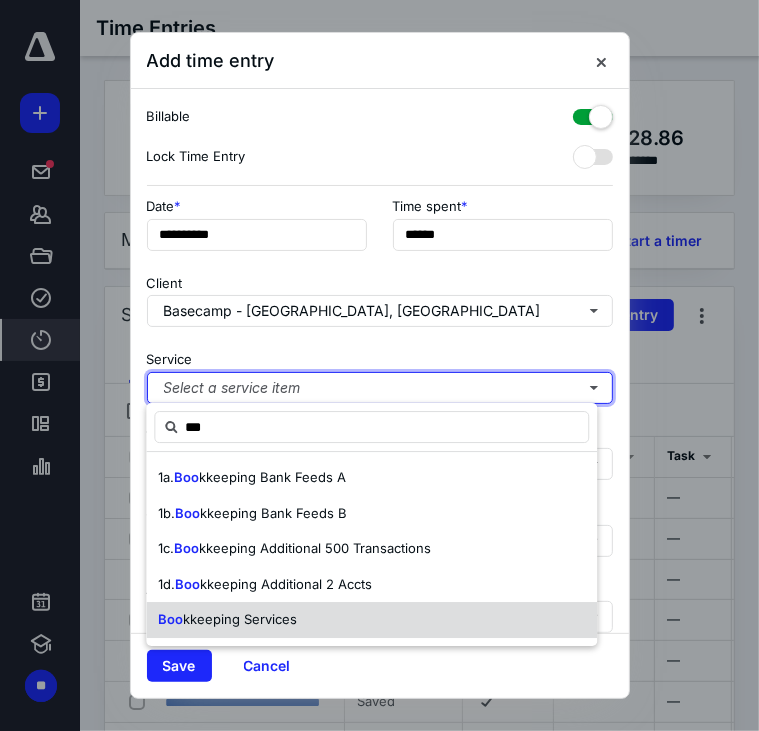 type 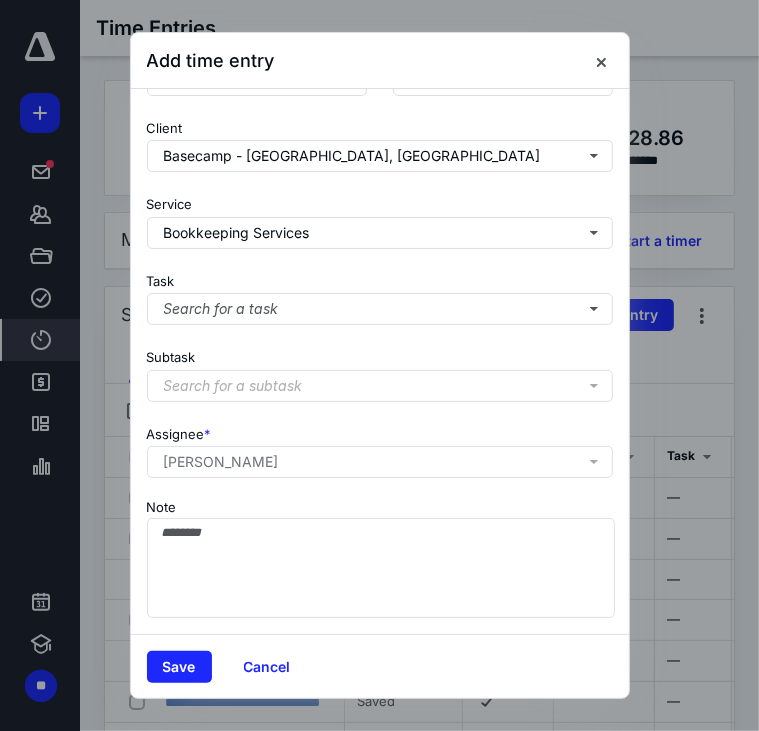 scroll, scrollTop: 169, scrollLeft: 0, axis: vertical 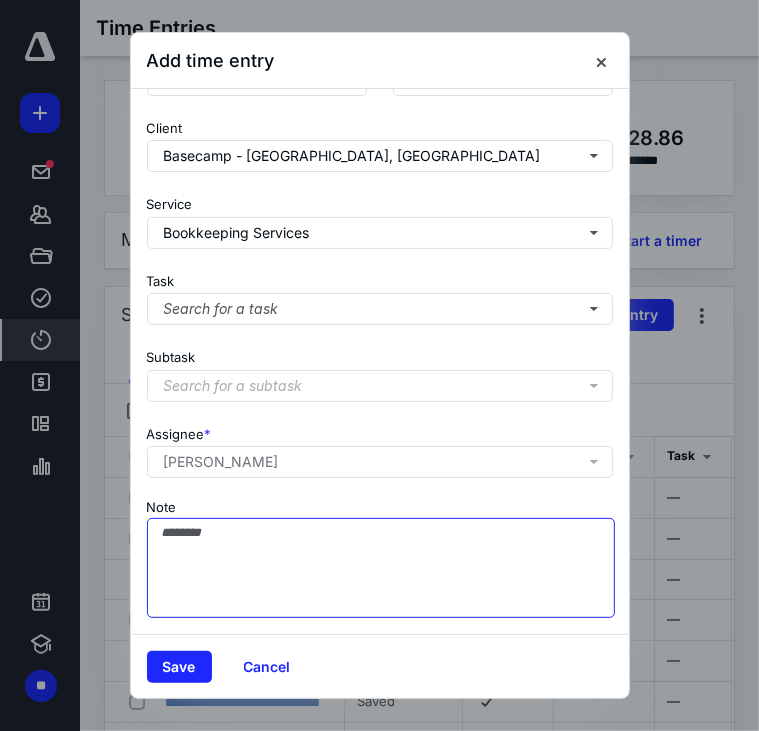 click on "Note" at bounding box center [381, 568] 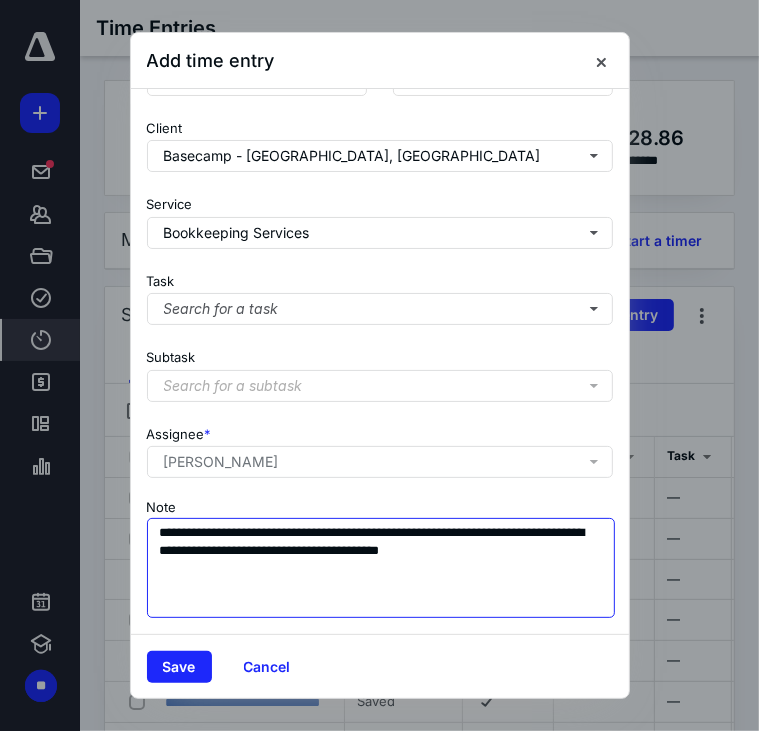 type on "**********" 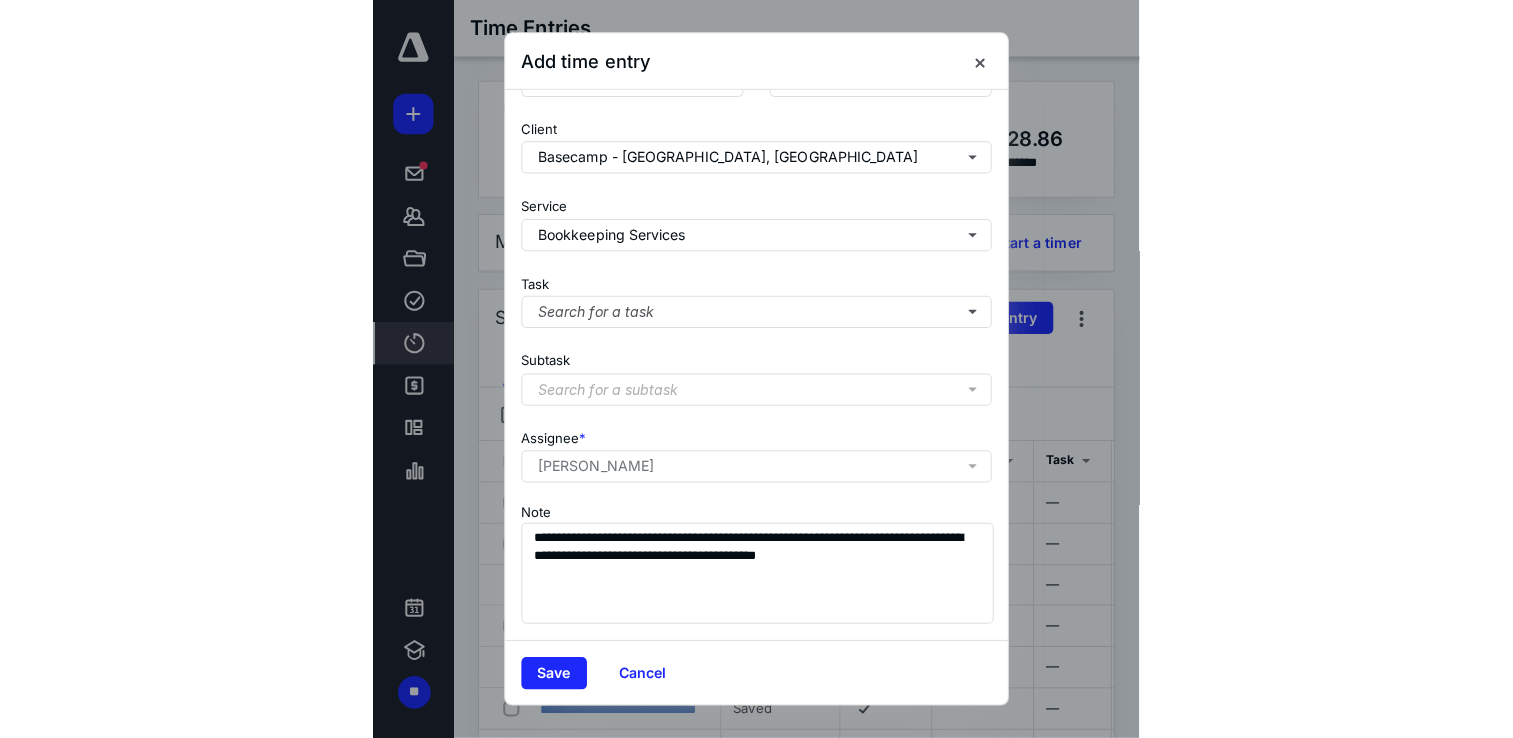 scroll, scrollTop: 0, scrollLeft: 0, axis: both 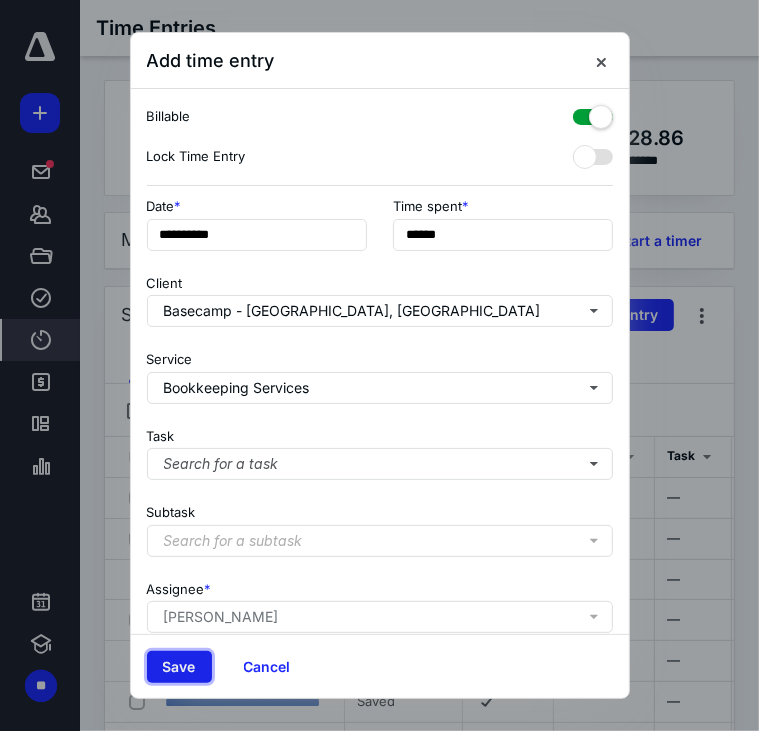 click on "Save" at bounding box center (179, 667) 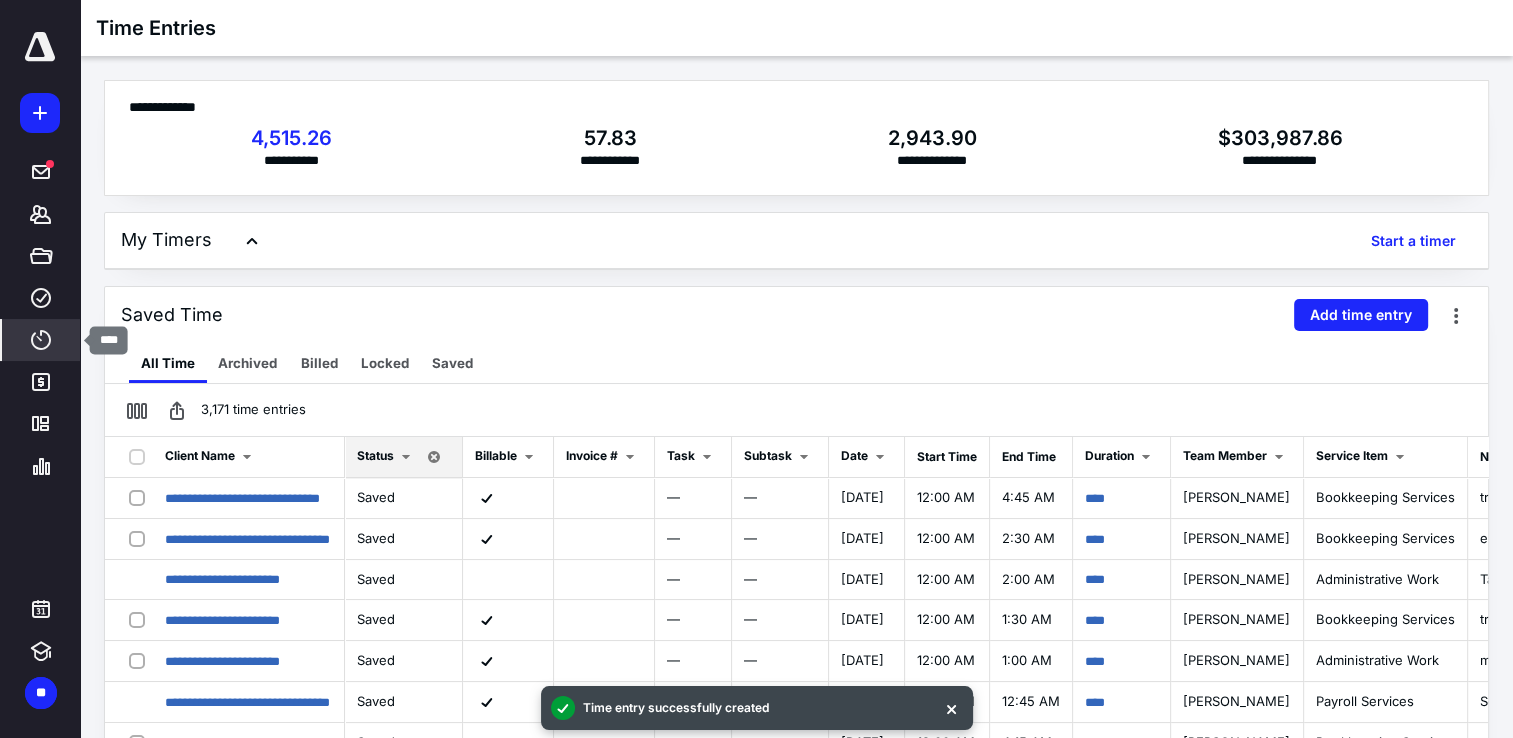 click on "****" at bounding box center [41, 340] 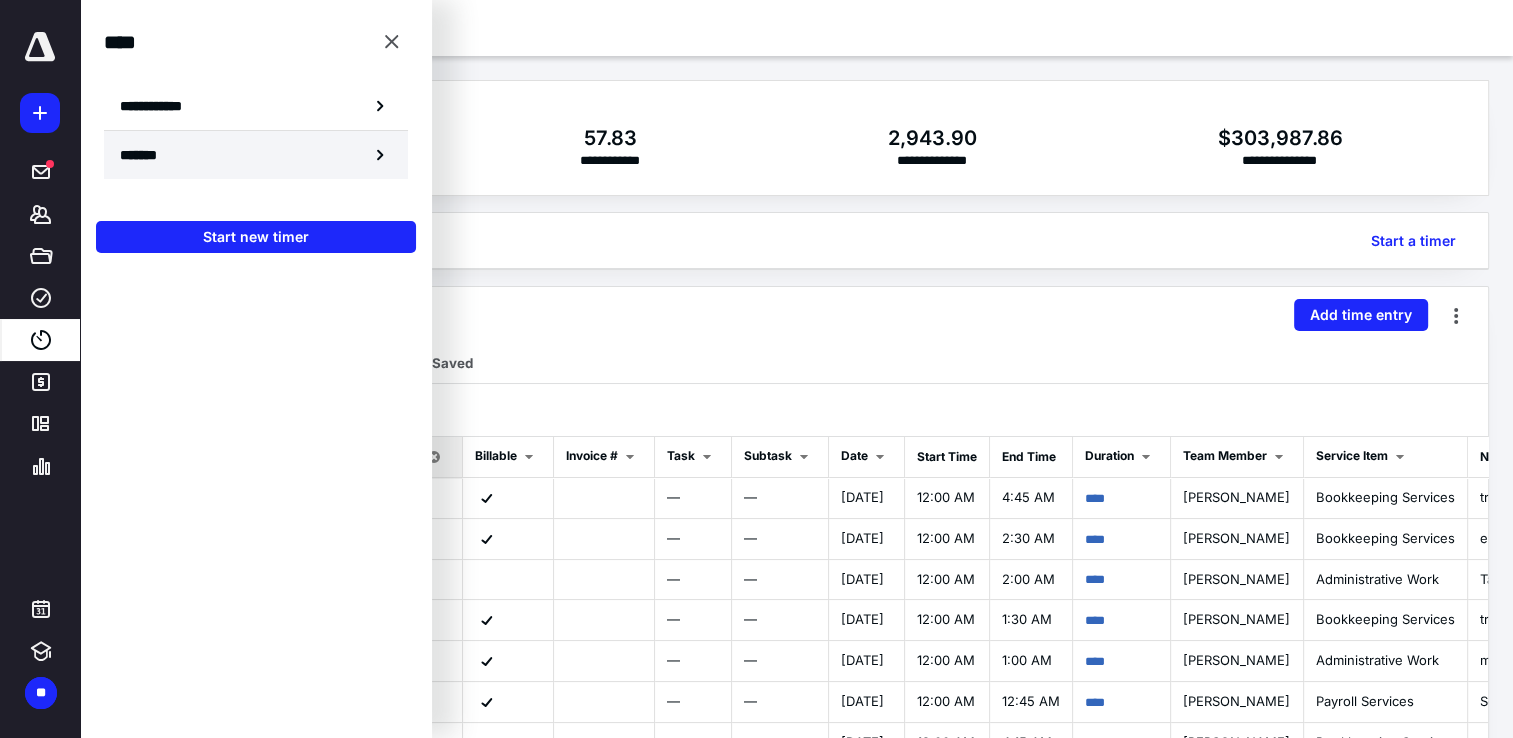 click on "*******" at bounding box center [256, 155] 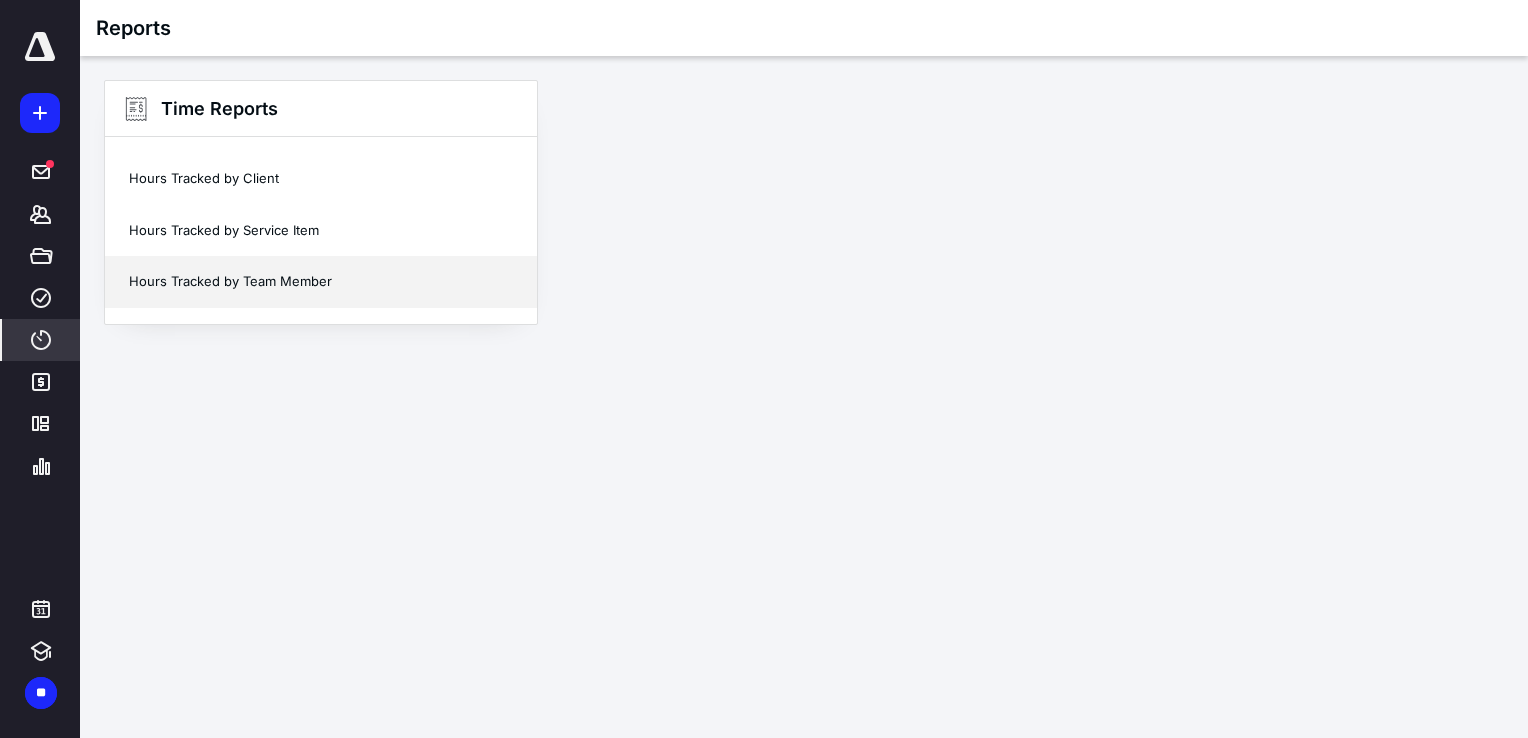 click on "Hours Tracked by Team Member" at bounding box center (321, 282) 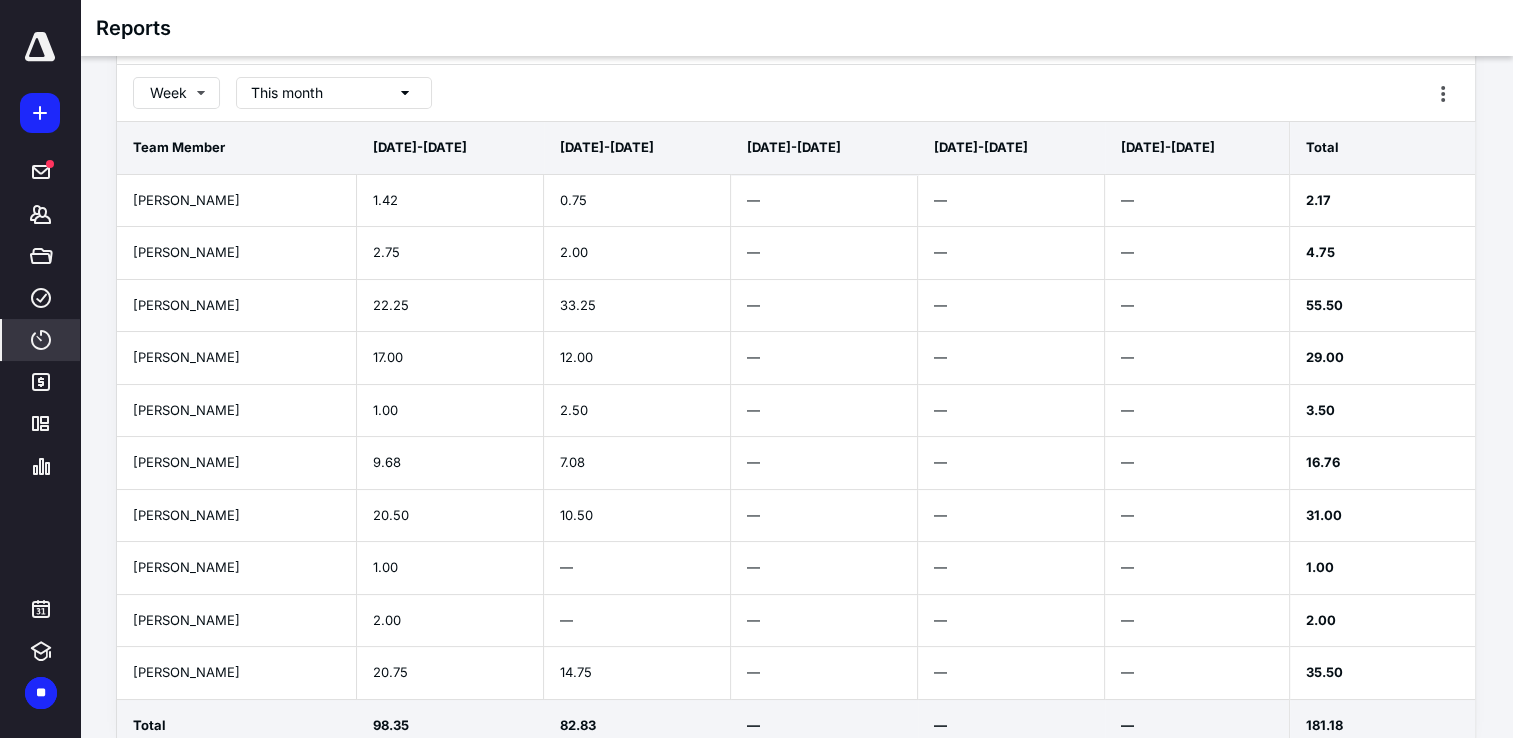 scroll, scrollTop: 85, scrollLeft: 0, axis: vertical 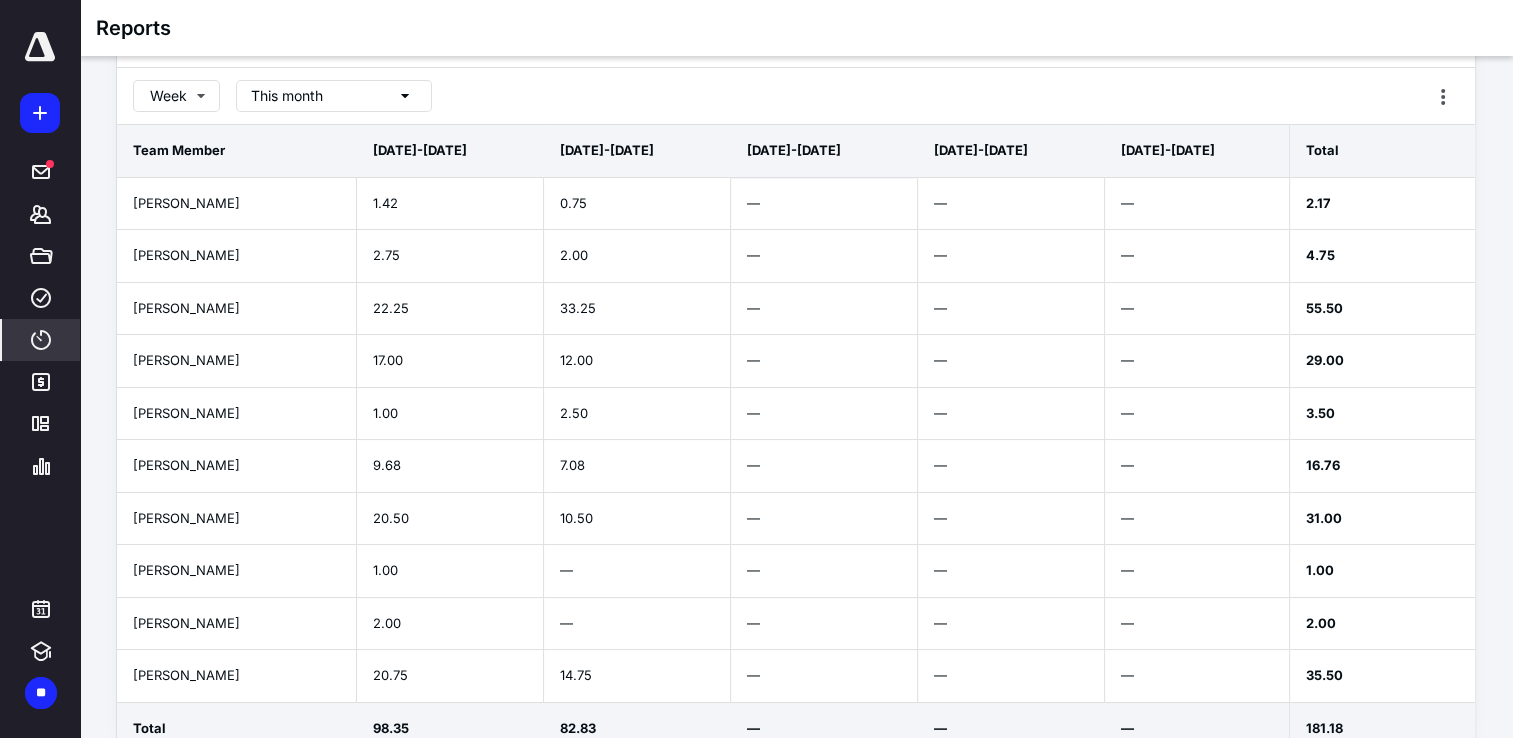 click on "This month" at bounding box center (334, 96) 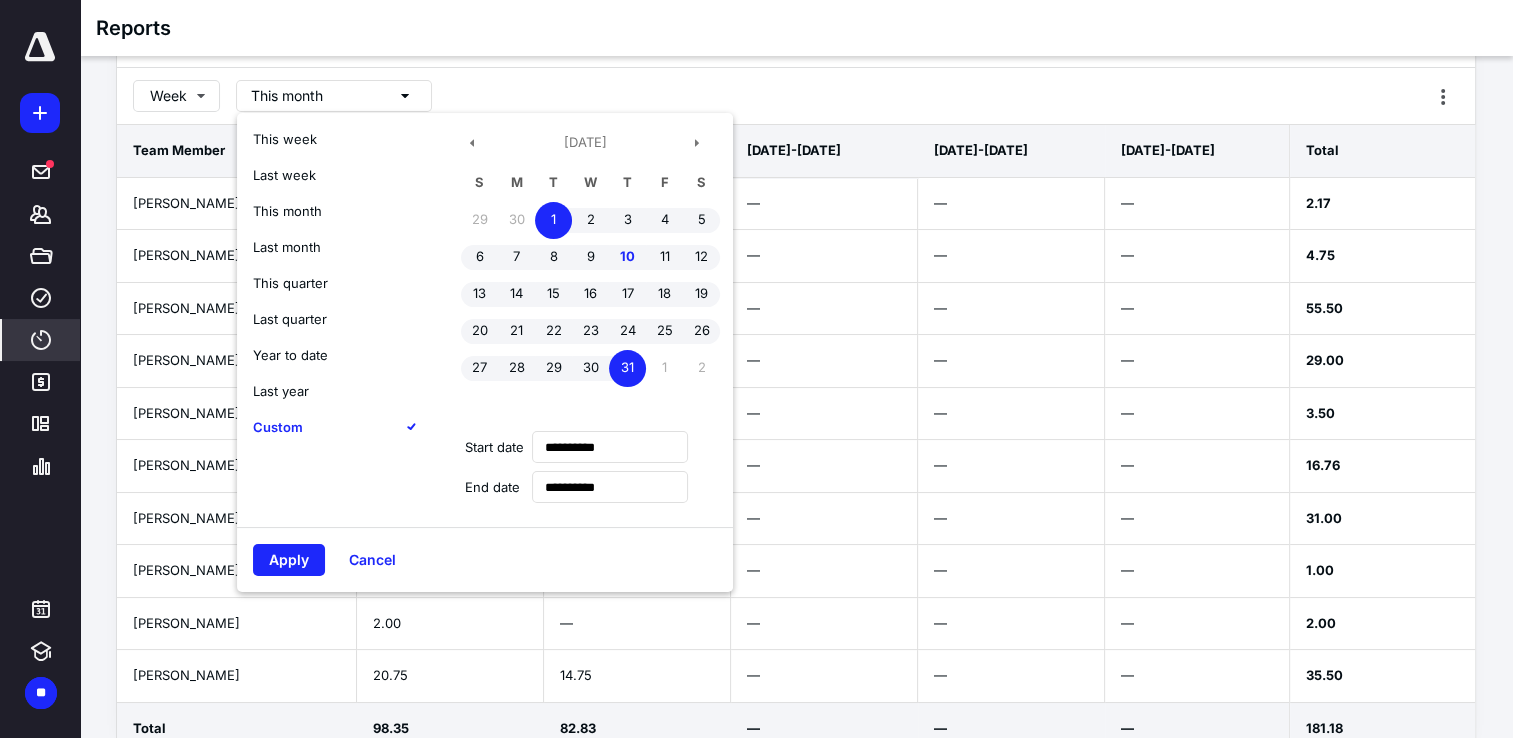 click on "This week" at bounding box center (285, 139) 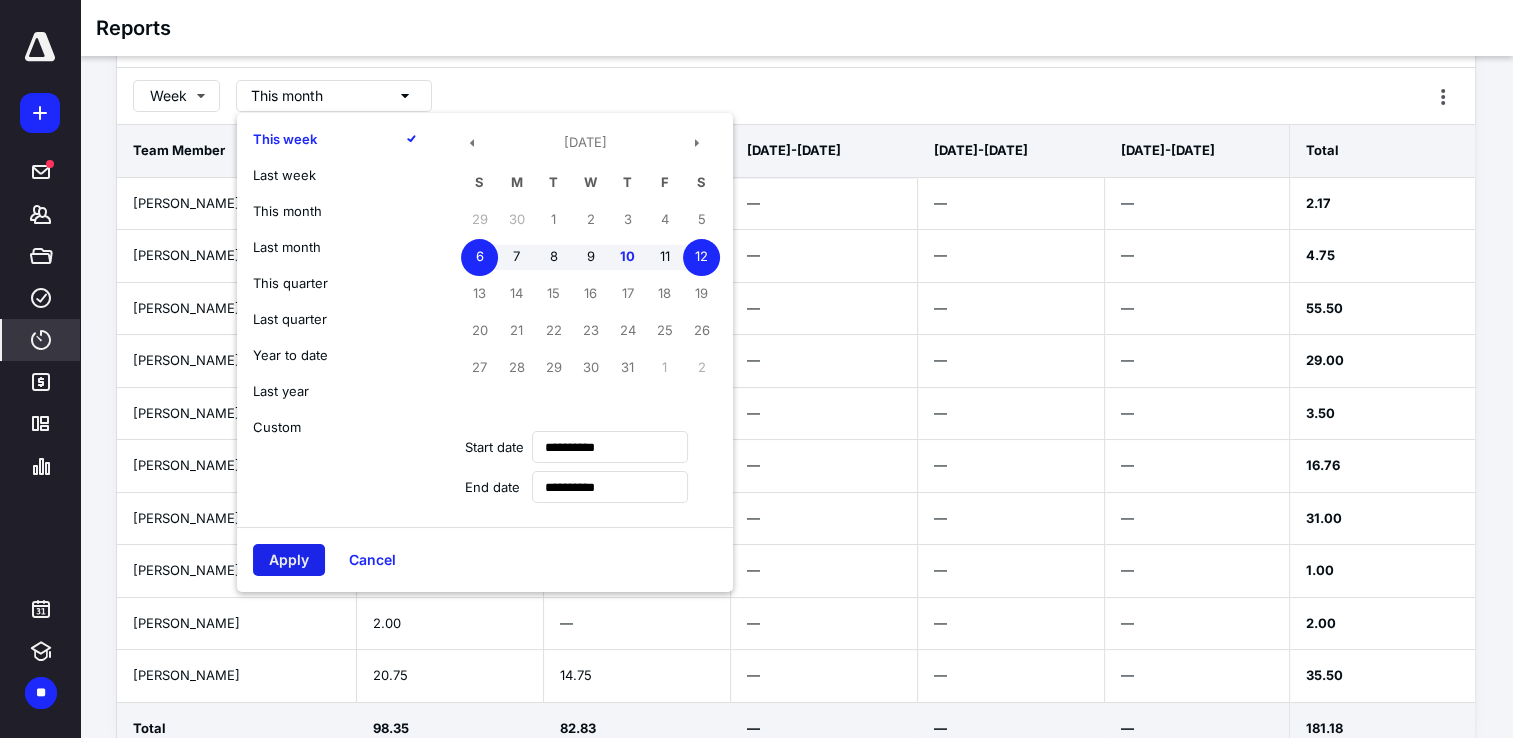 click on "Apply" at bounding box center [289, 560] 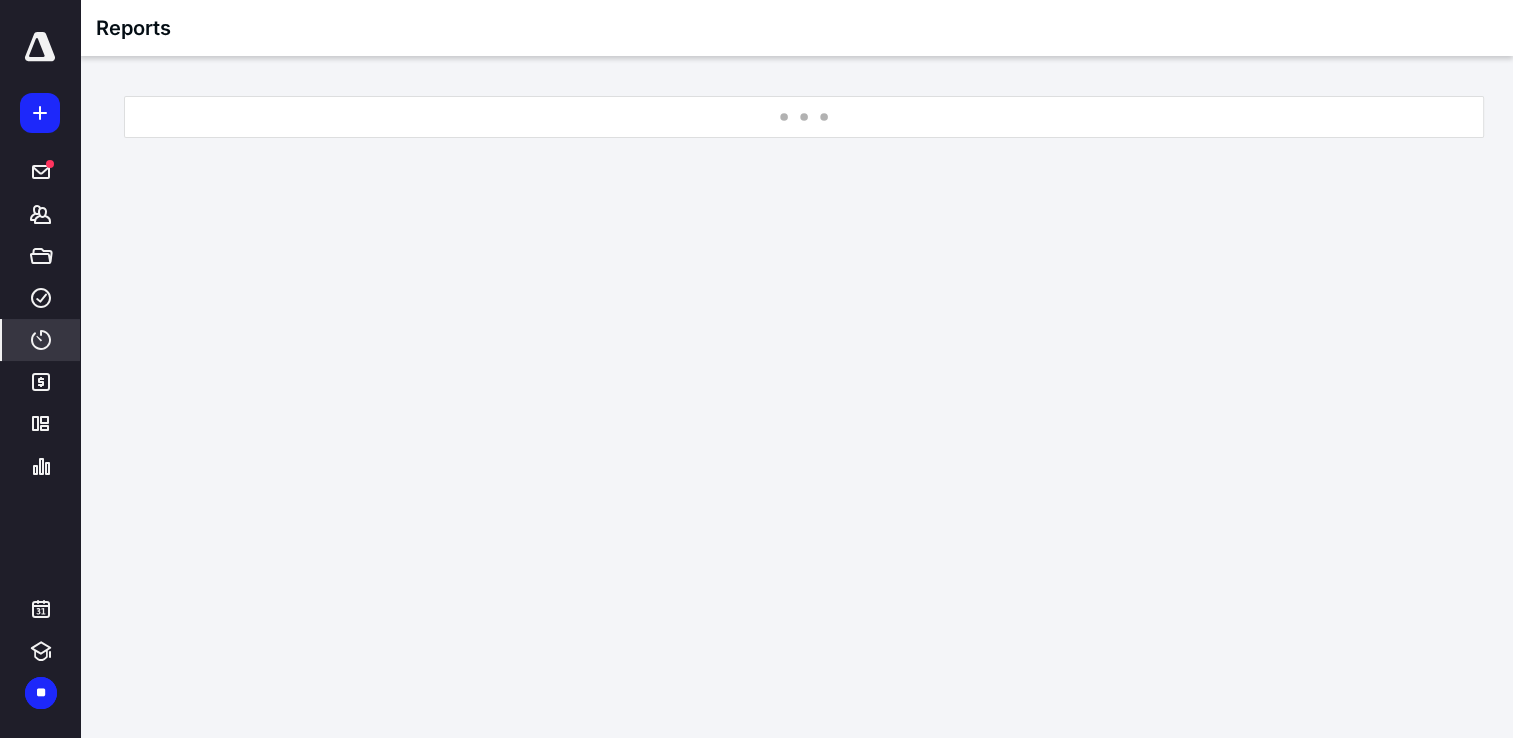 scroll, scrollTop: 0, scrollLeft: 0, axis: both 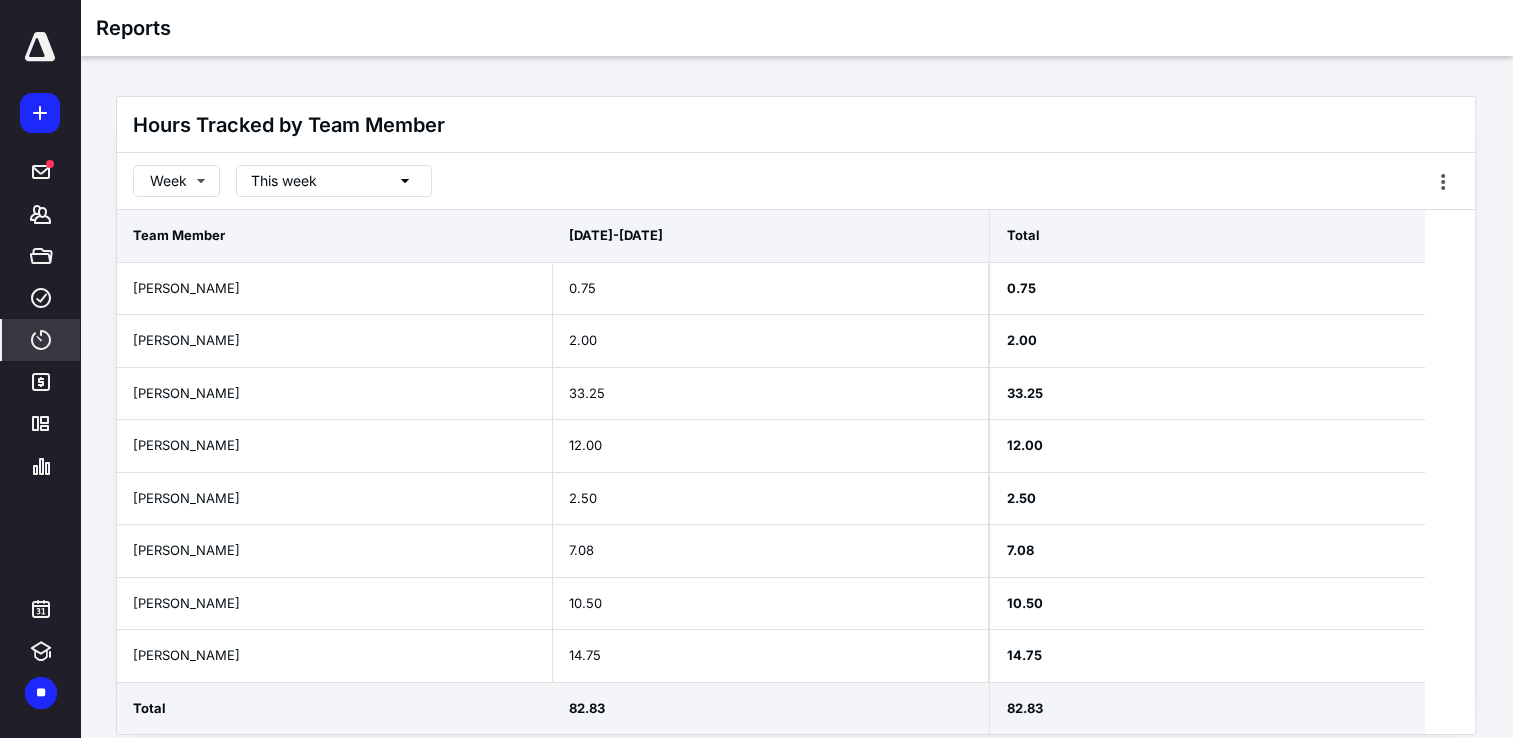 click 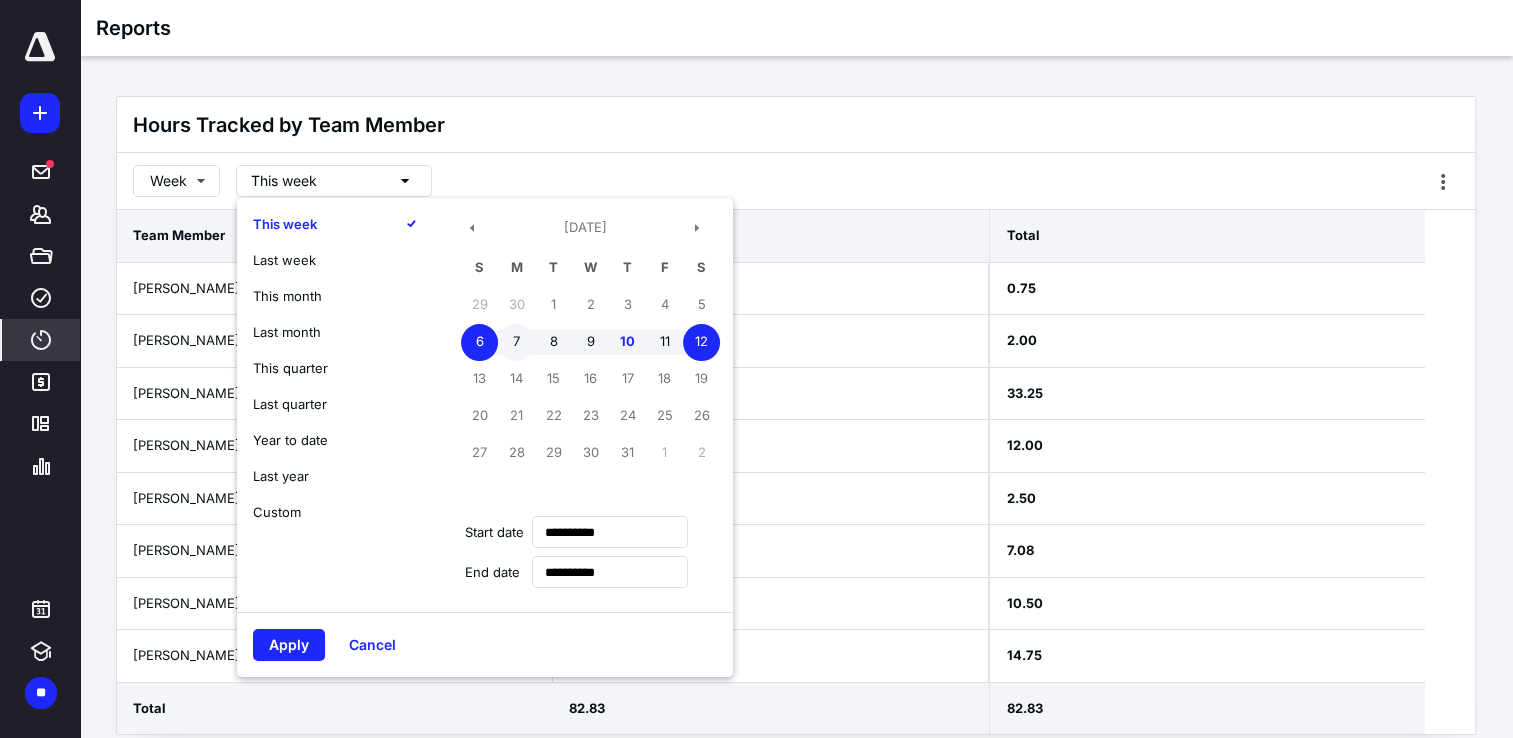 click on "7" at bounding box center [516, 342] 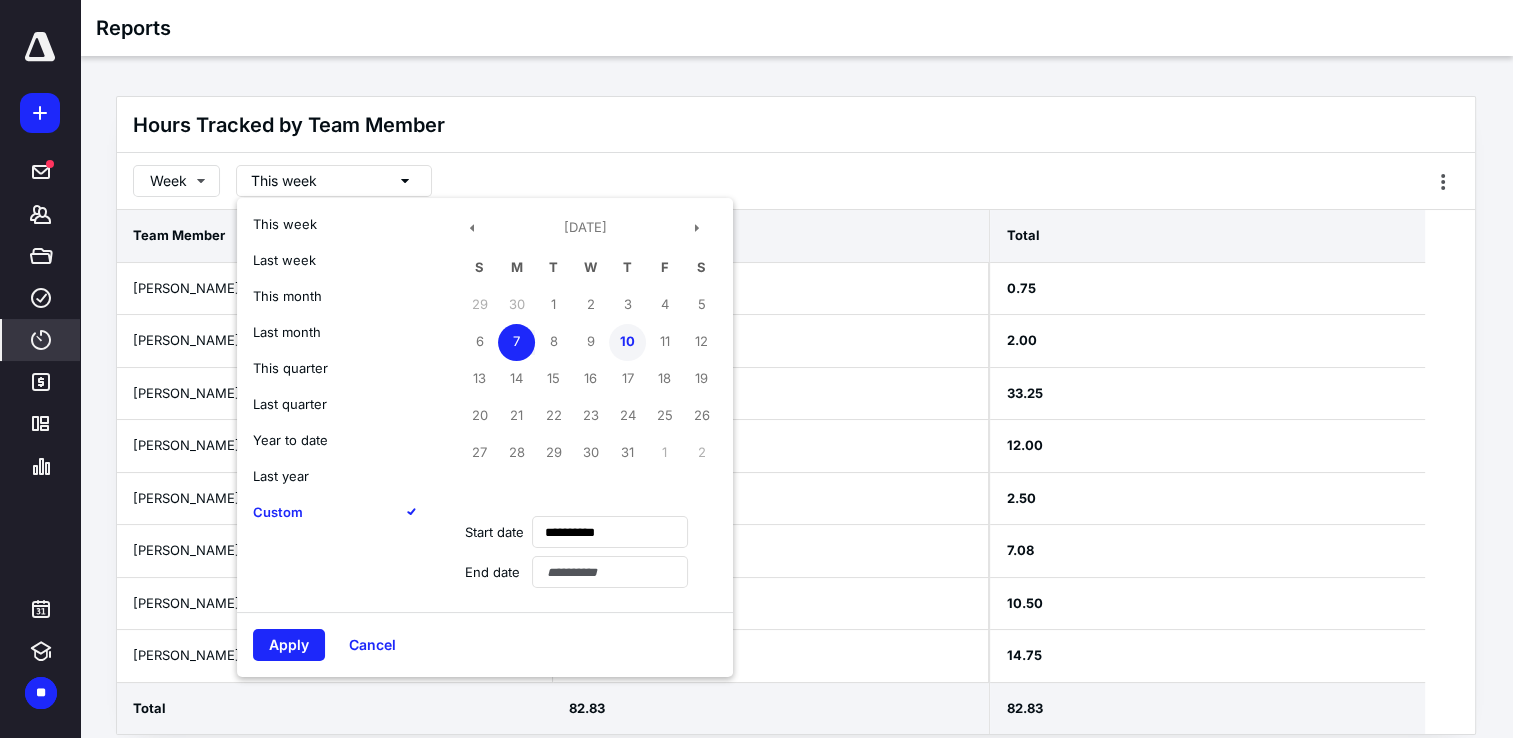 click on "10" at bounding box center (627, 342) 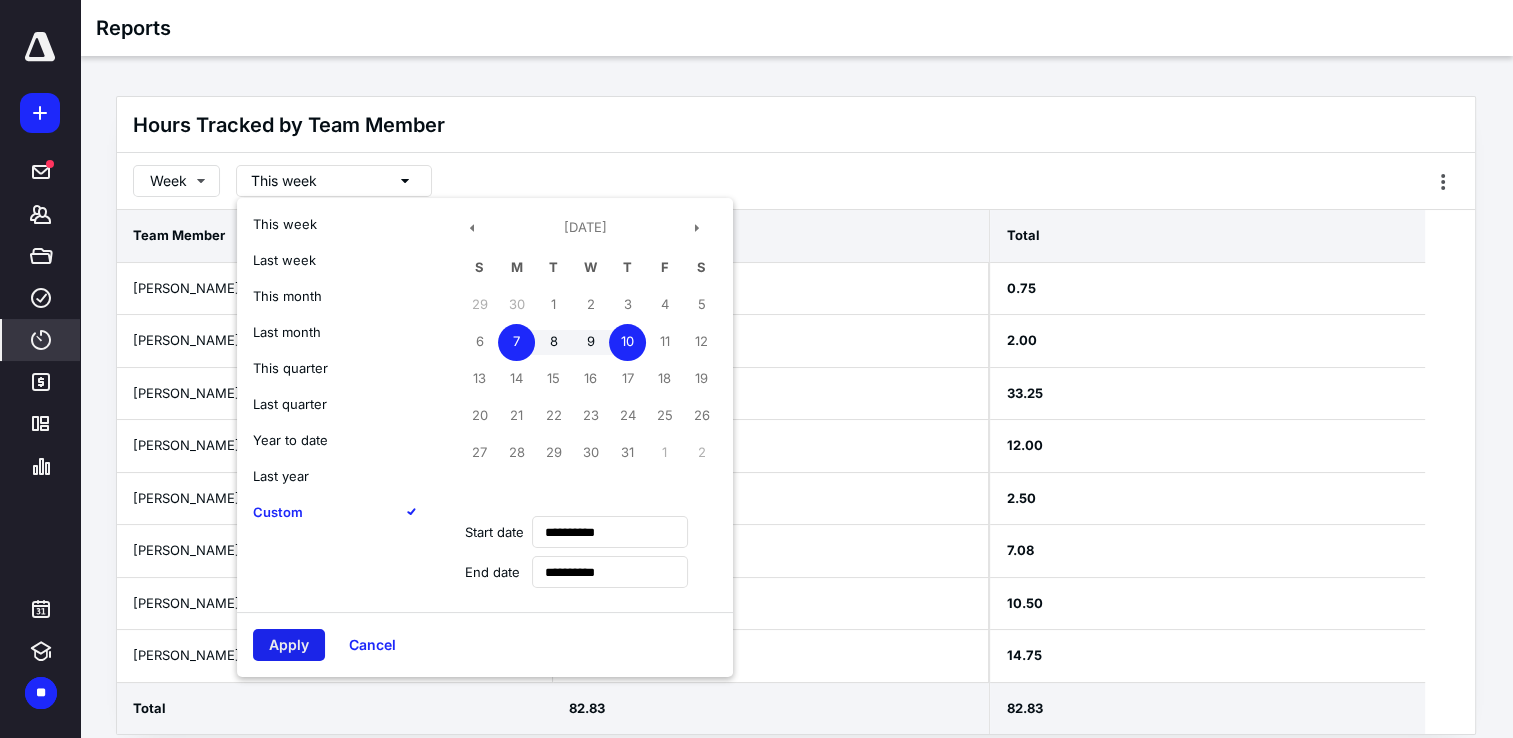 click on "Apply" at bounding box center (289, 645) 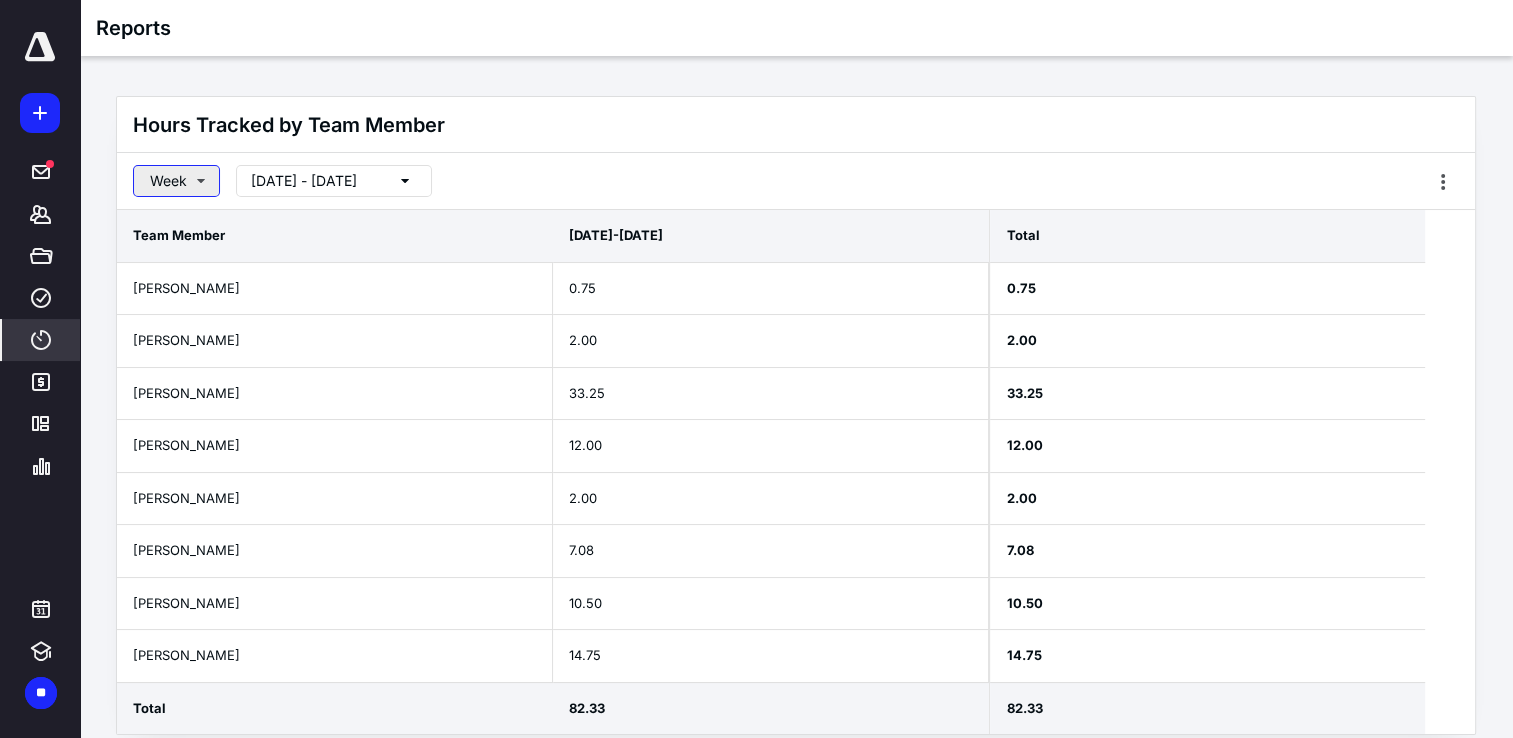 click on "Week" at bounding box center (176, 181) 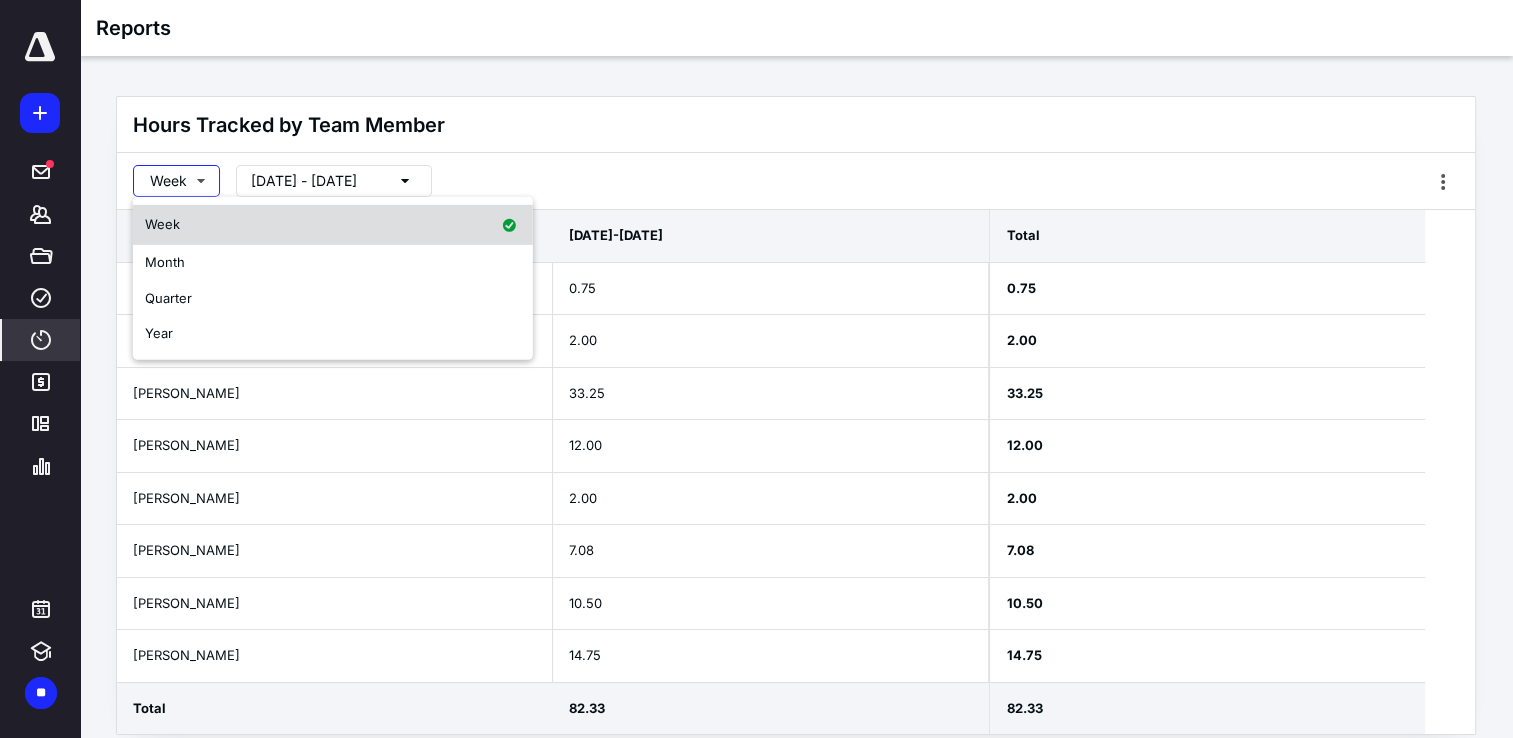 click on "Week" at bounding box center [333, 225] 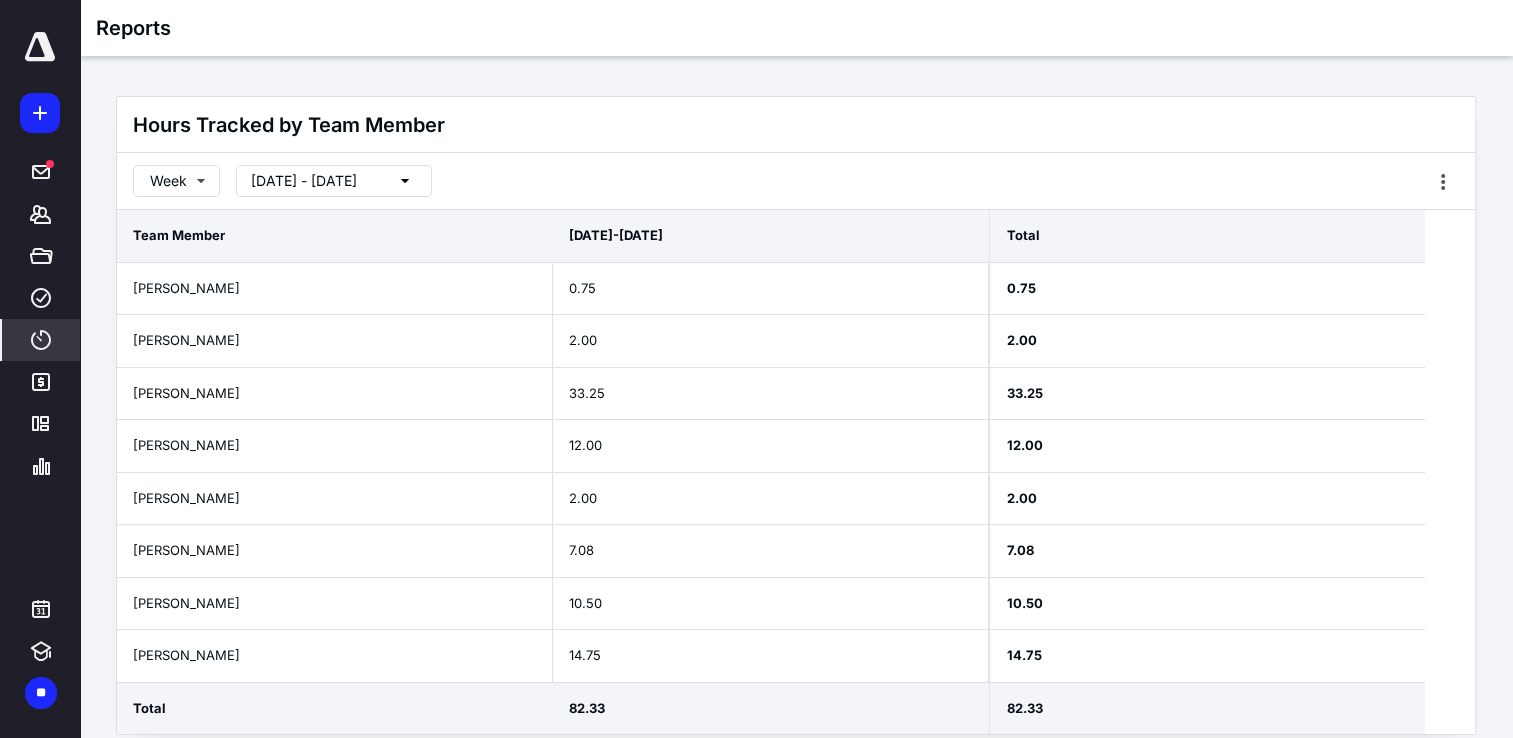 click on "[DATE] - [DATE]" at bounding box center [304, 181] 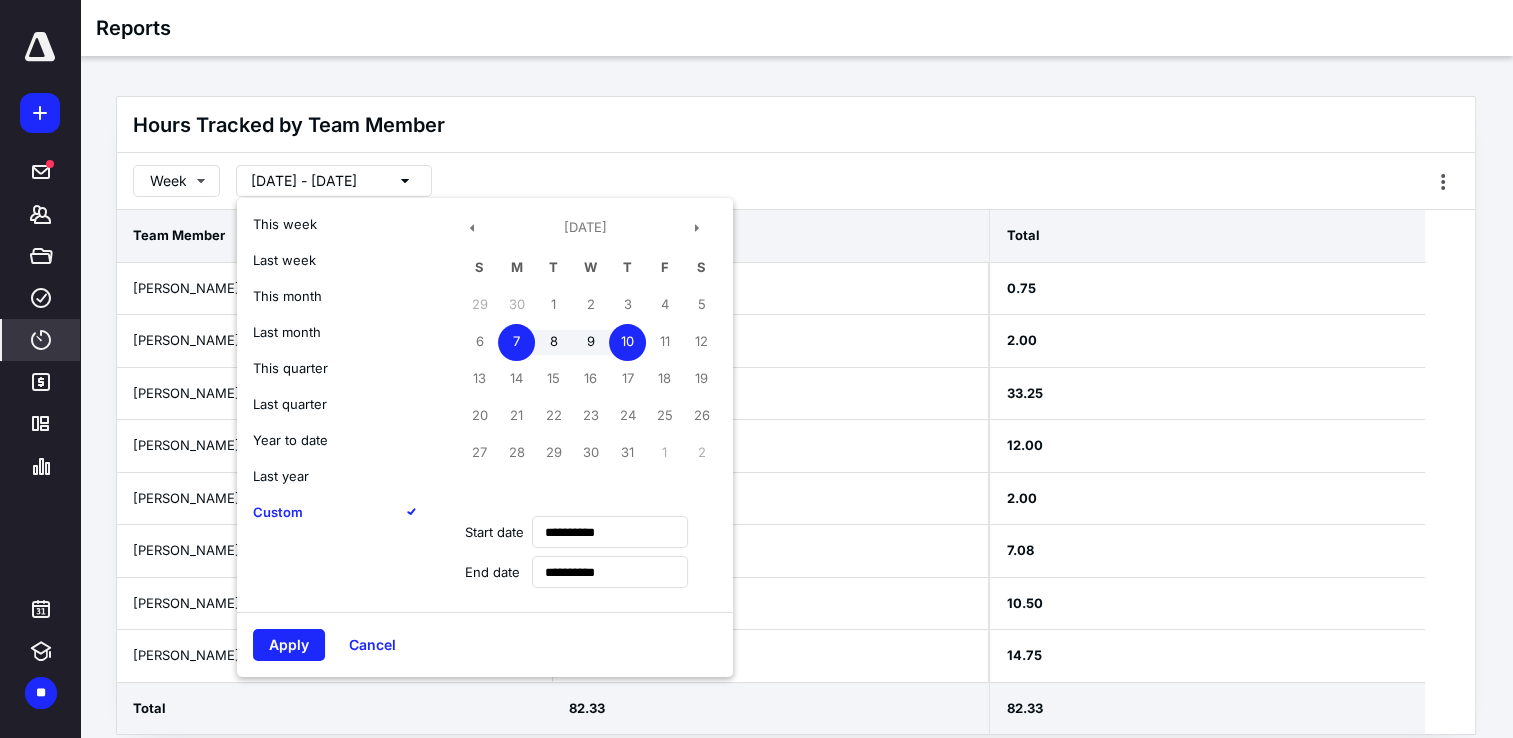 click on "This month" at bounding box center [287, 296] 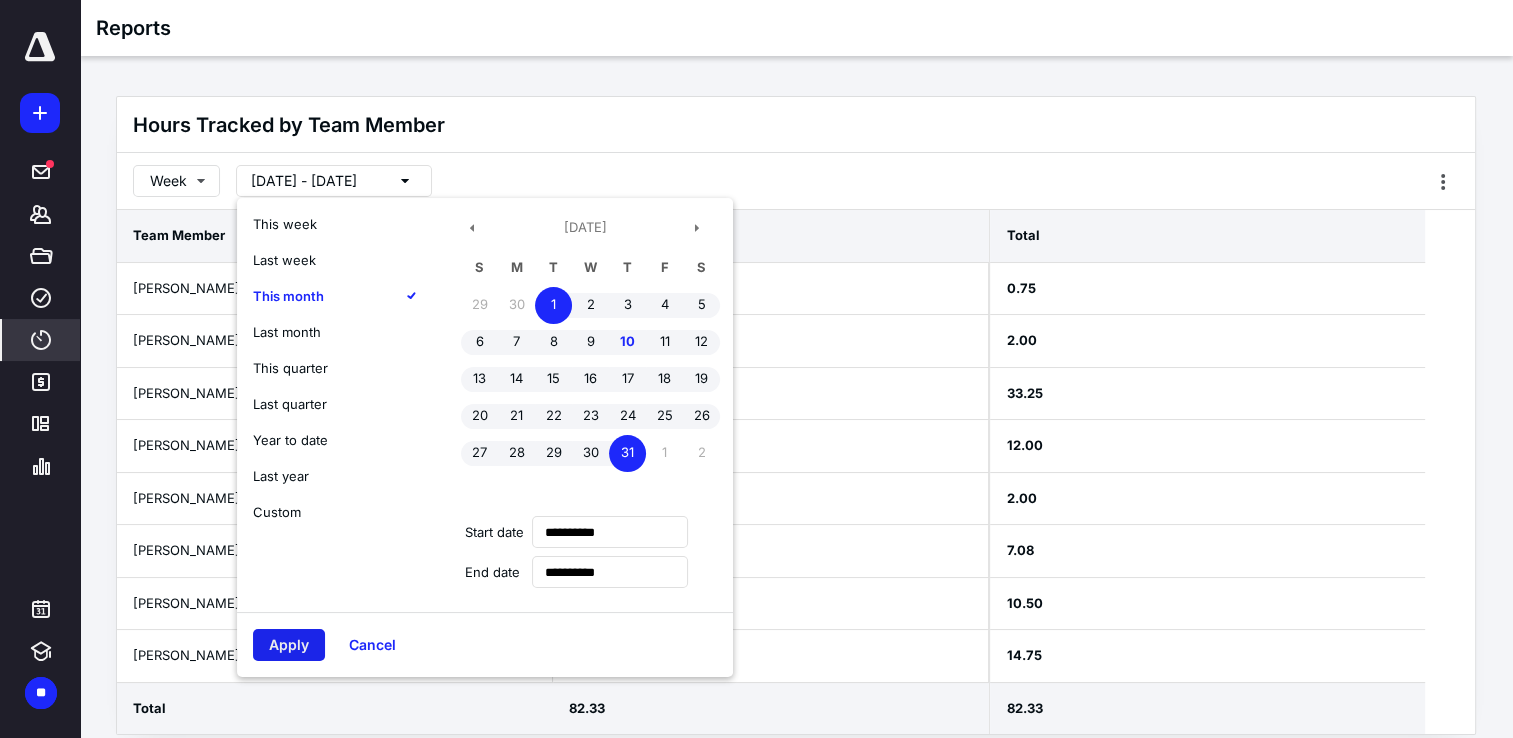 click on "Apply" at bounding box center (289, 645) 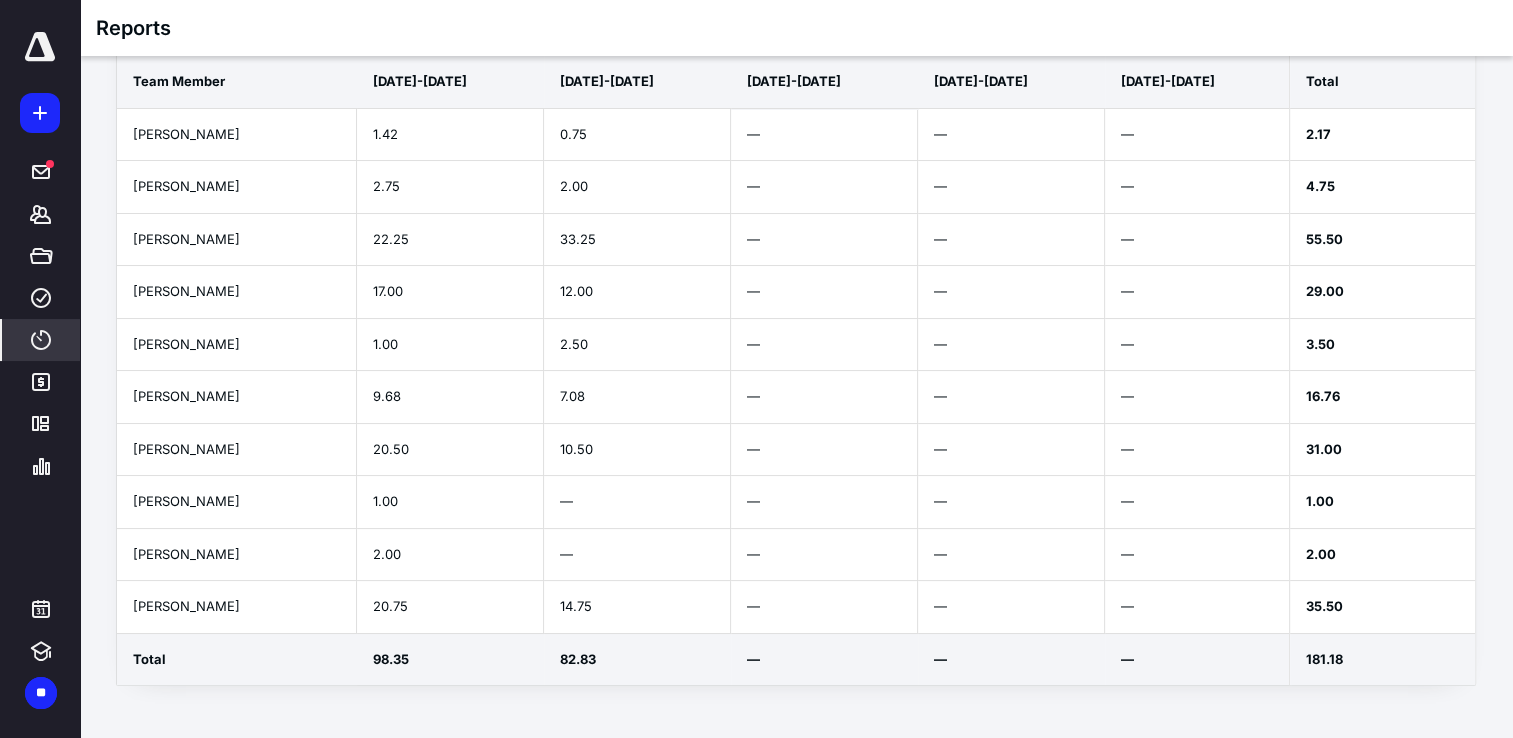 scroll, scrollTop: 0, scrollLeft: 0, axis: both 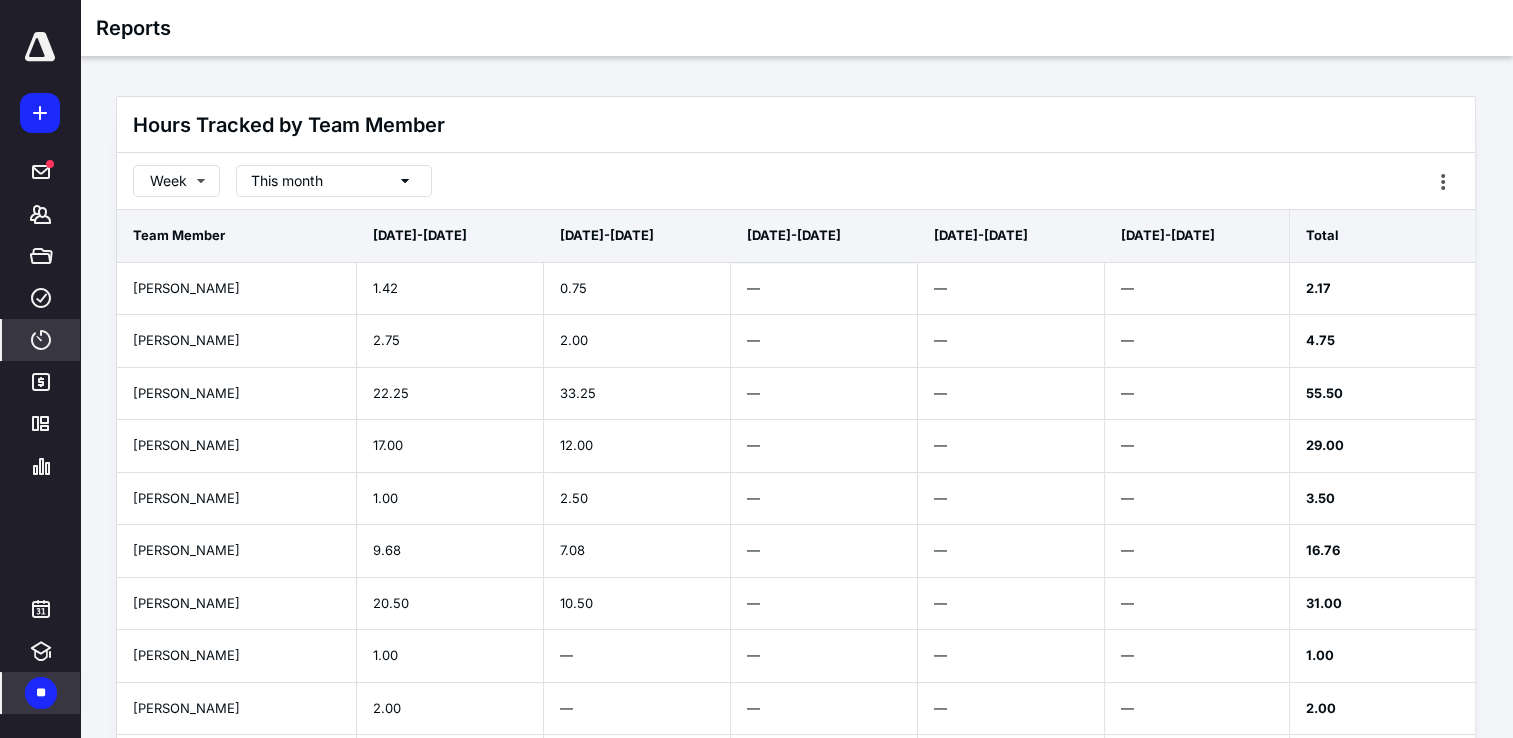 click on "**" at bounding box center (41, 693) 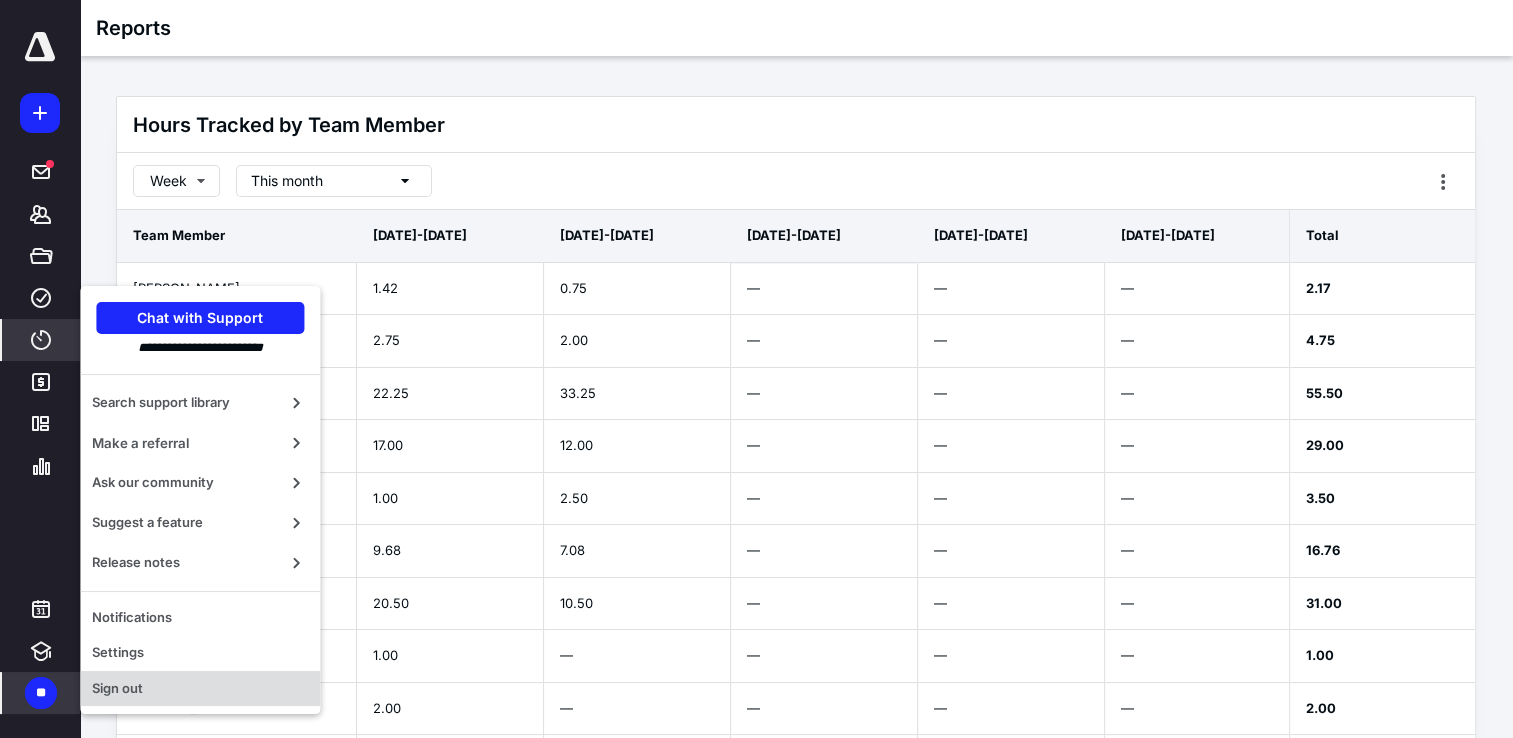 click on "Sign out" at bounding box center [200, 689] 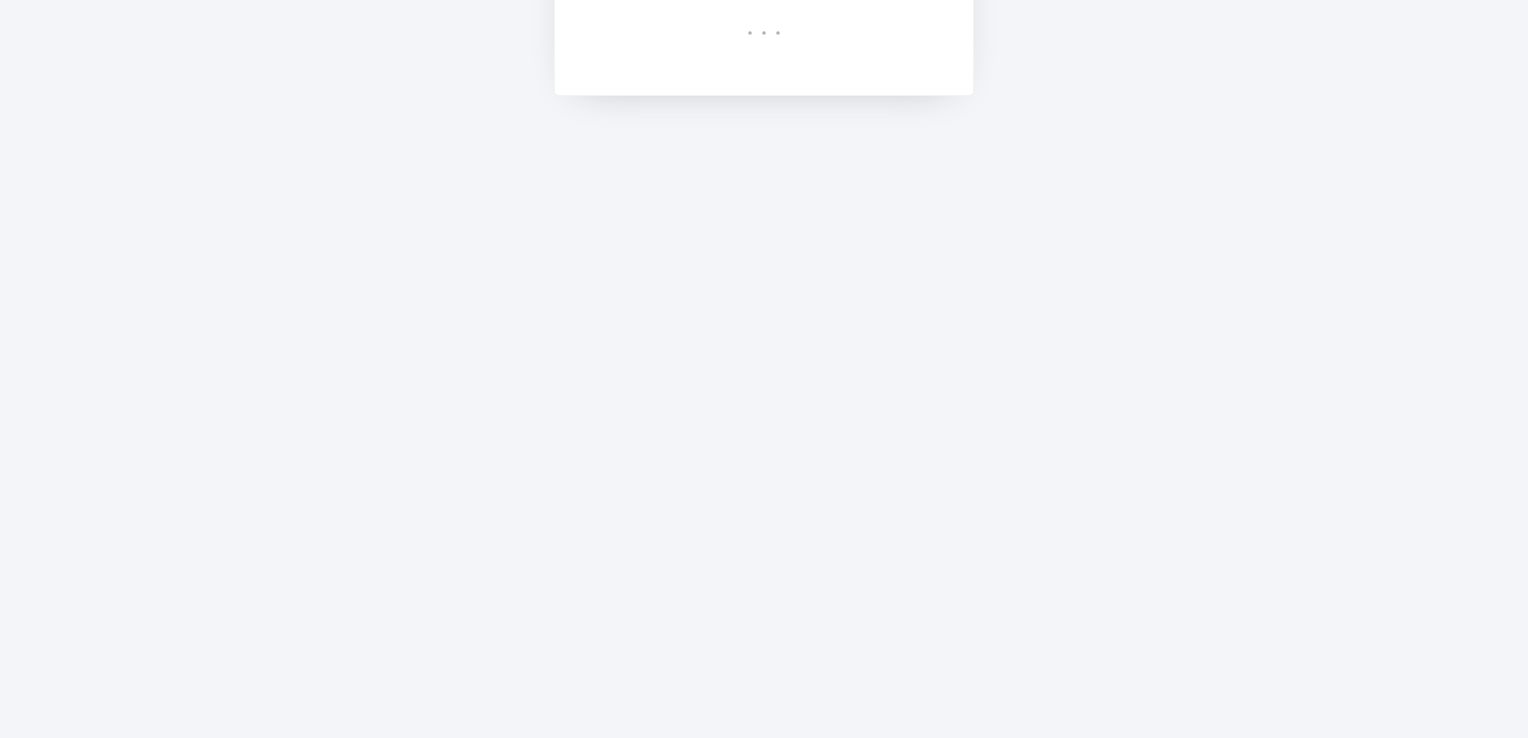 scroll, scrollTop: 0, scrollLeft: 0, axis: both 